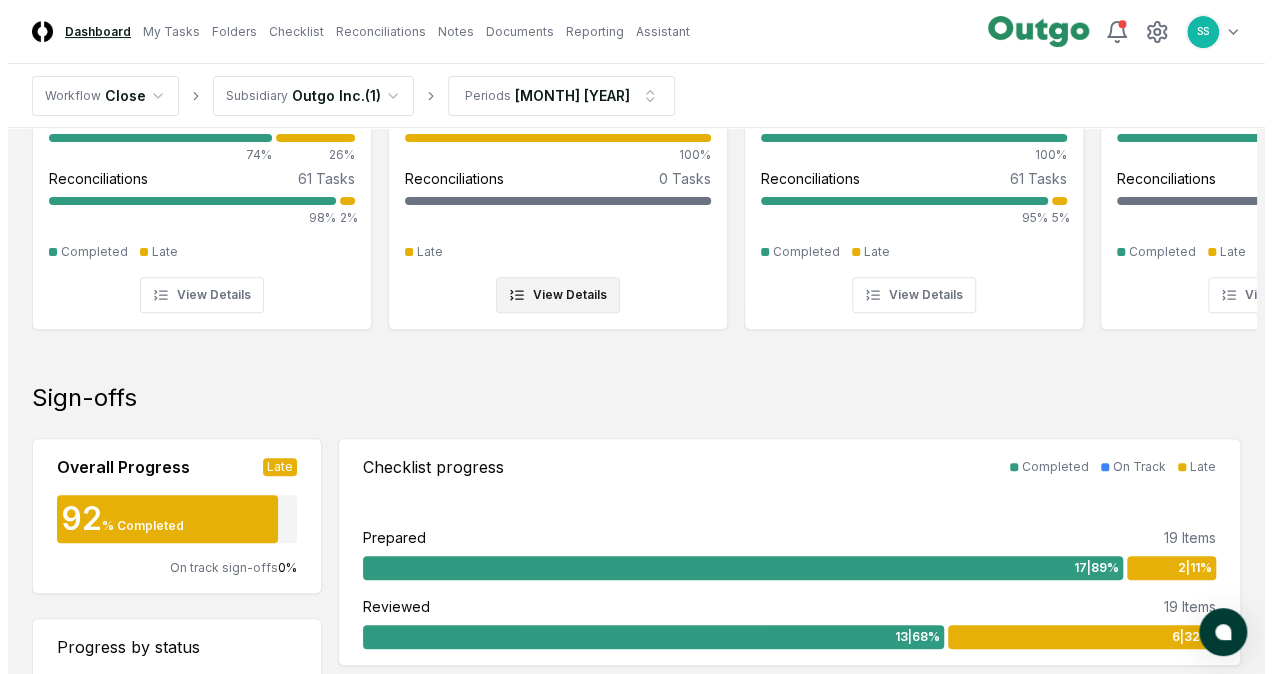 scroll, scrollTop: 0, scrollLeft: 0, axis: both 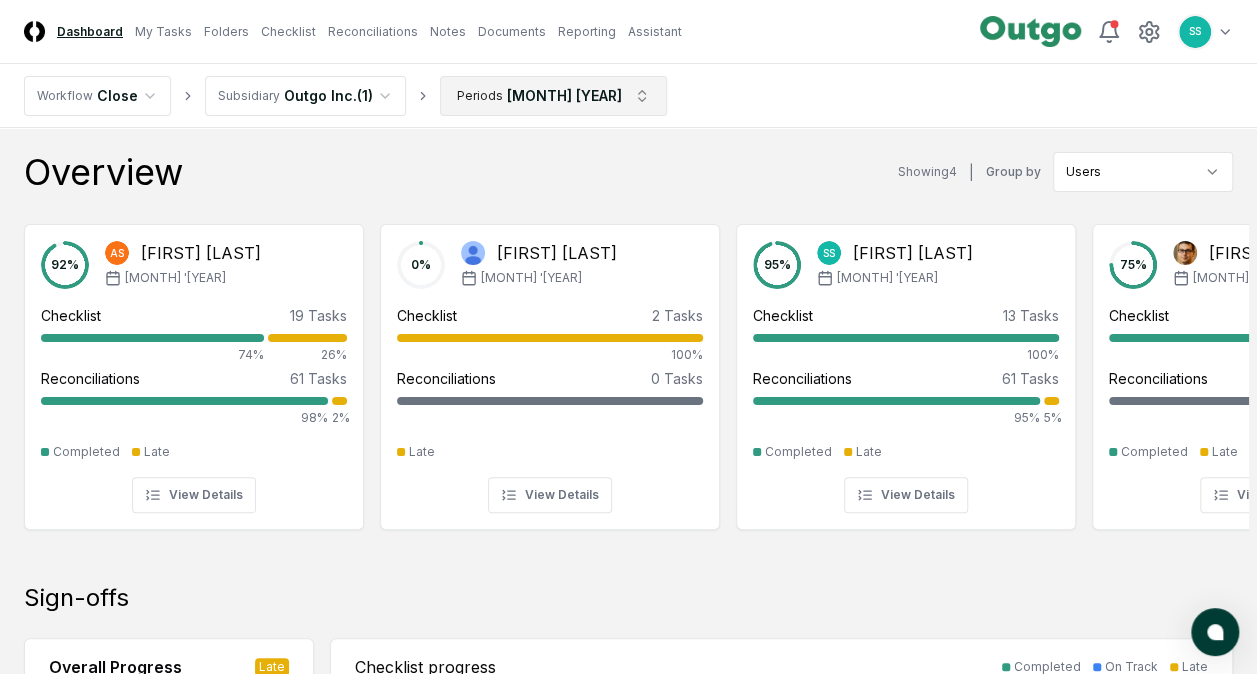 click on "CloseCore Dashboard My Tasks Folders Checklist Reconciliations Notes Documents Reporting Assistant Toggle navigation menu   SS Toggle user menu Workflow Close Subsidiary Outgo Inc.  ( [NUMBER] ) Periods May [YEAR] Overview Showing  4 | Group by Users 92 % AS [FIRST] [LAST] May '[YEAR]' Checklist 19   Tasks 74% 26% Reconciliations 61   Tasks 98% 2% Completed Late View Details 0 % Guy Scherzer May '[YEAR]' Checklist 2   Tasks 100% Reconciliations 0   Tasks - Late View Details 95 % SS Sana Siddiqui May '[YEAR]' Checklist 13   Tasks 100% Reconciliations 61   Tasks 95% 5% Completed Late View Details 75 % Steve DeWald May '[YEAR]' Checklist 4   Tasks 75% 25% Reconciliations 0   Tasks - Completed Late View Details Sign-offs Overall Progress Late 92 % Completed On track sign-offs  0 % Progress by status 160 Total Completed 148 93 % On Track 0 0 % Late 12 8 % Checklist progress Completed On Track Late Prepared 19   Items 17  |  89 % 2  |  11 % Reviewed 19   Items 13  |  68 % 6  |  32 % Reconciliation progress Completed On Track Late Prepared 61" at bounding box center (628, 1159) 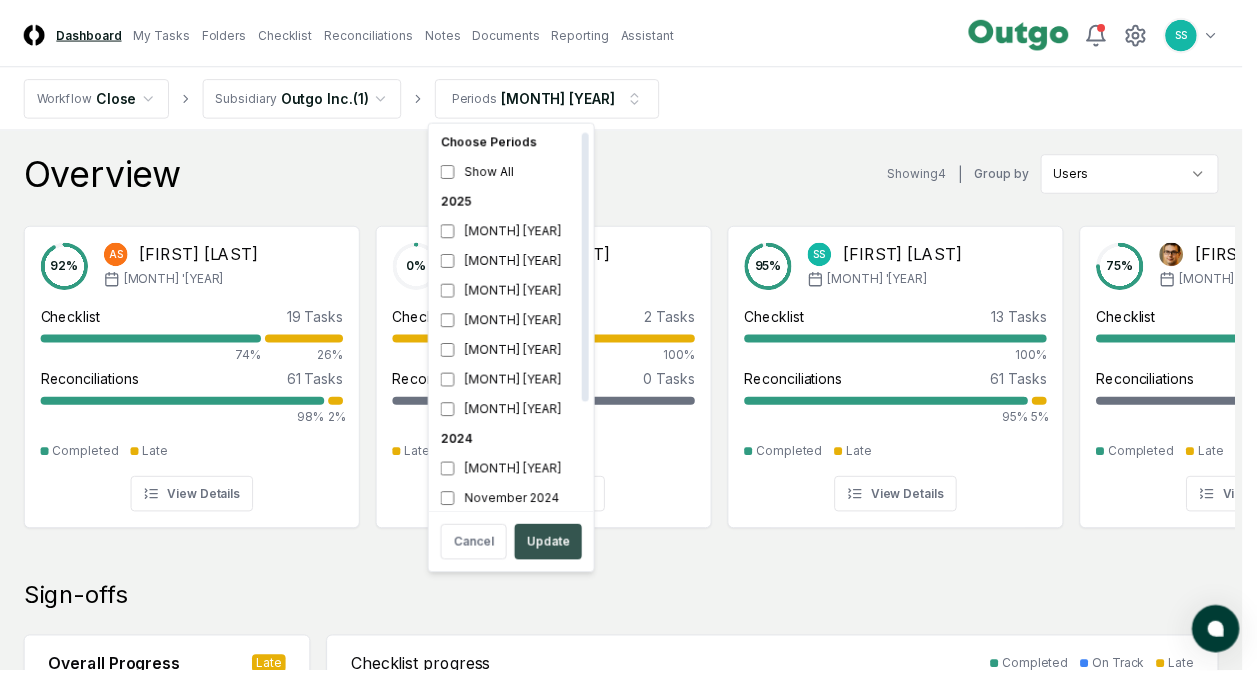 scroll, scrollTop: 6, scrollLeft: 0, axis: vertical 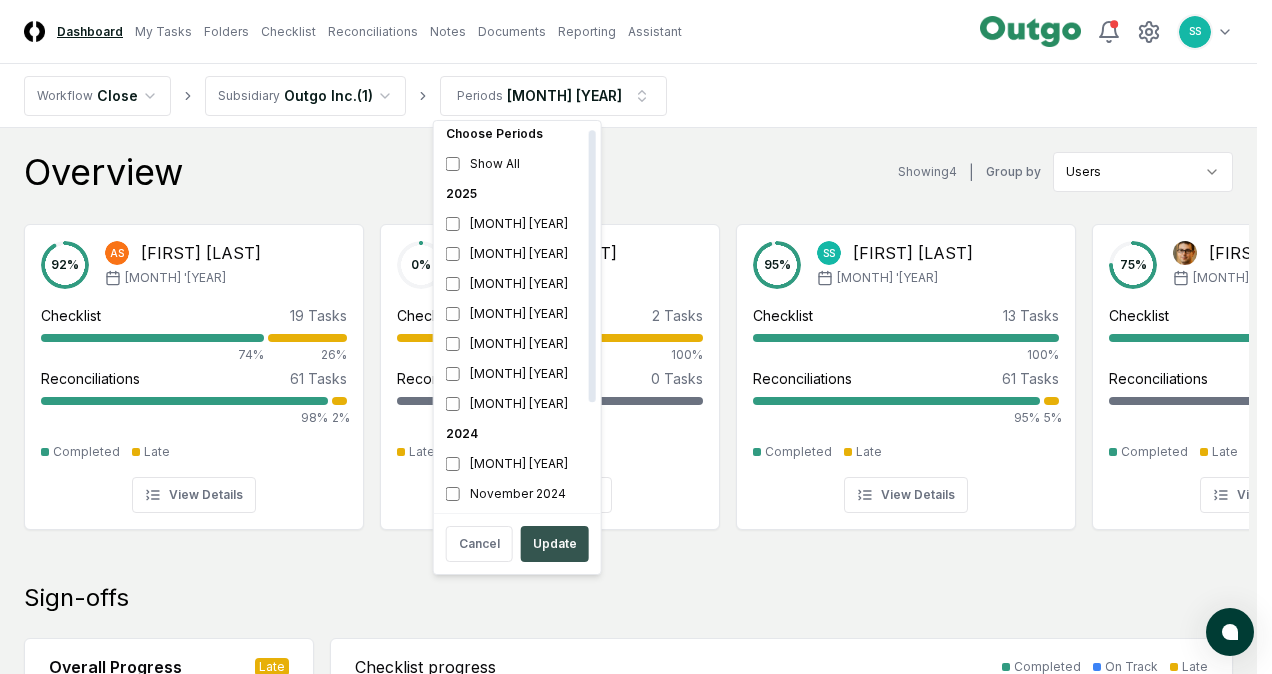click on "Update" at bounding box center [555, 544] 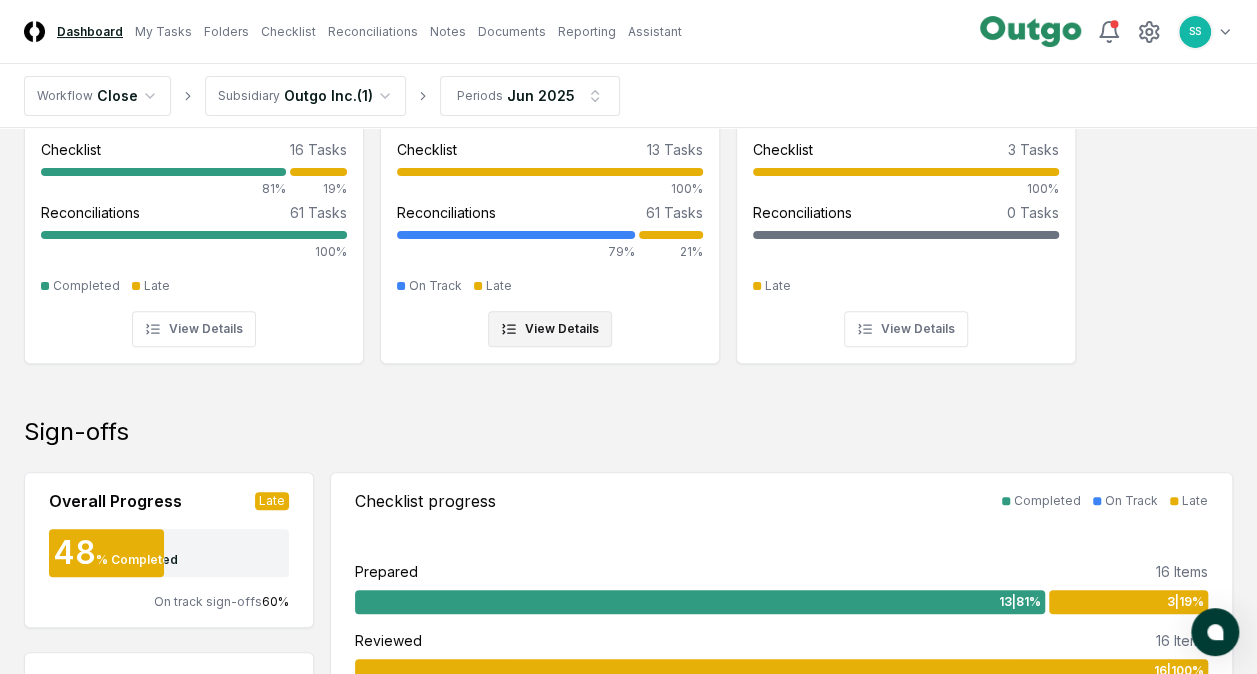 scroll, scrollTop: 0, scrollLeft: 0, axis: both 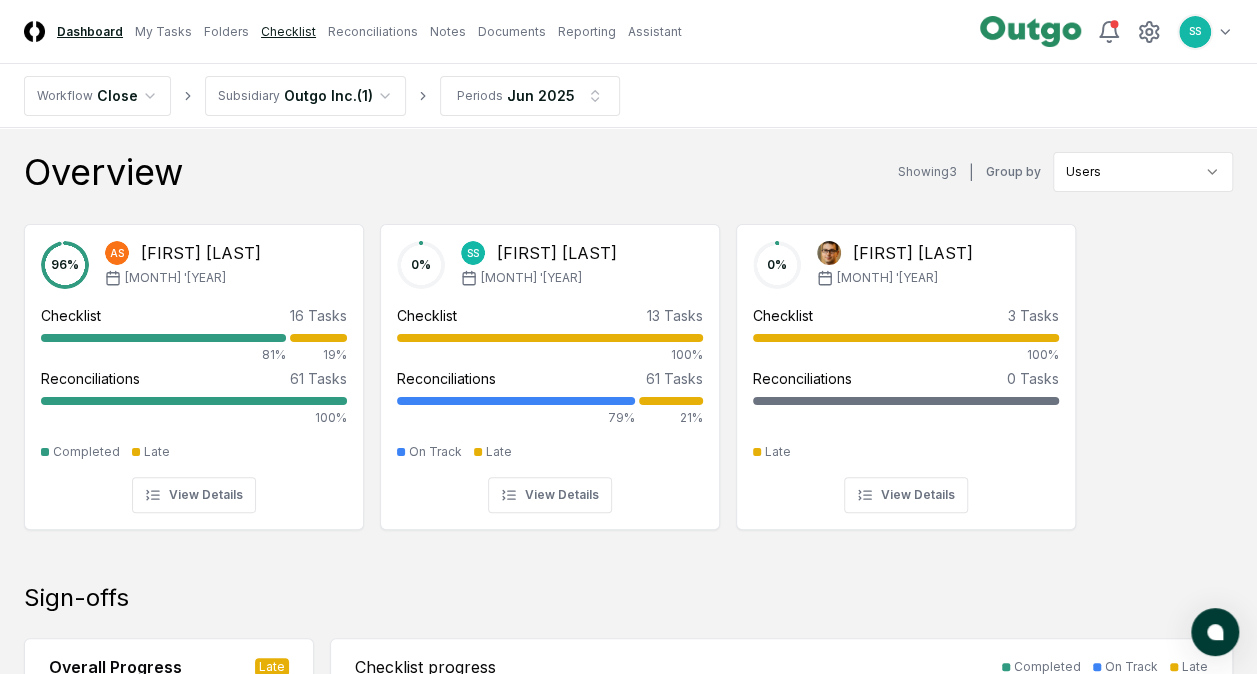 click on "Checklist" at bounding box center (288, 32) 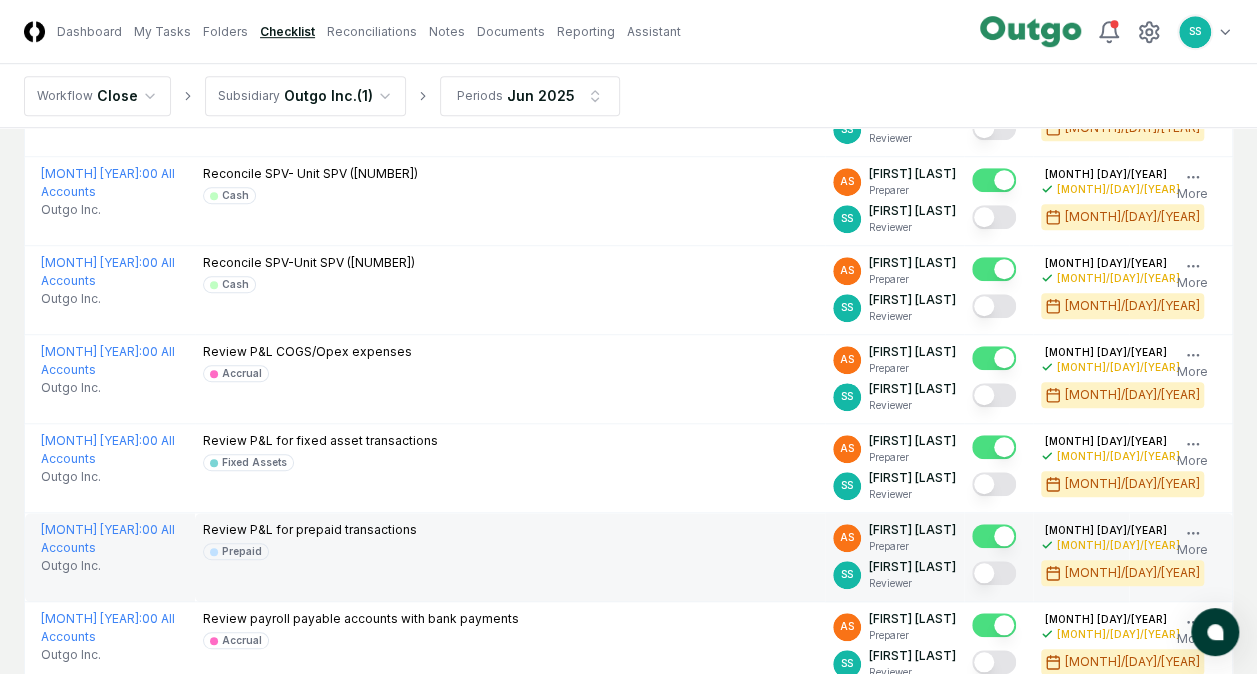 scroll, scrollTop: 232, scrollLeft: 0, axis: vertical 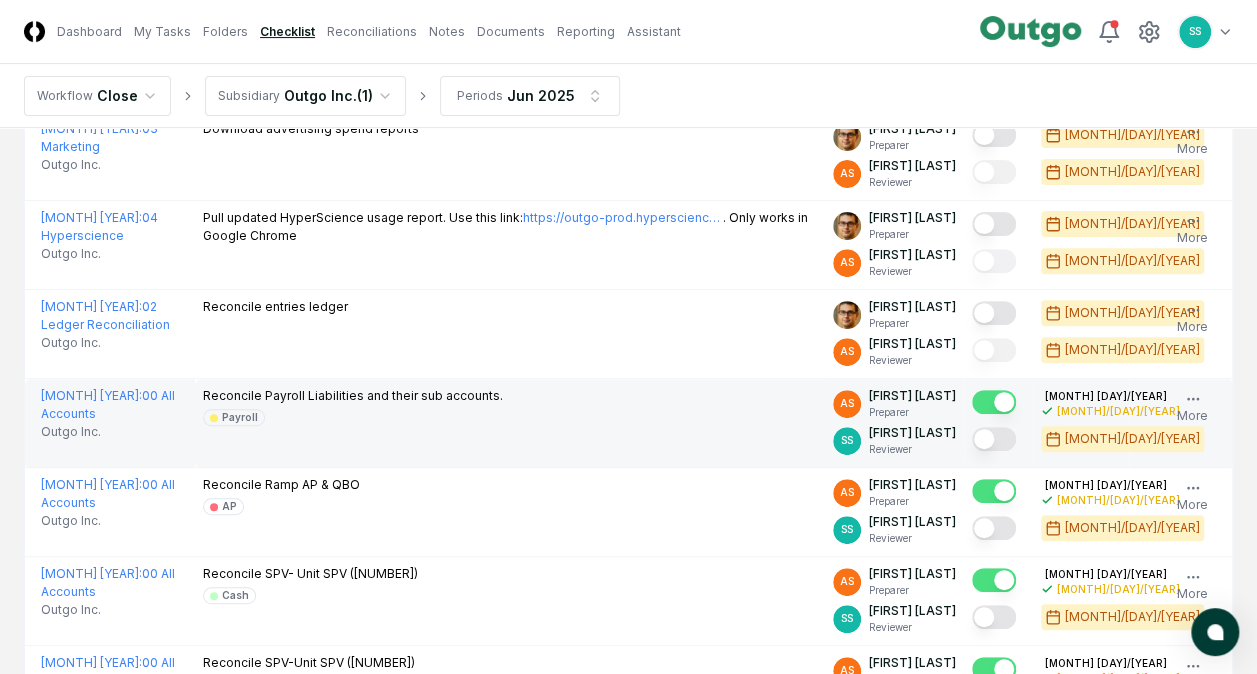 click at bounding box center [994, 439] 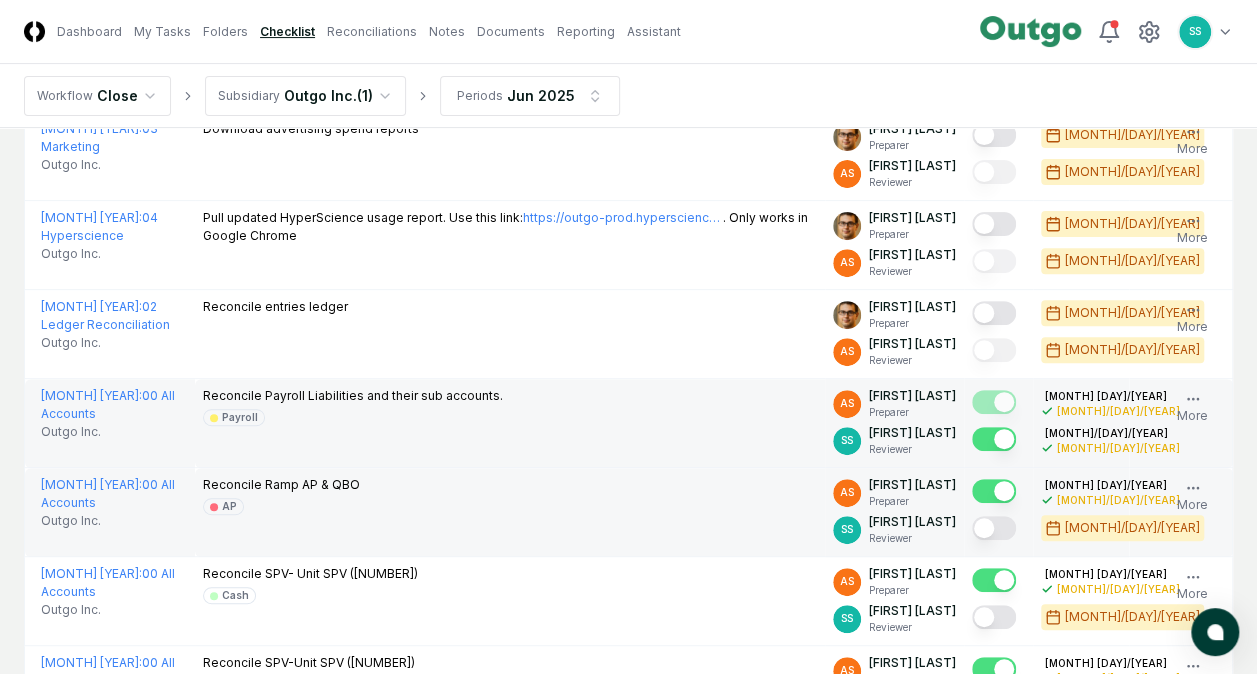 click at bounding box center (994, 528) 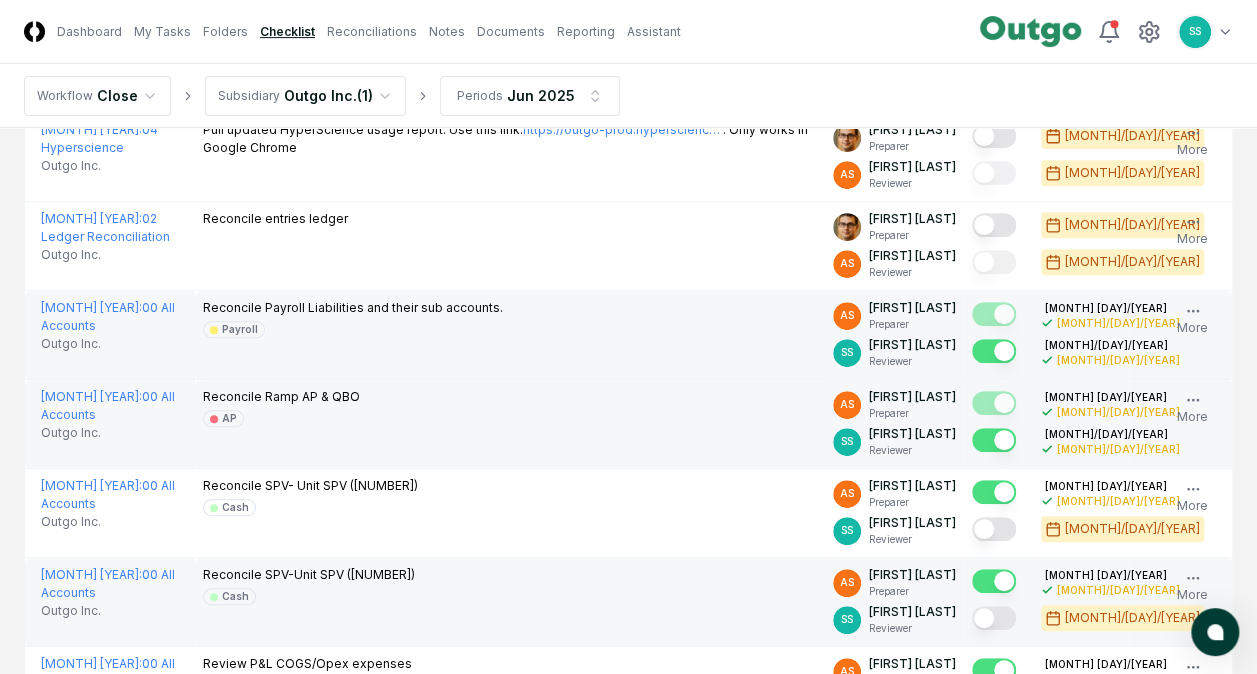 scroll, scrollTop: 432, scrollLeft: 0, axis: vertical 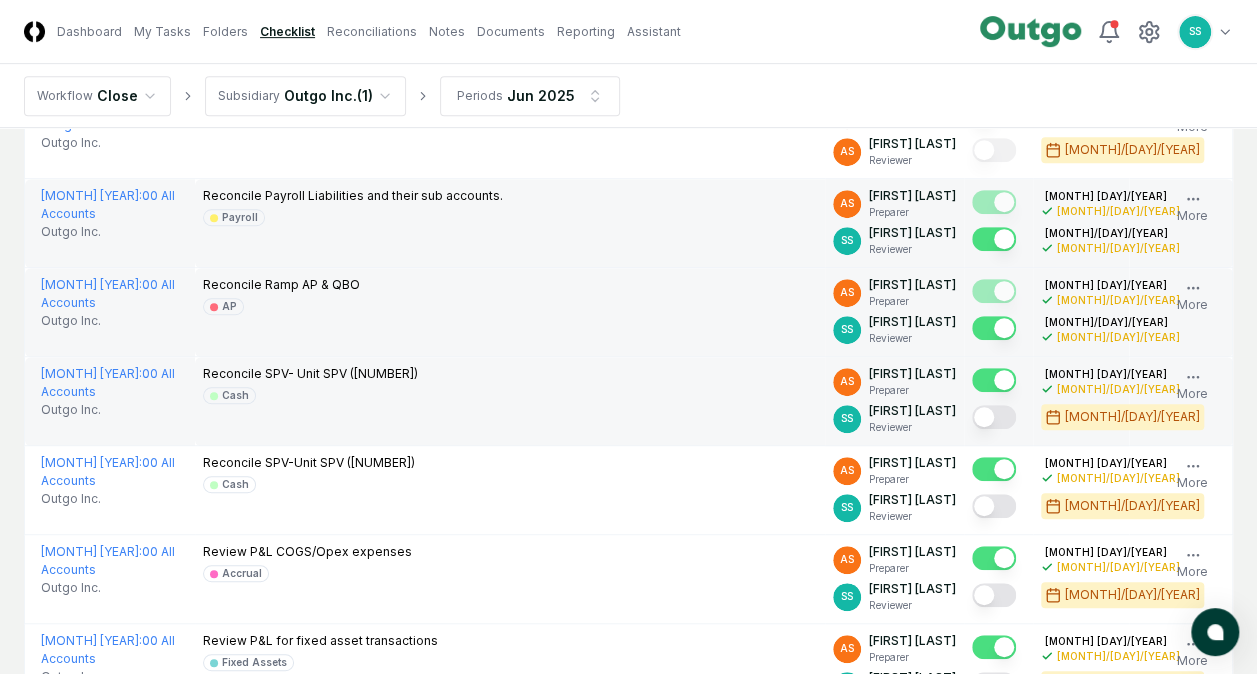click at bounding box center [994, 417] 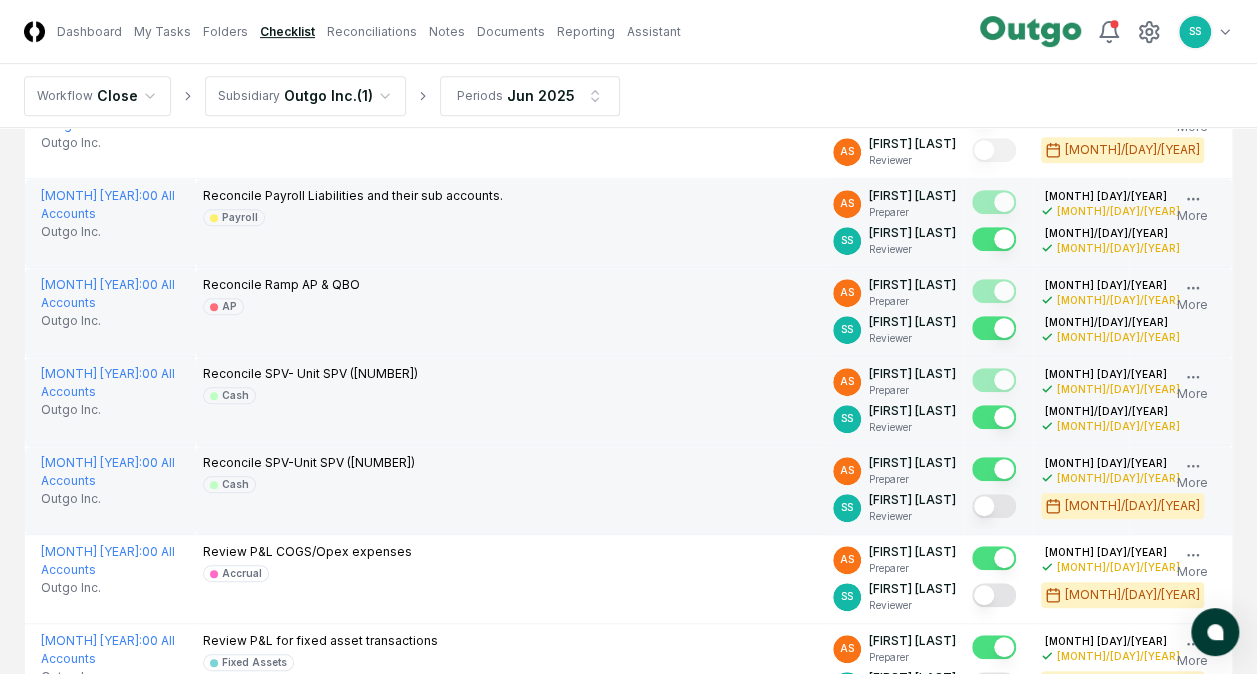 click at bounding box center [994, 506] 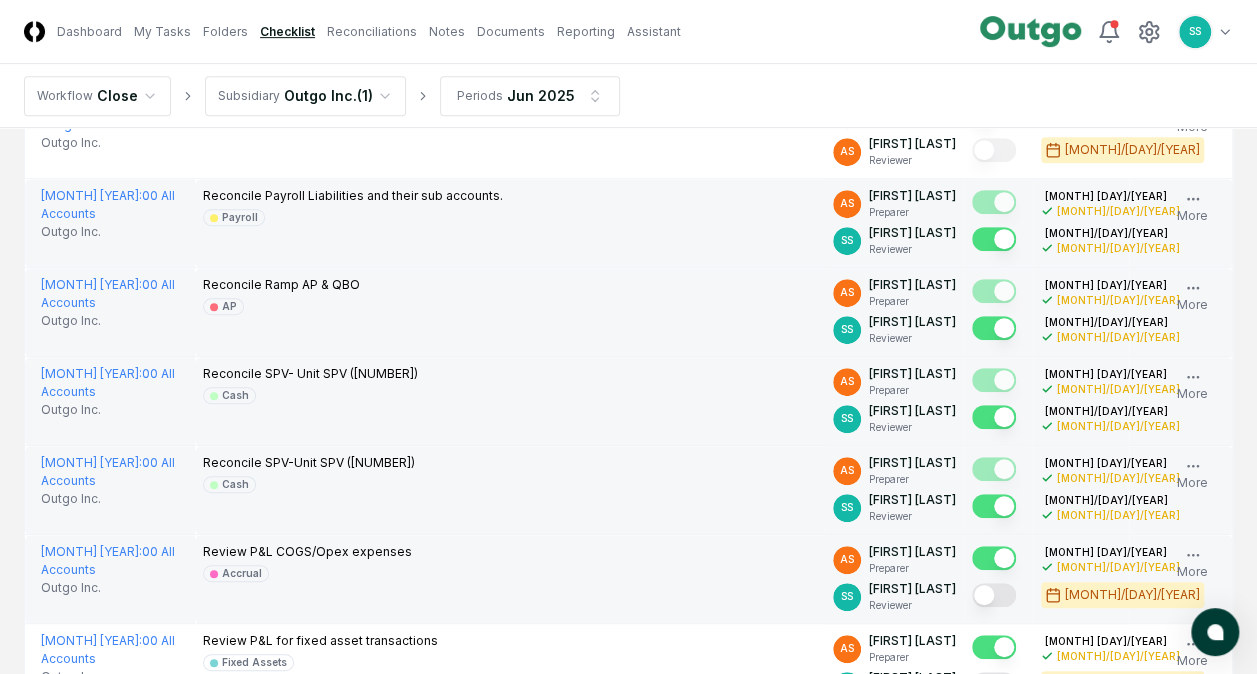 click at bounding box center [994, 595] 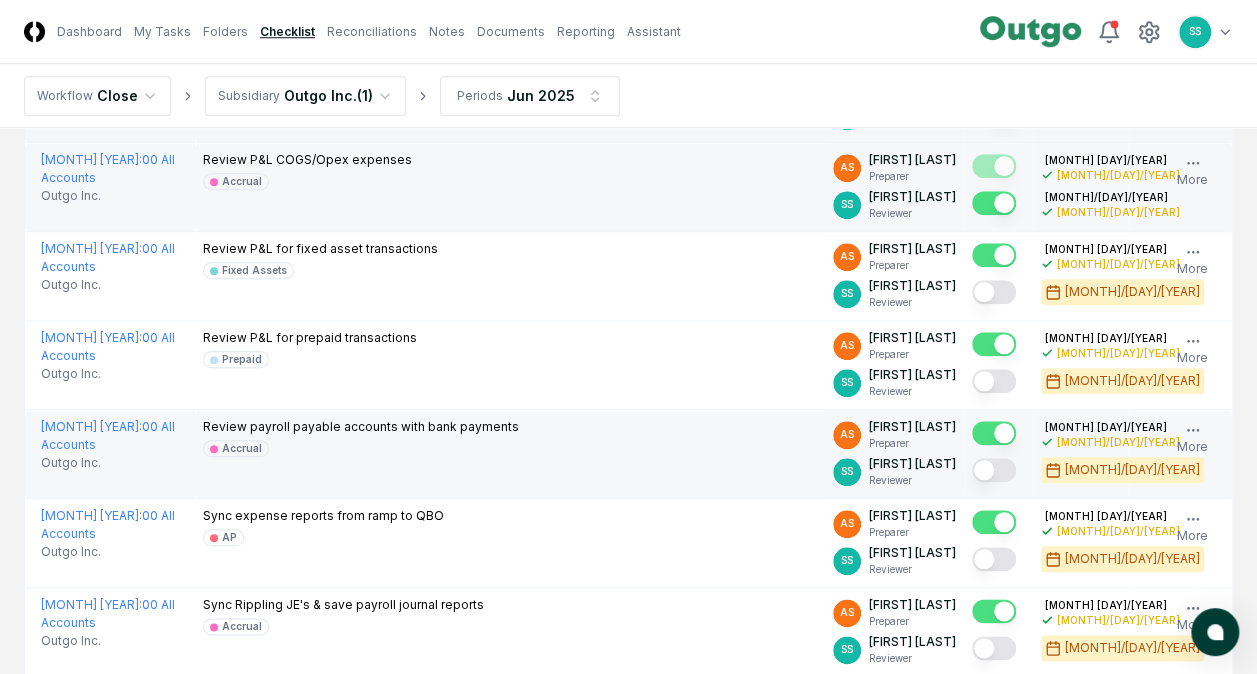 scroll, scrollTop: 832, scrollLeft: 0, axis: vertical 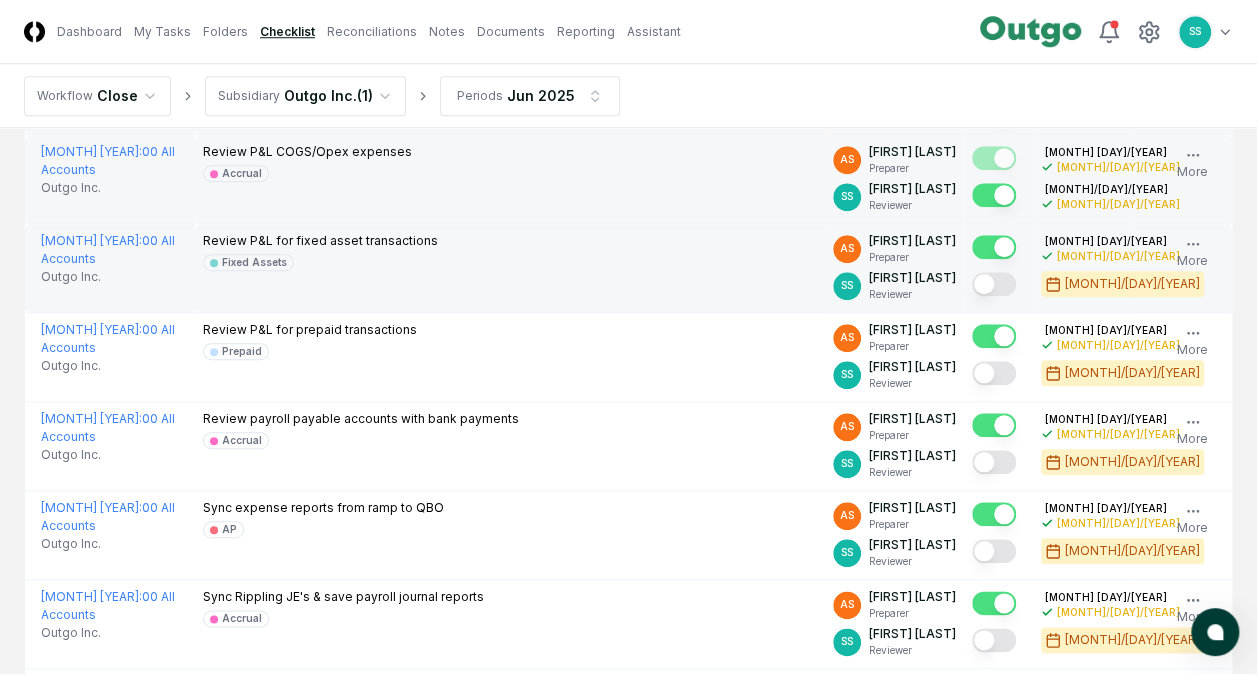 drag, startPoint x: 993, startPoint y: 280, endPoint x: 1000, endPoint y: 290, distance: 12.206555 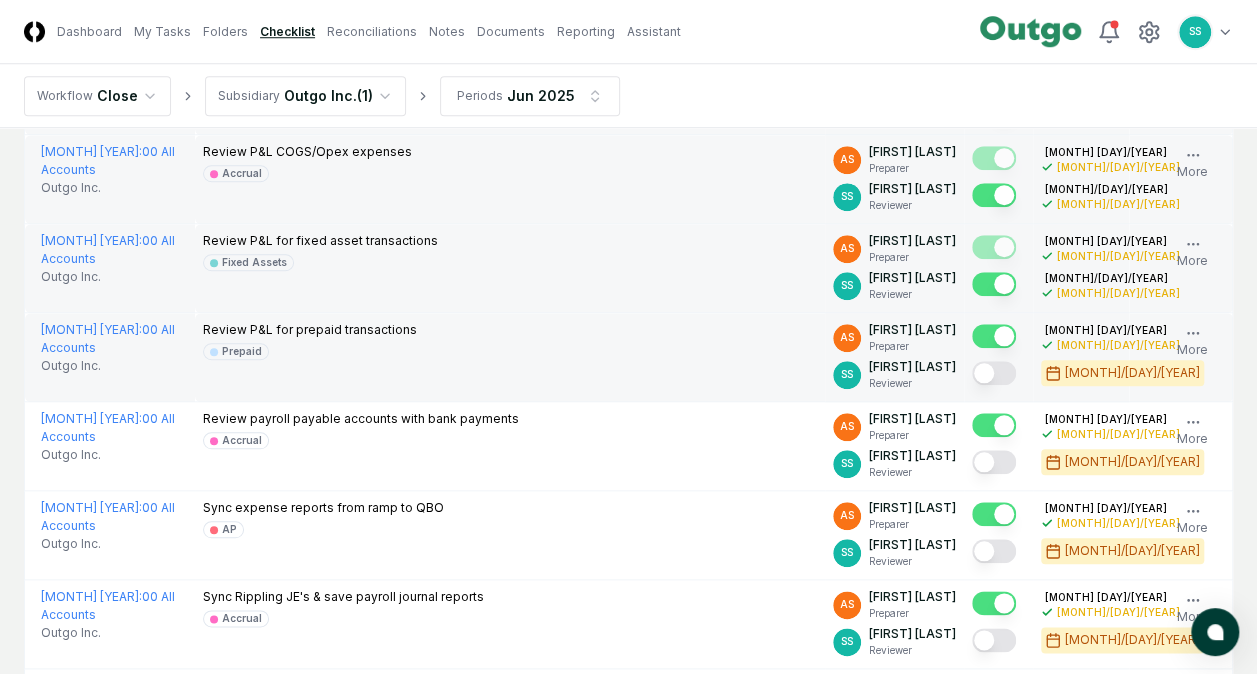 click at bounding box center (994, 373) 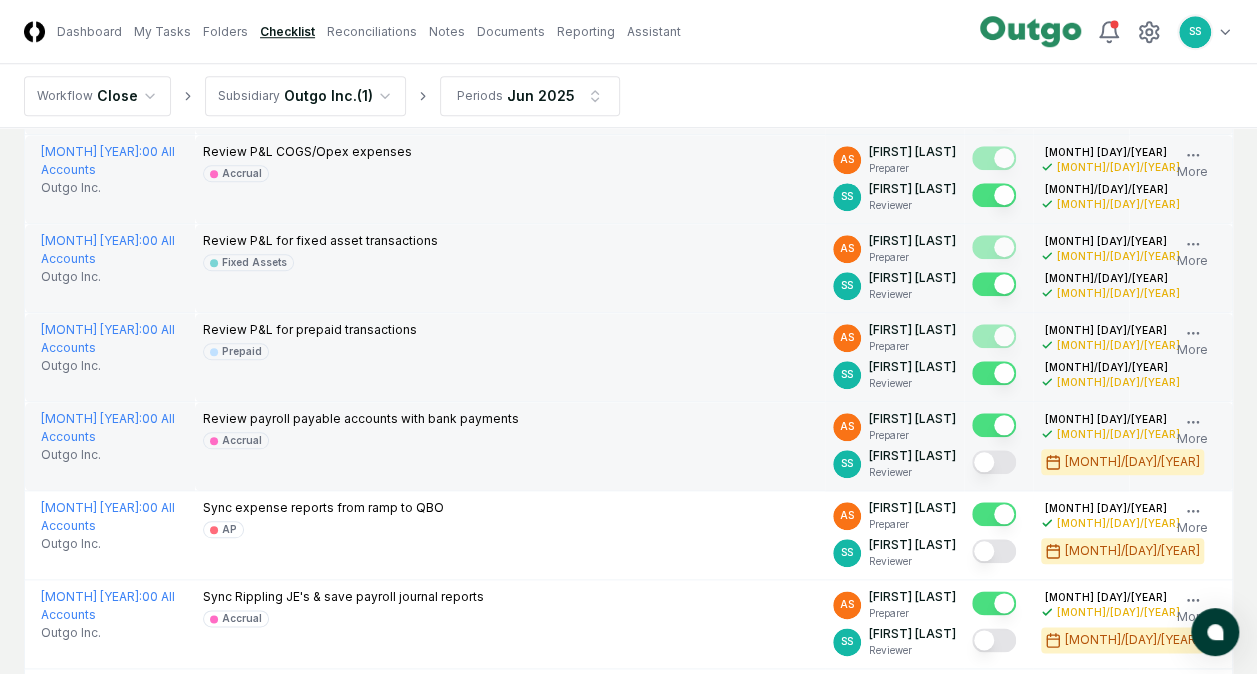 click at bounding box center [994, 462] 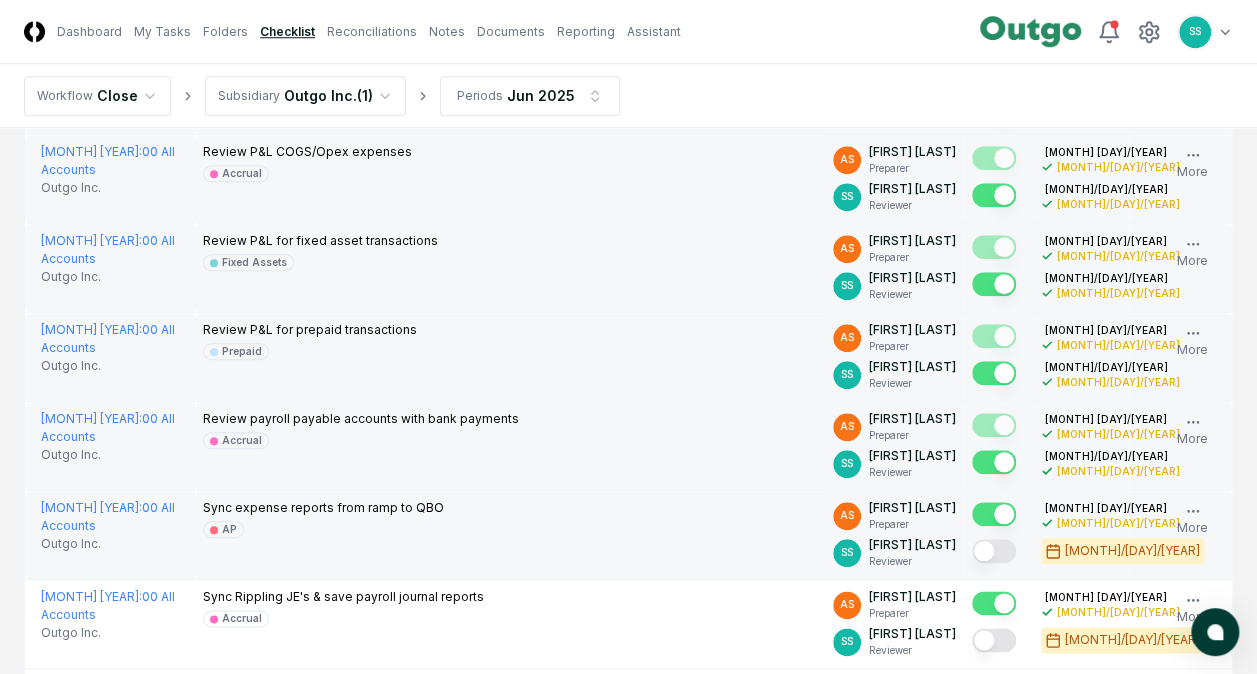 click at bounding box center (994, 551) 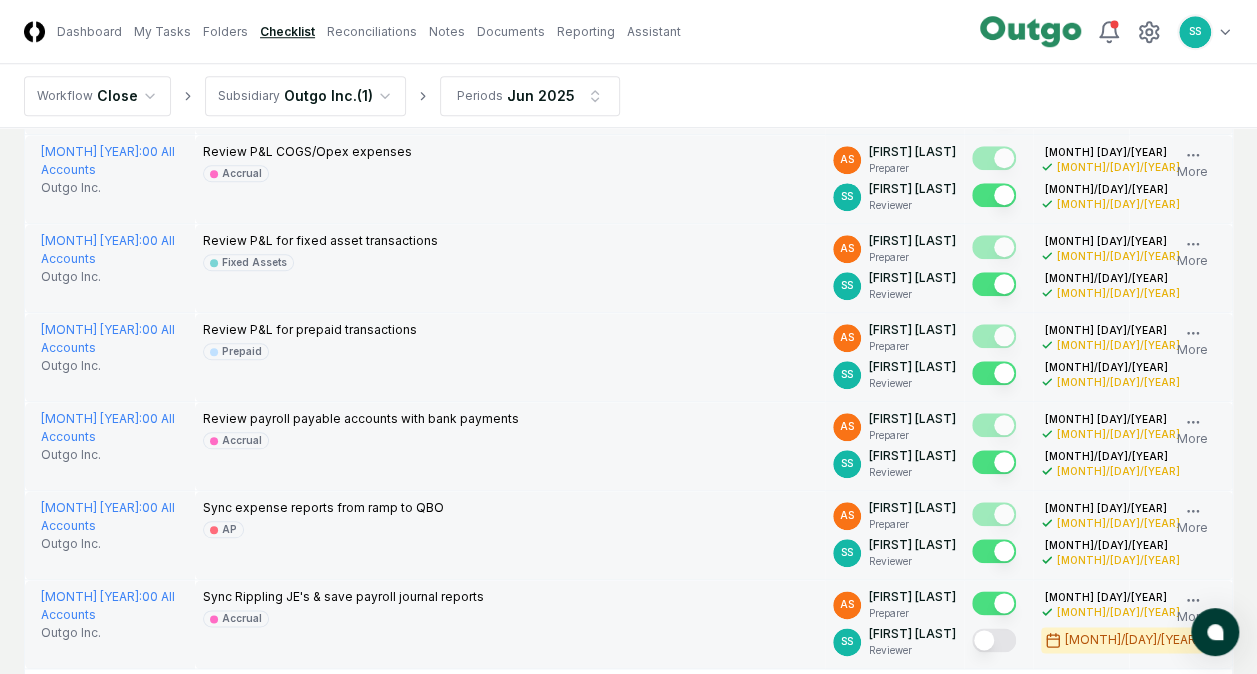 click at bounding box center (994, 640) 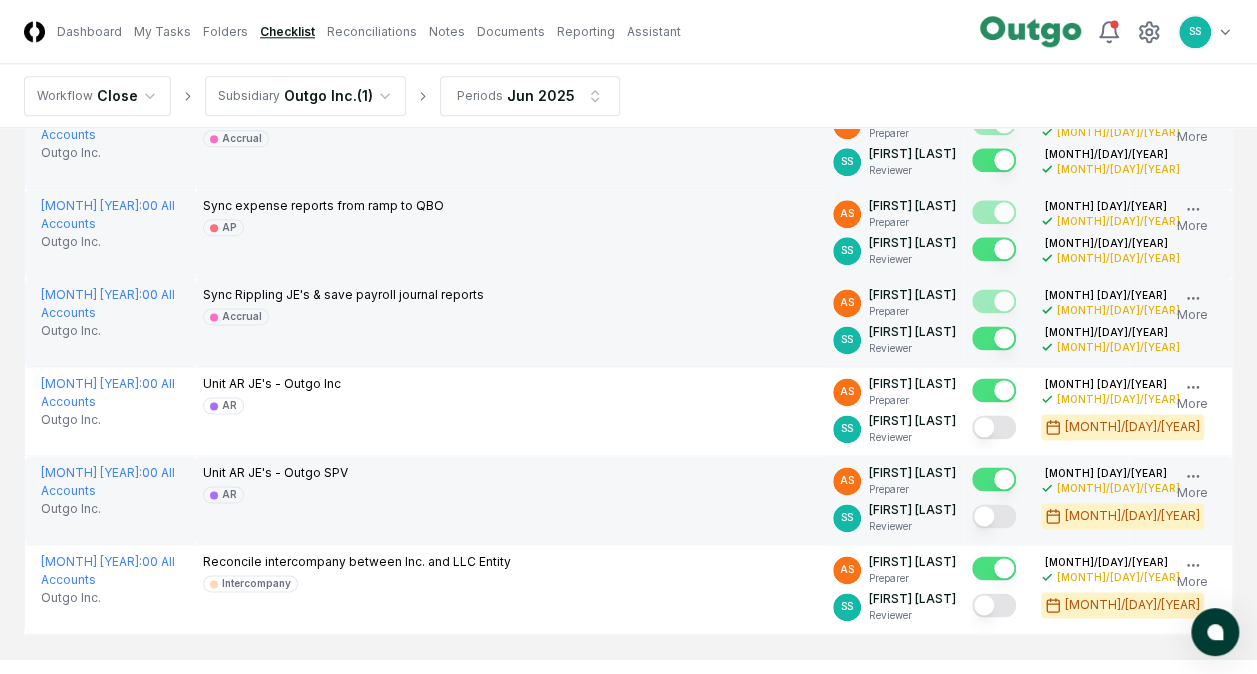 scroll, scrollTop: 1232, scrollLeft: 0, axis: vertical 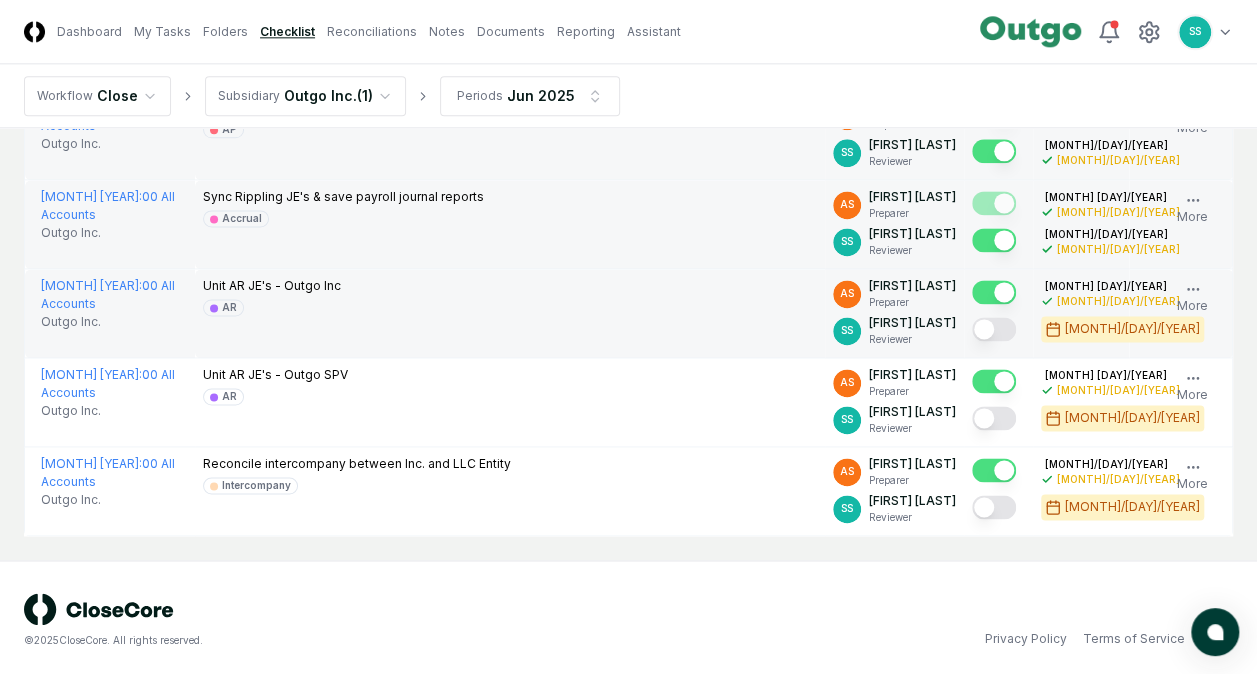 click at bounding box center [994, 329] 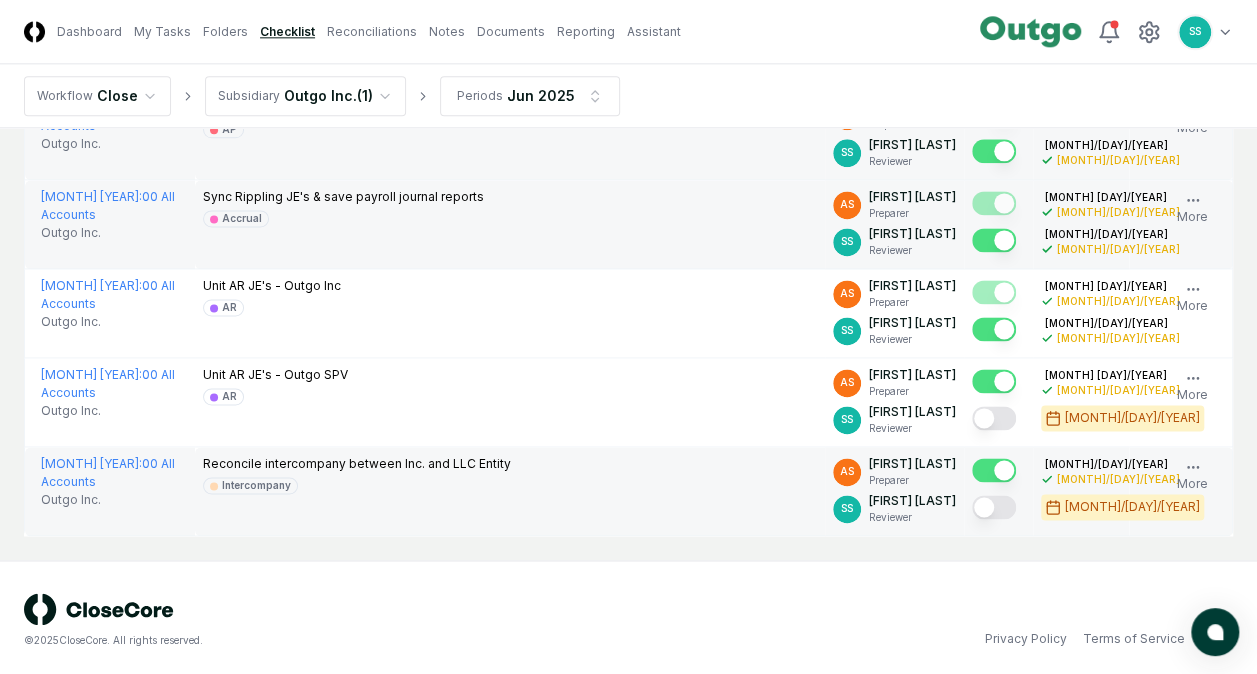 drag, startPoint x: 1005, startPoint y: 409, endPoint x: 1008, endPoint y: 454, distance: 45.099888 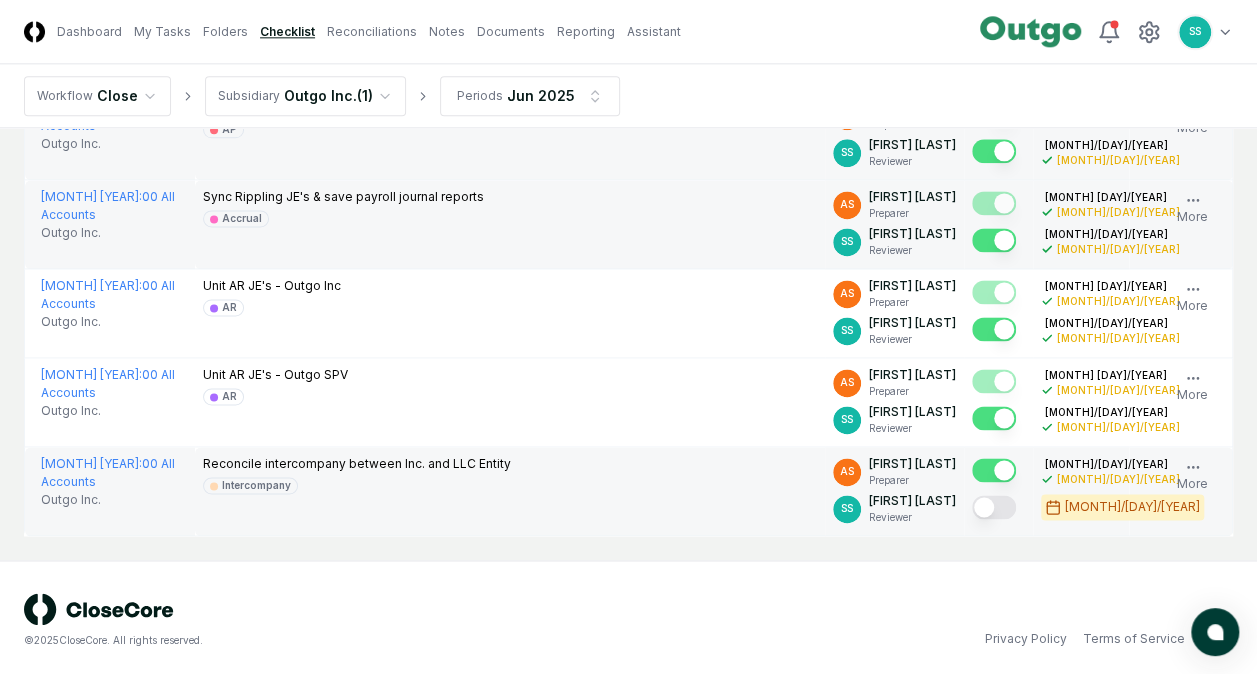 click at bounding box center [994, 507] 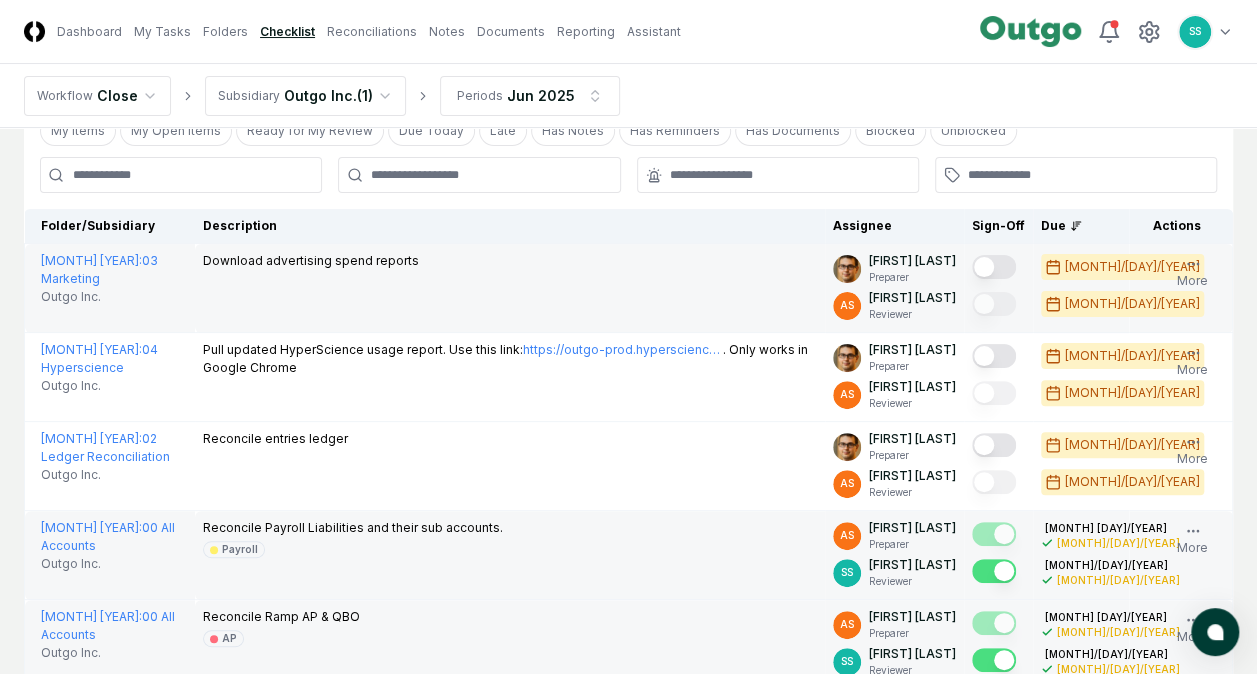scroll, scrollTop: 0, scrollLeft: 0, axis: both 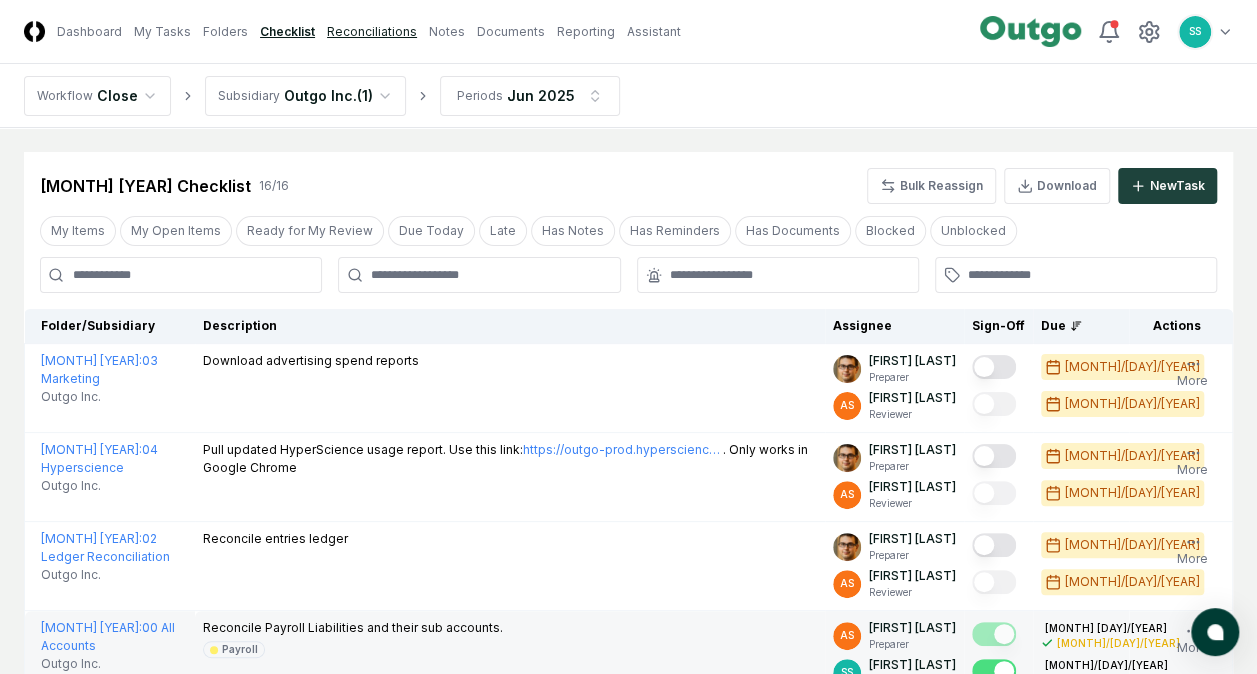 click on "Reconciliations" at bounding box center (372, 32) 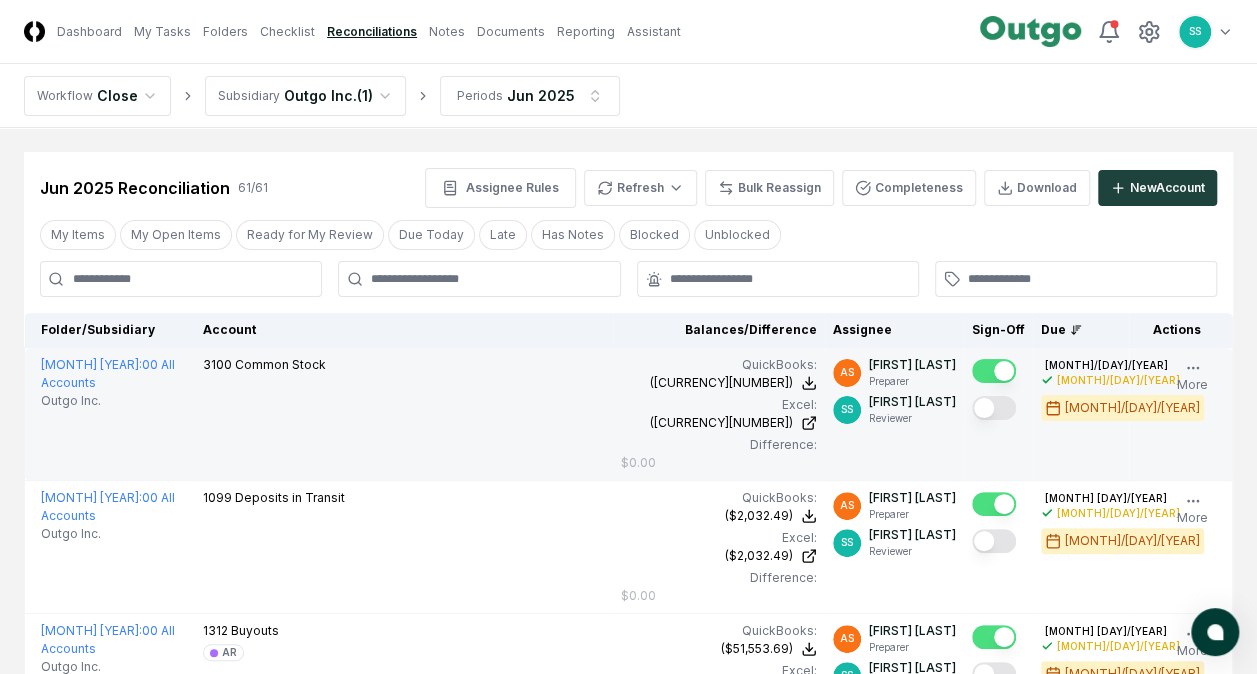 click at bounding box center (994, 408) 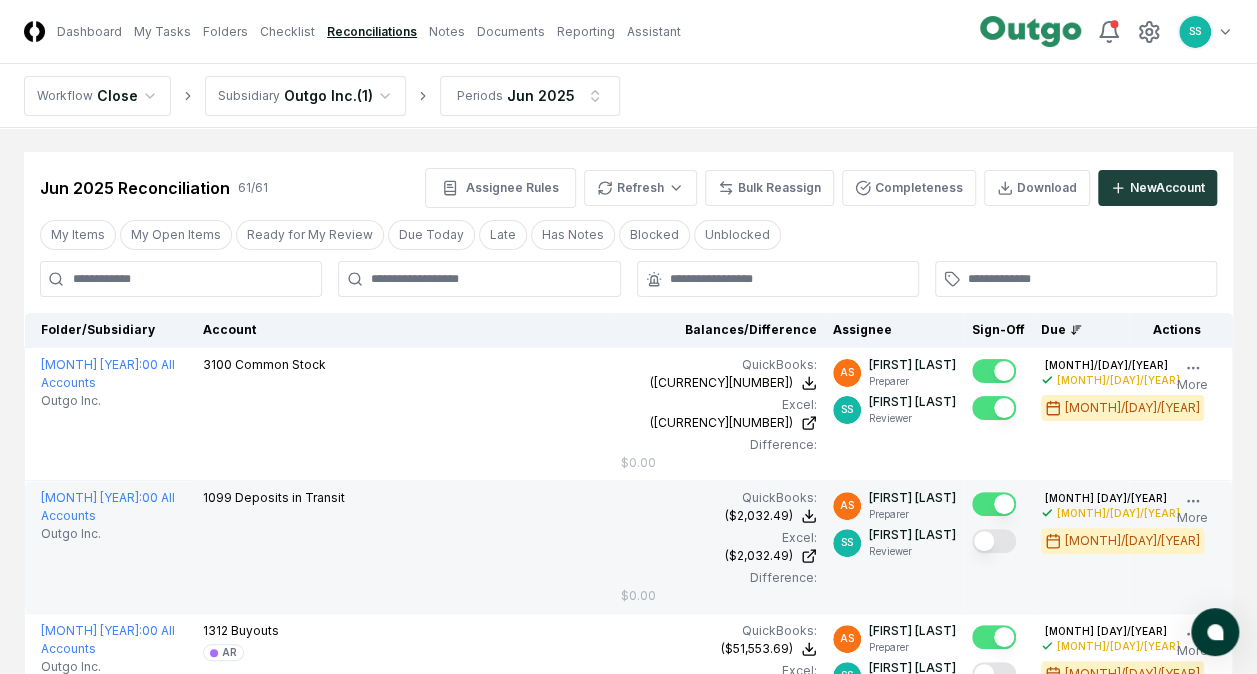 click at bounding box center (994, 541) 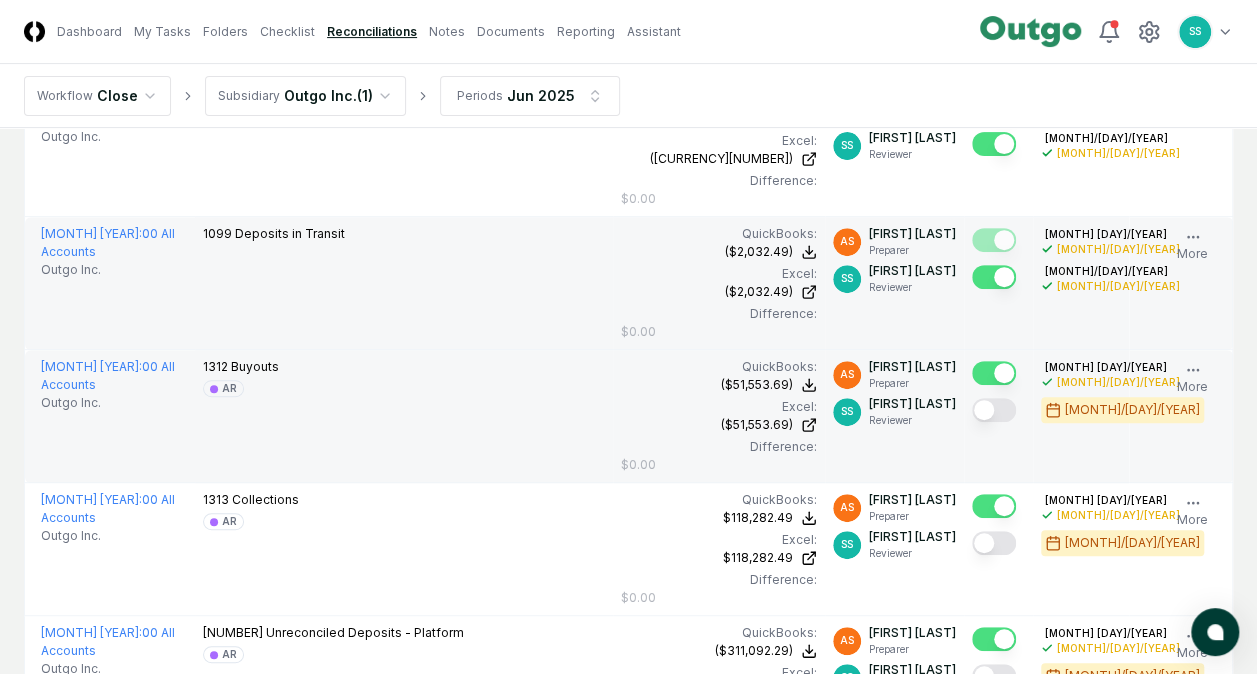 scroll, scrollTop: 300, scrollLeft: 0, axis: vertical 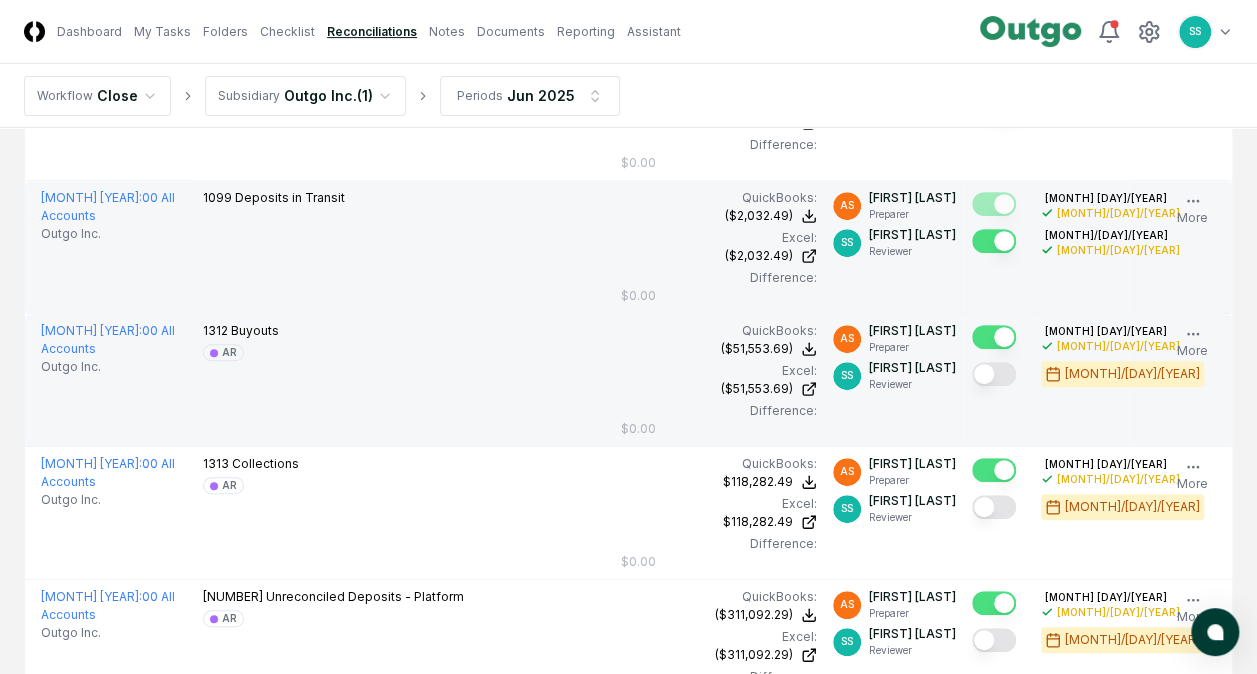 click at bounding box center (994, 374) 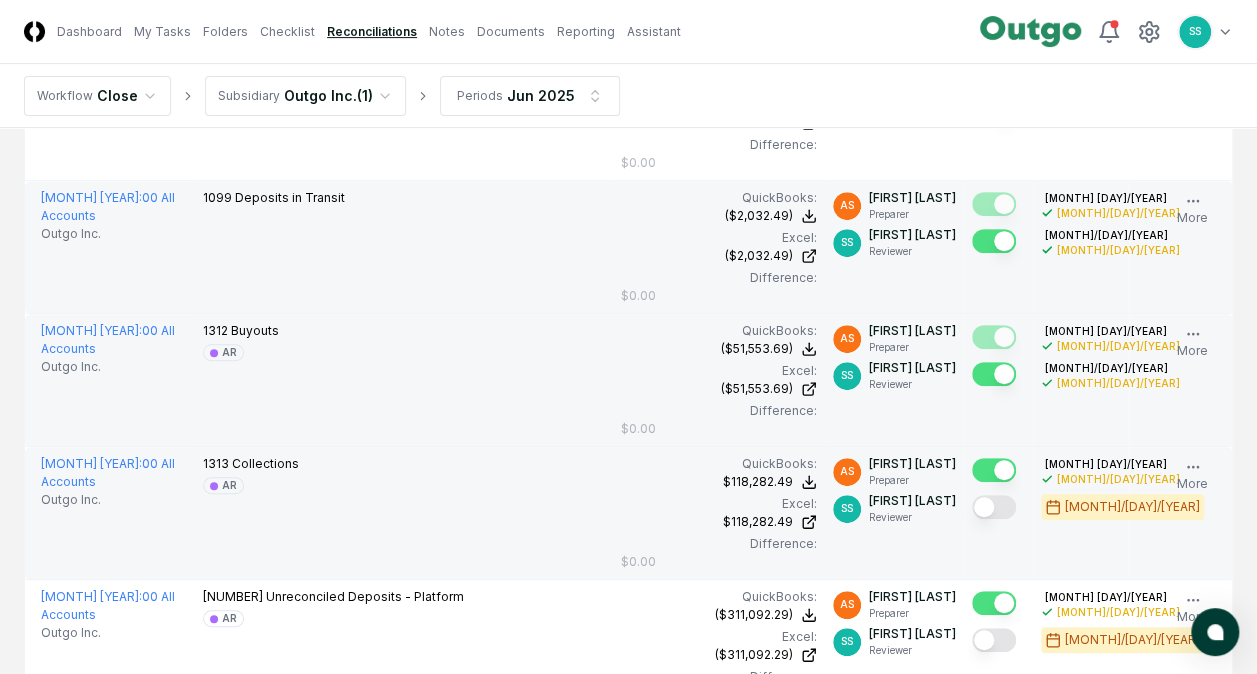 click at bounding box center (994, 507) 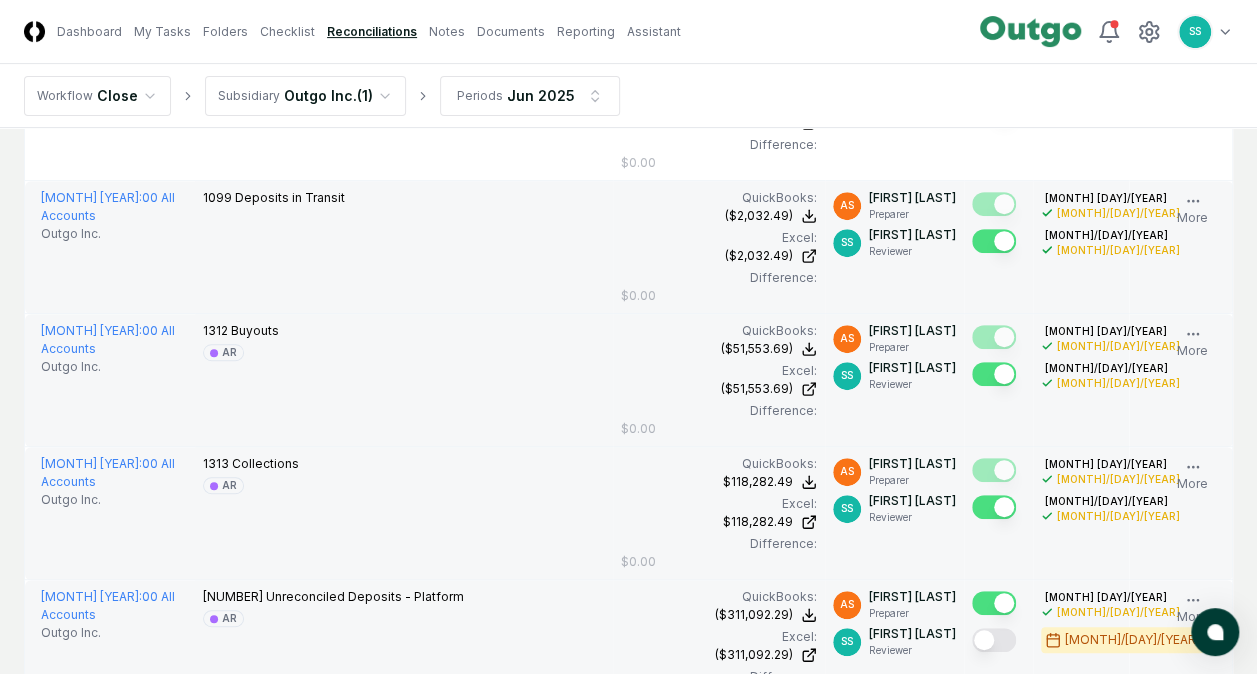 click at bounding box center (994, 640) 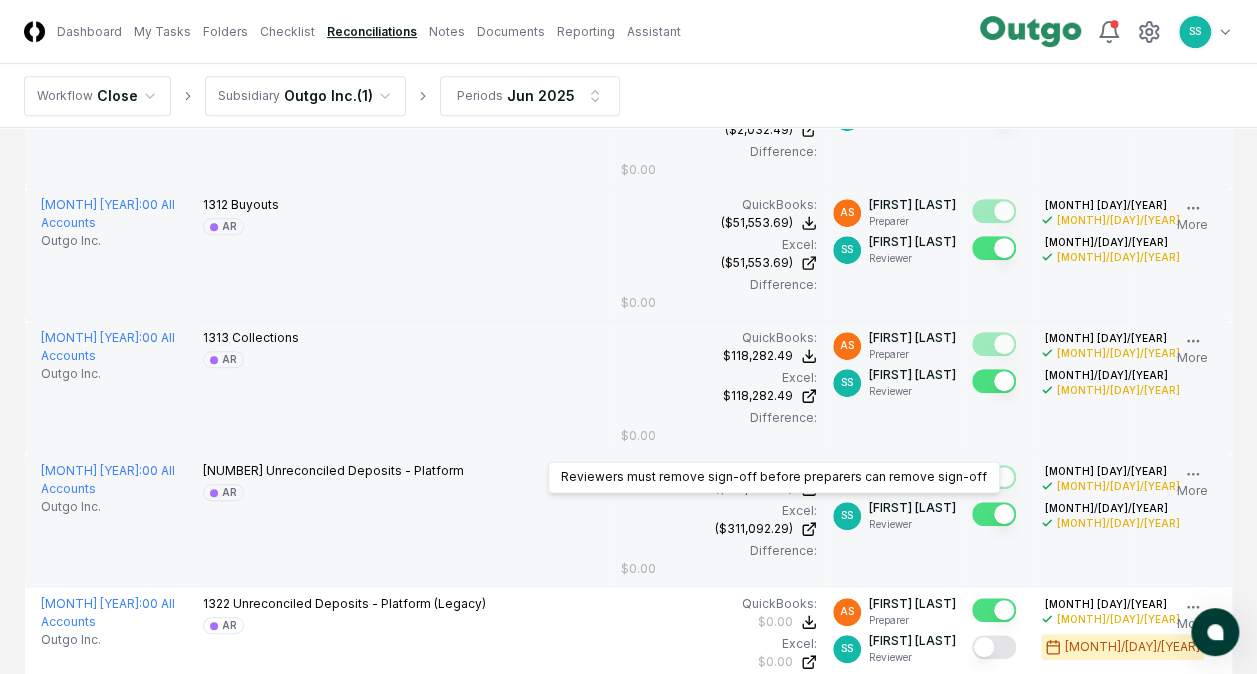 scroll, scrollTop: 600, scrollLeft: 0, axis: vertical 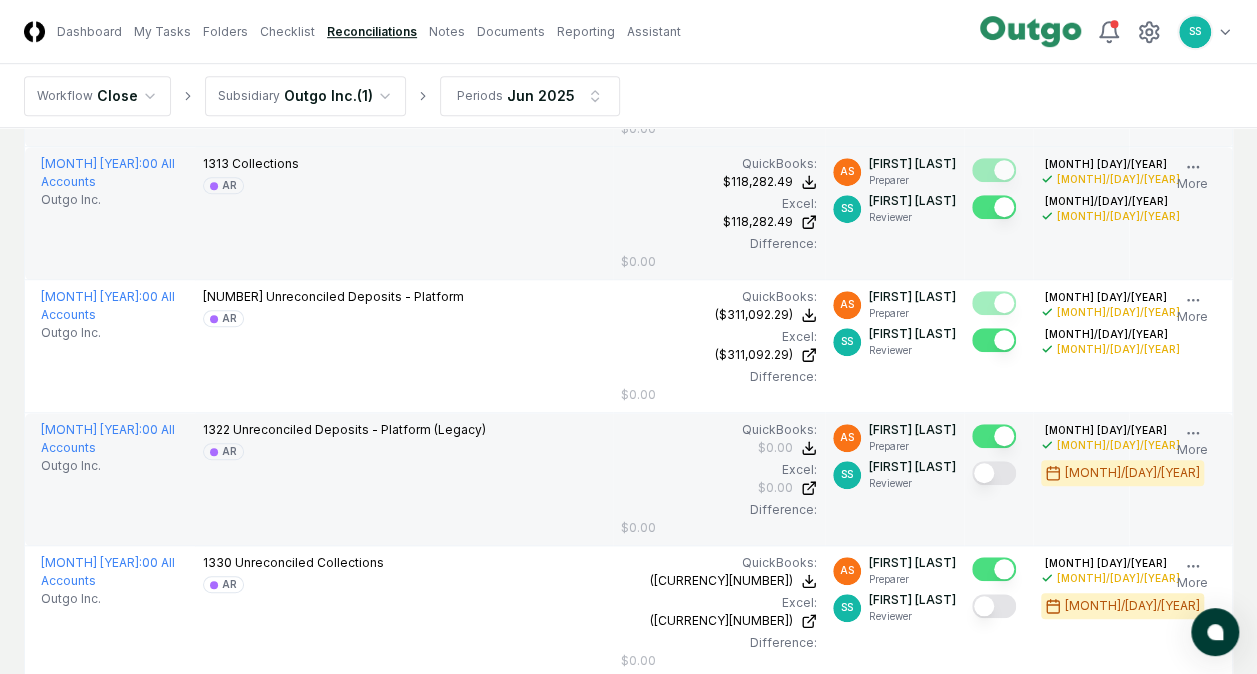 click at bounding box center [994, 473] 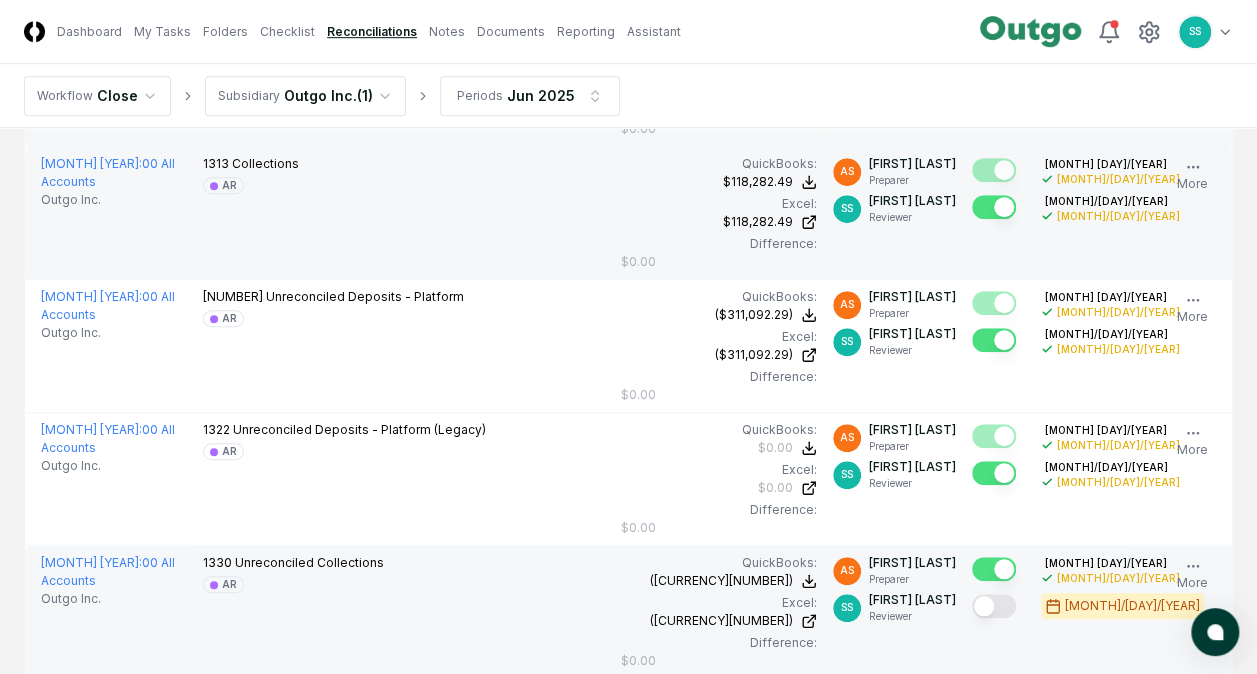 click at bounding box center [994, 606] 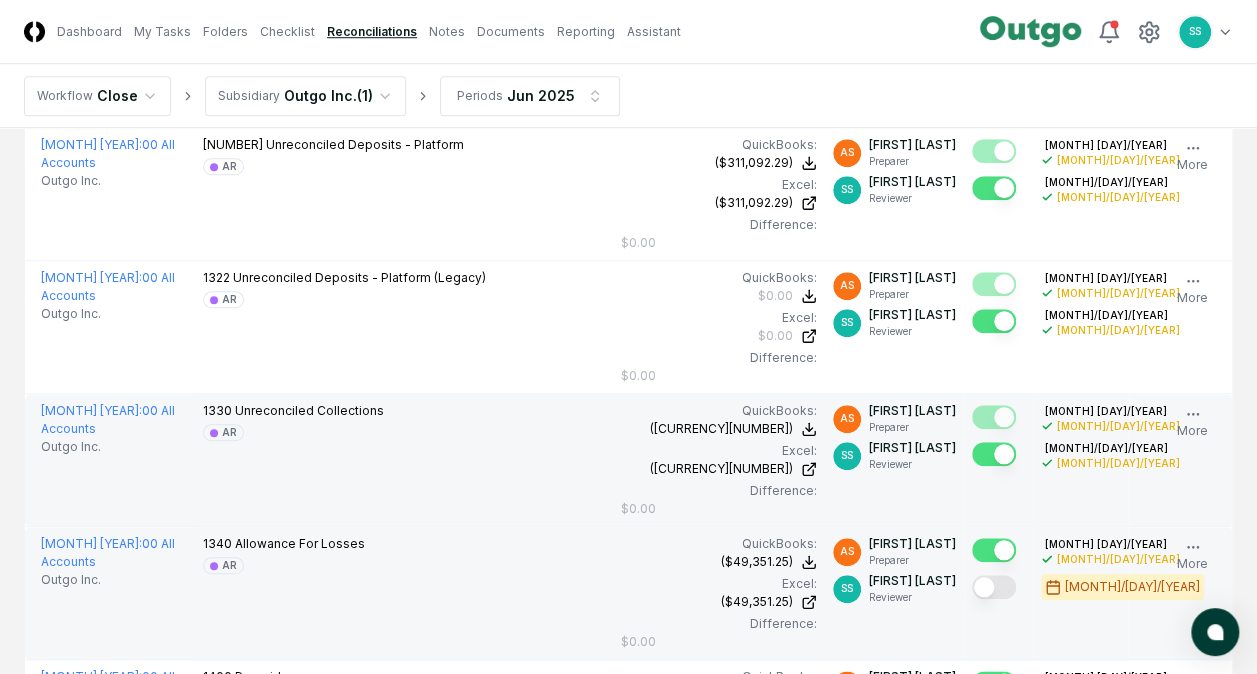 scroll, scrollTop: 900, scrollLeft: 0, axis: vertical 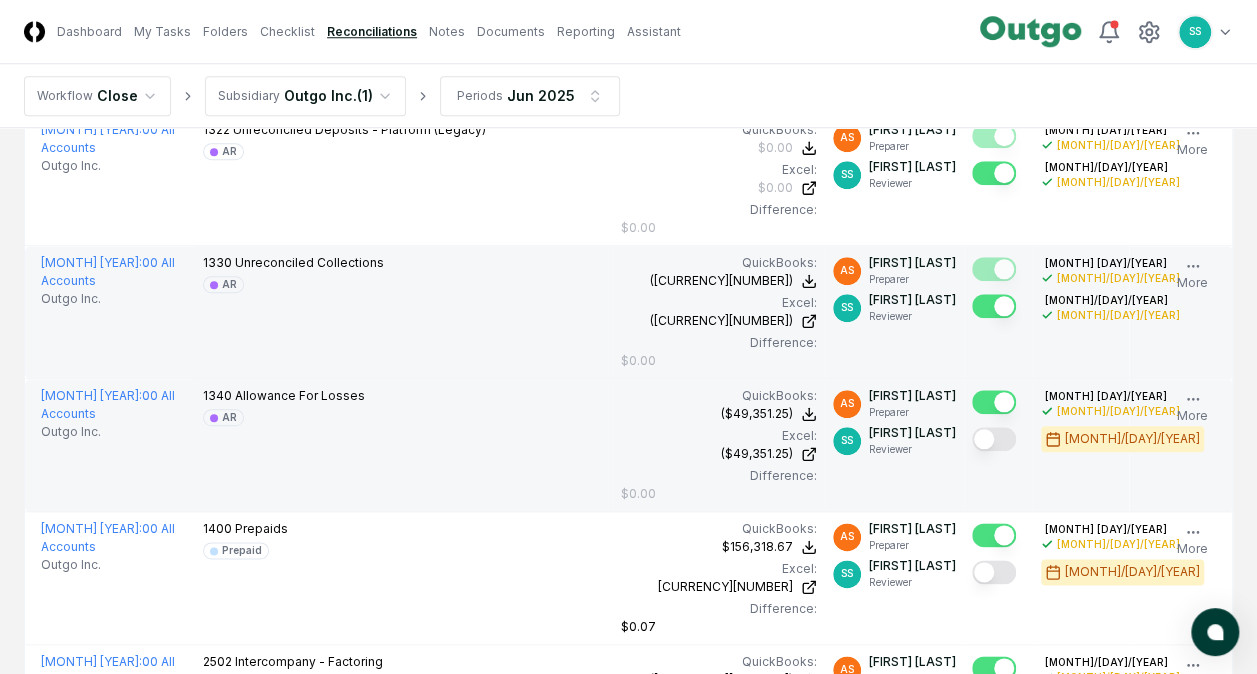 drag, startPoint x: 1004, startPoint y: 430, endPoint x: 1009, endPoint y: 450, distance: 20.615528 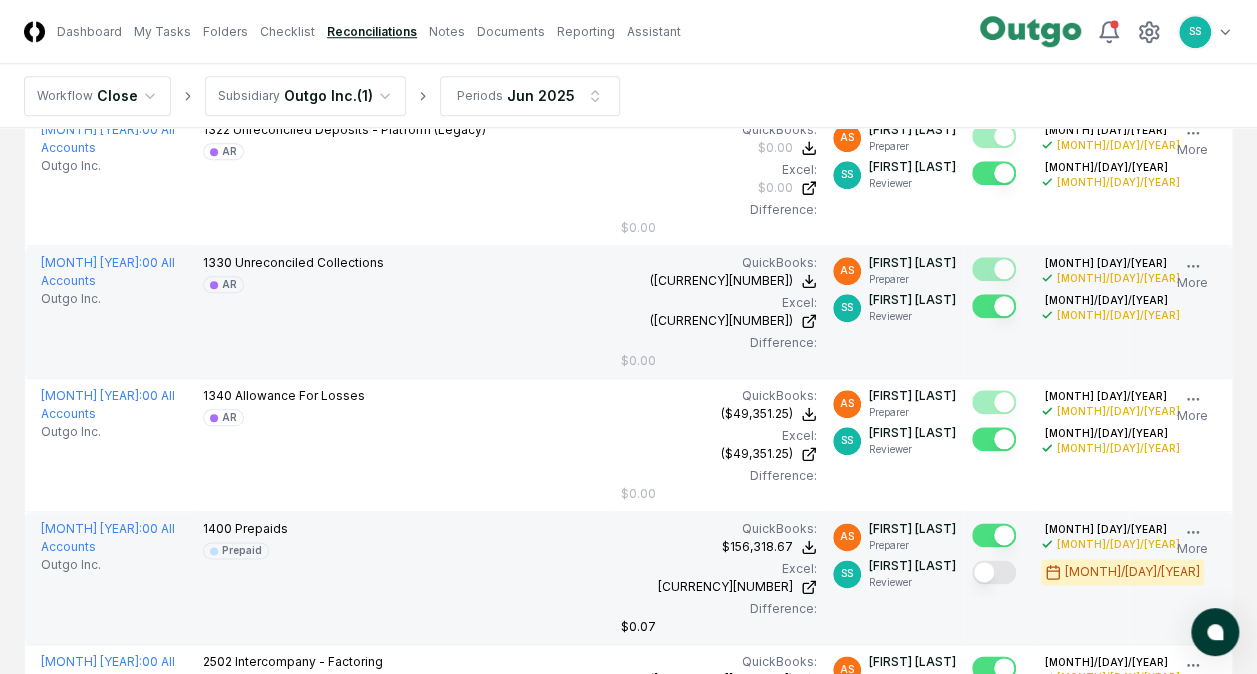 click at bounding box center (994, 572) 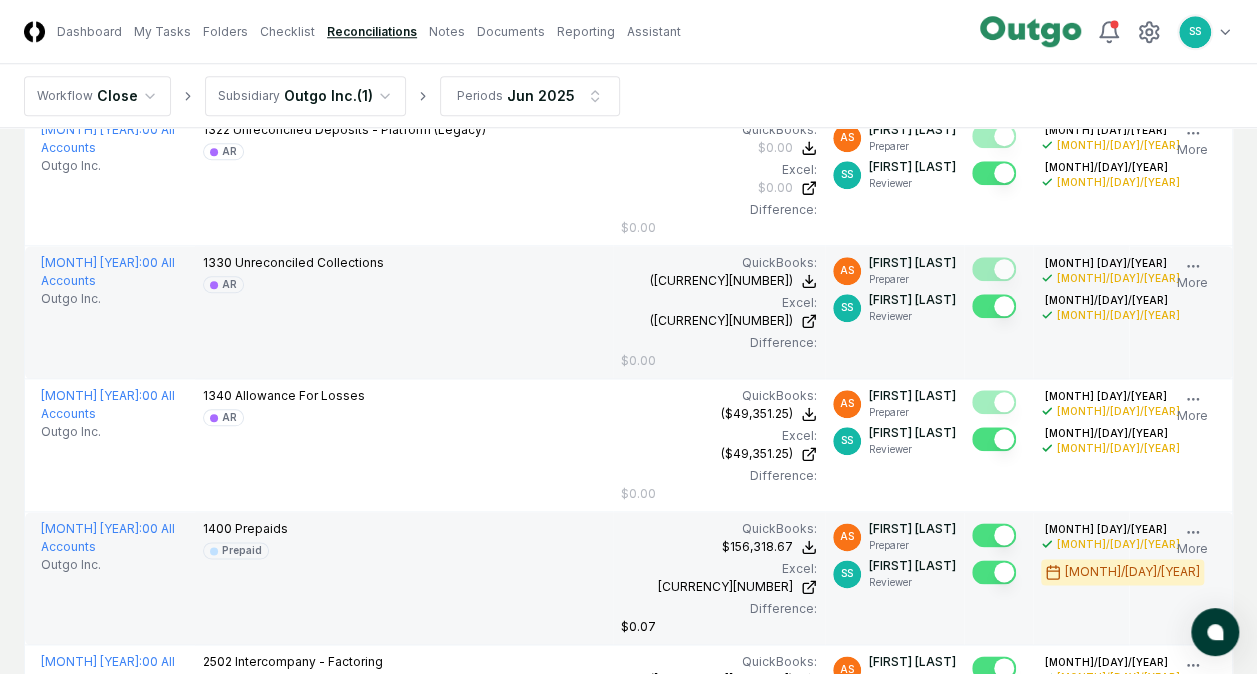 scroll, scrollTop: 1200, scrollLeft: 0, axis: vertical 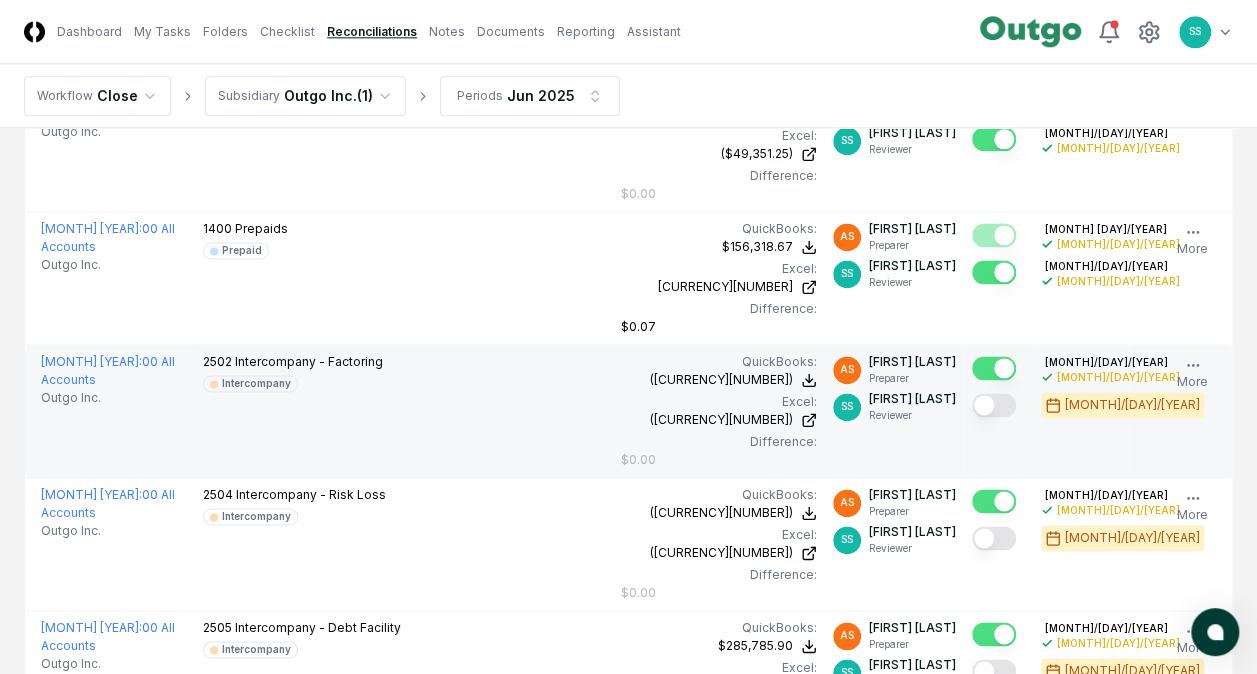 click at bounding box center (994, 405) 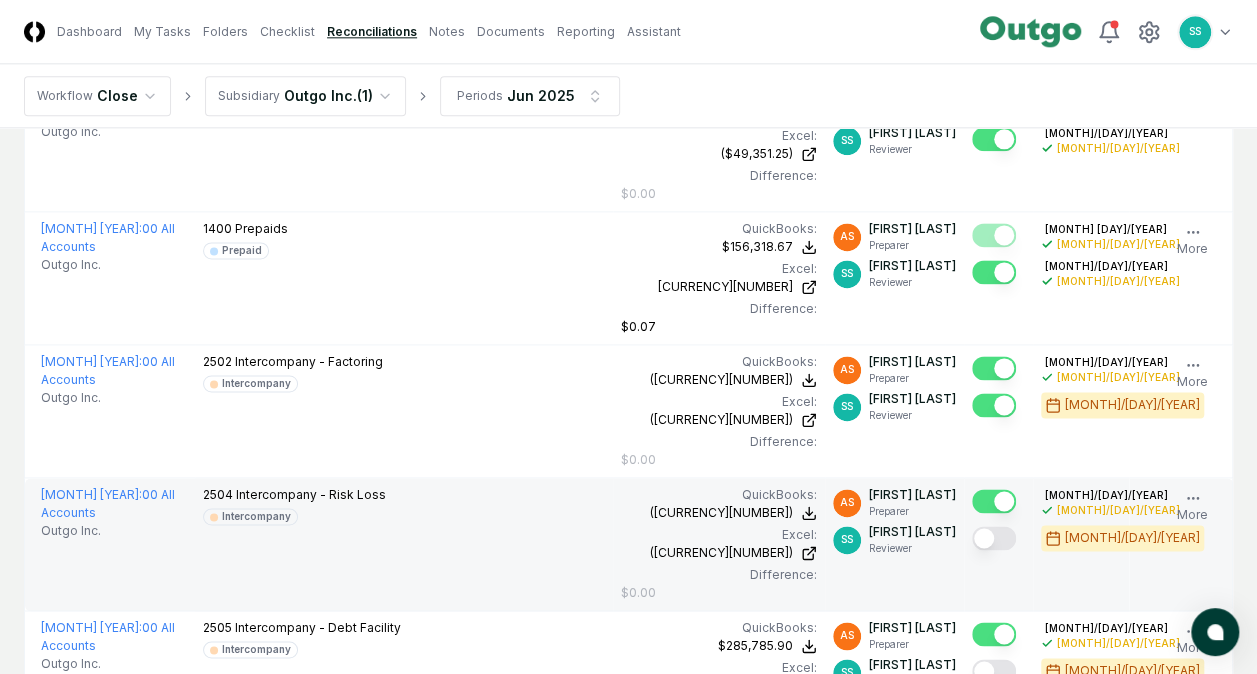 click at bounding box center [994, 538] 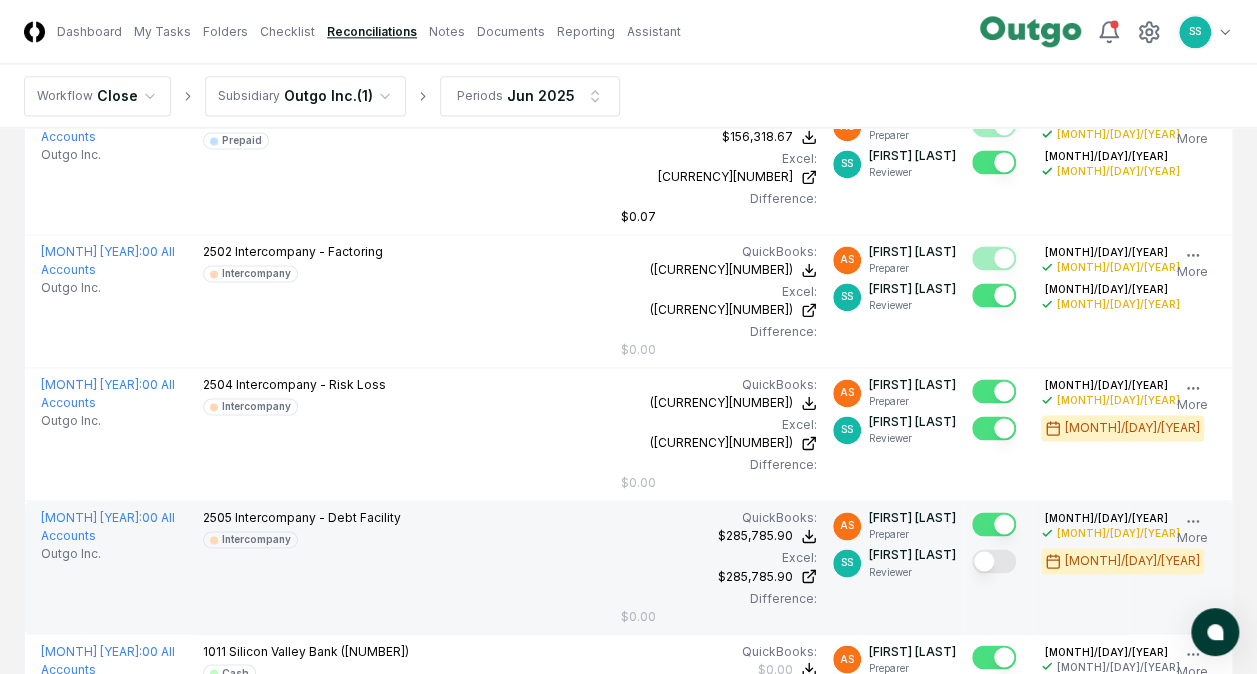 scroll, scrollTop: 1400, scrollLeft: 0, axis: vertical 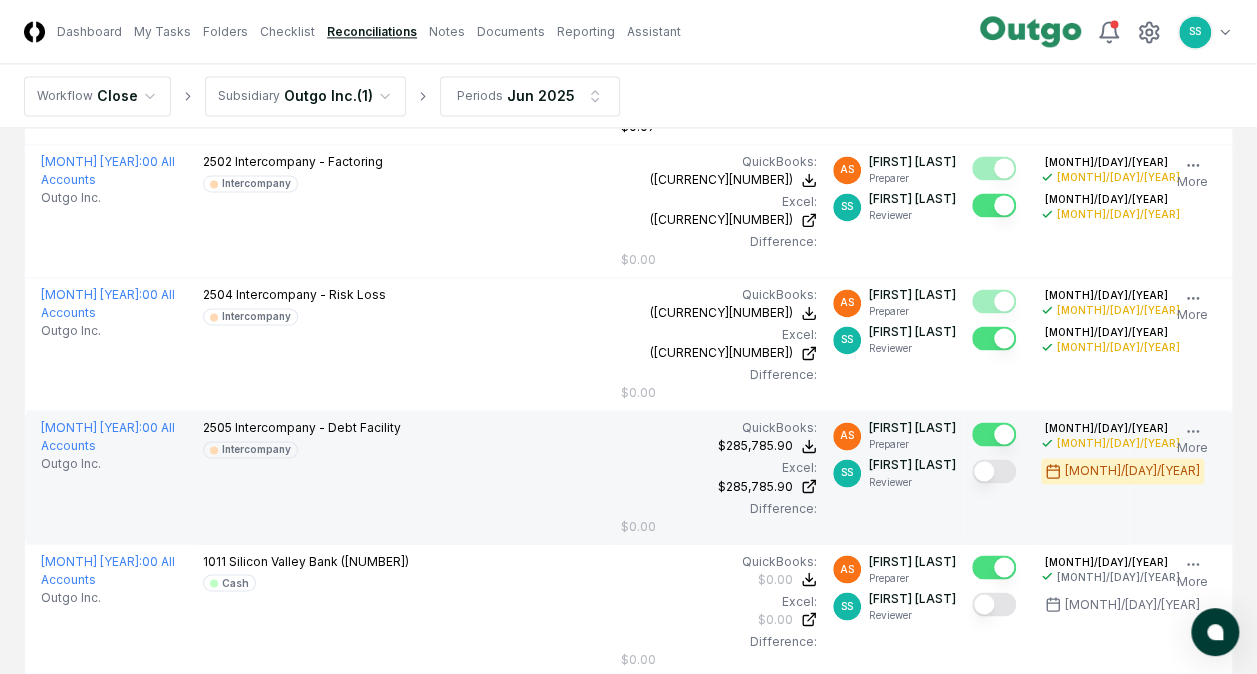 click at bounding box center [994, 471] 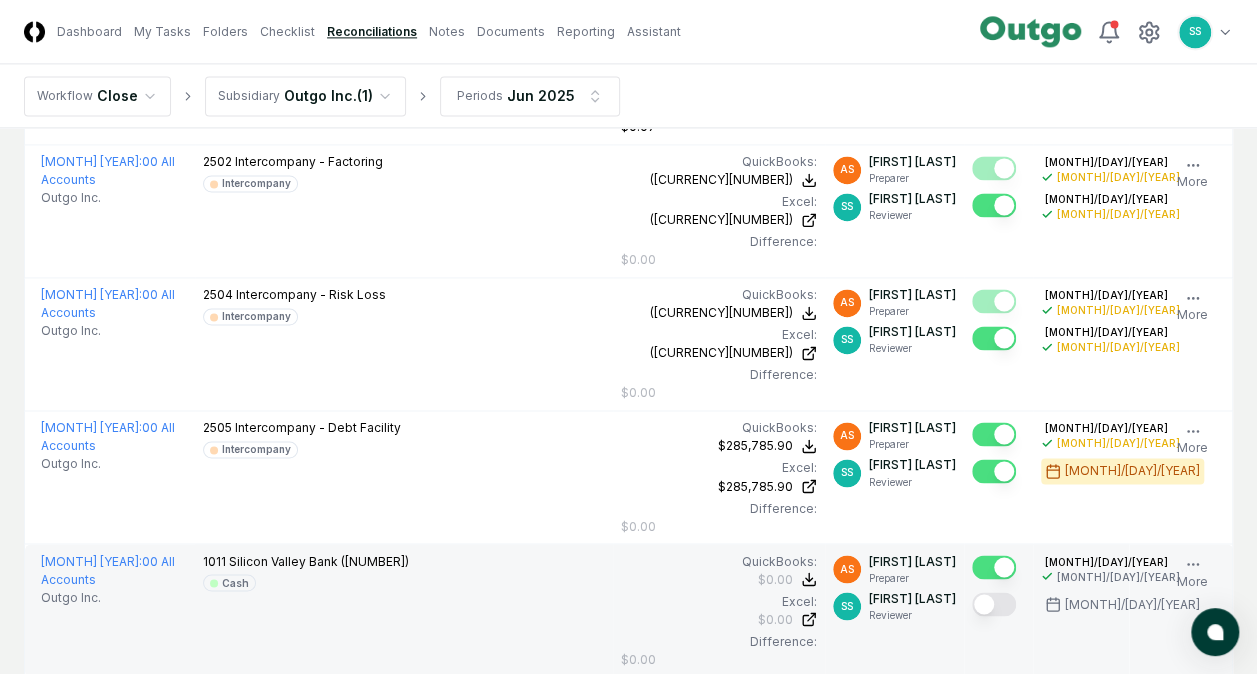 click at bounding box center [994, 604] 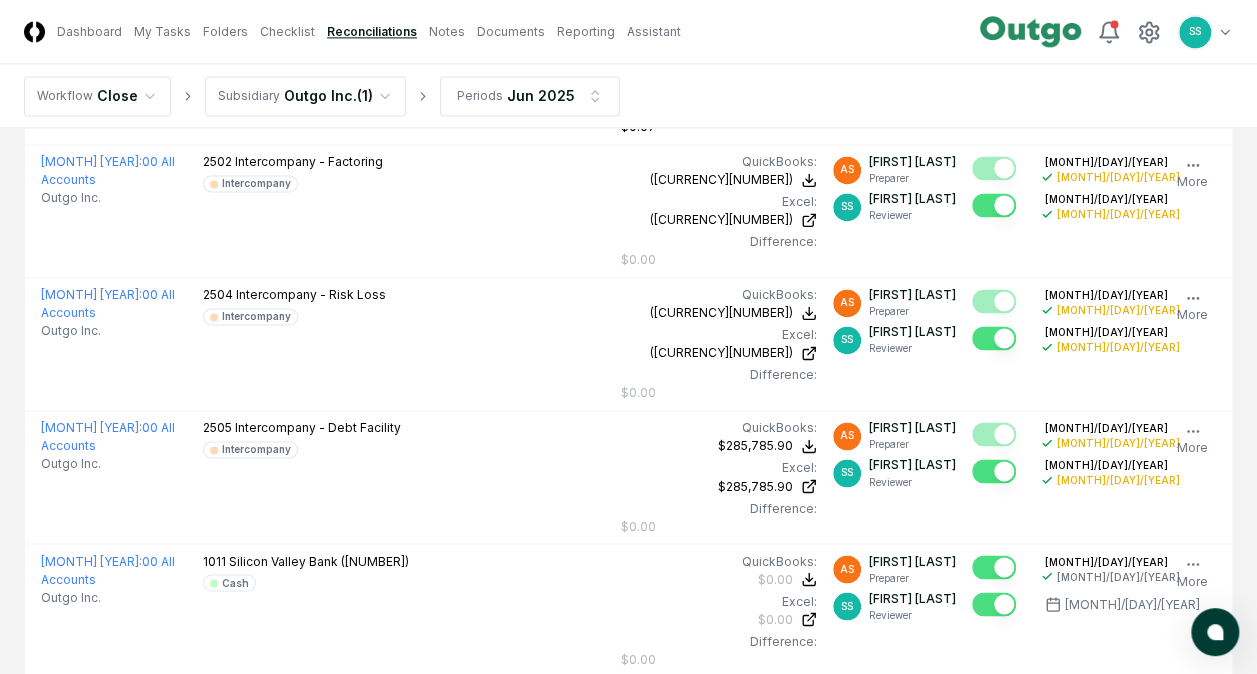 scroll, scrollTop: 1600, scrollLeft: 0, axis: vertical 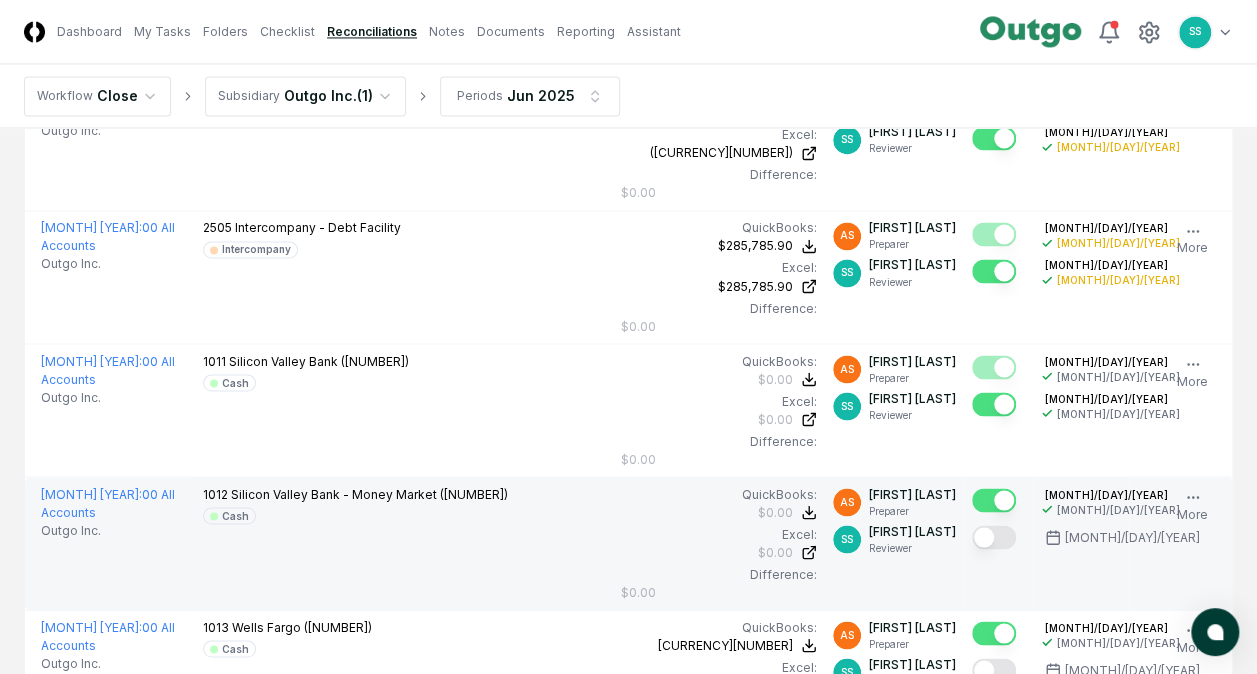 click at bounding box center (994, 537) 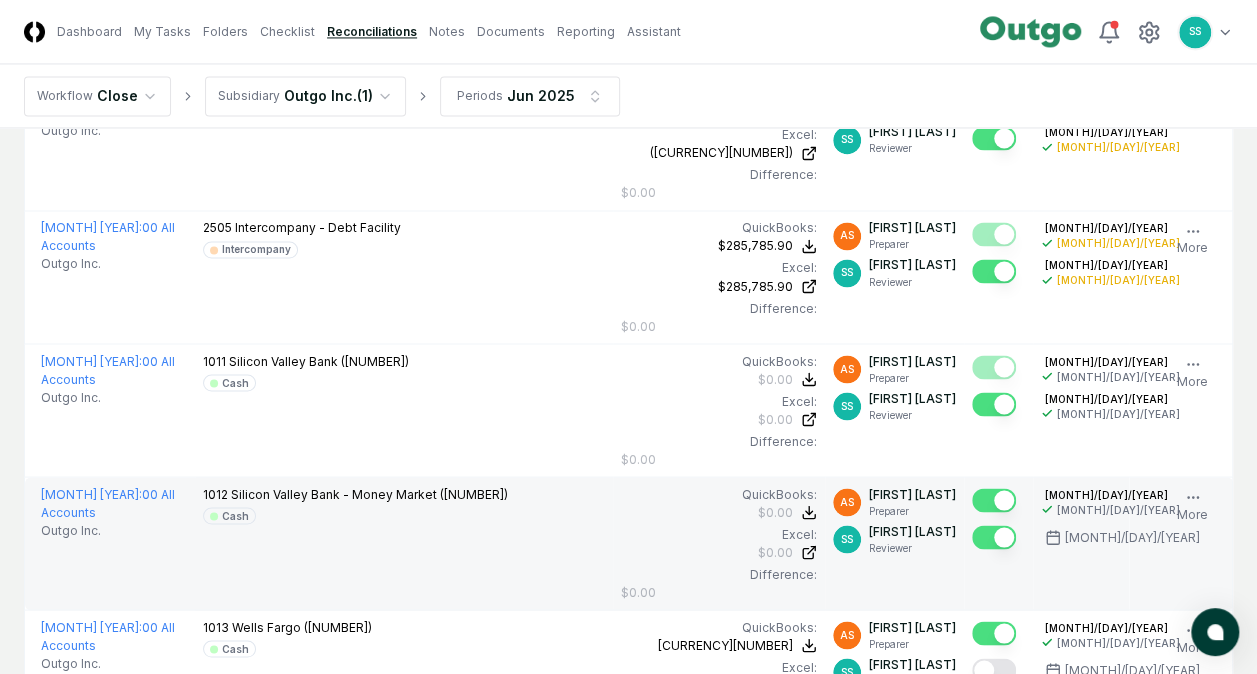 click at bounding box center (994, 537) 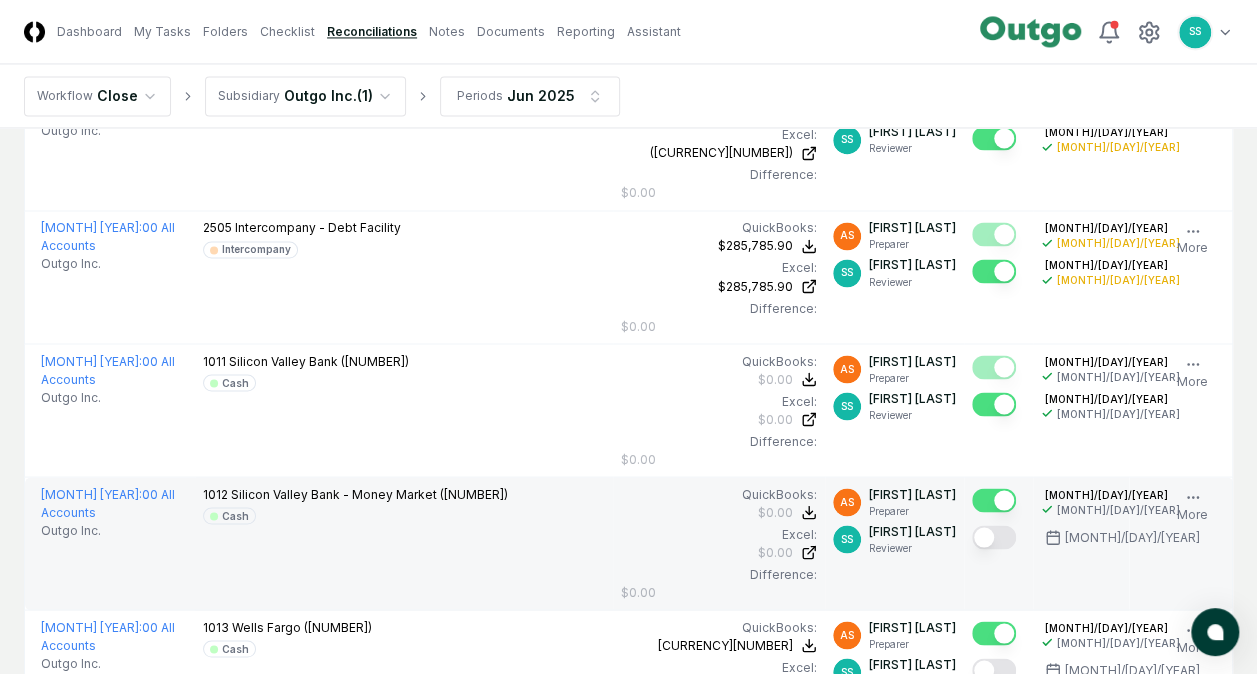click at bounding box center [994, 537] 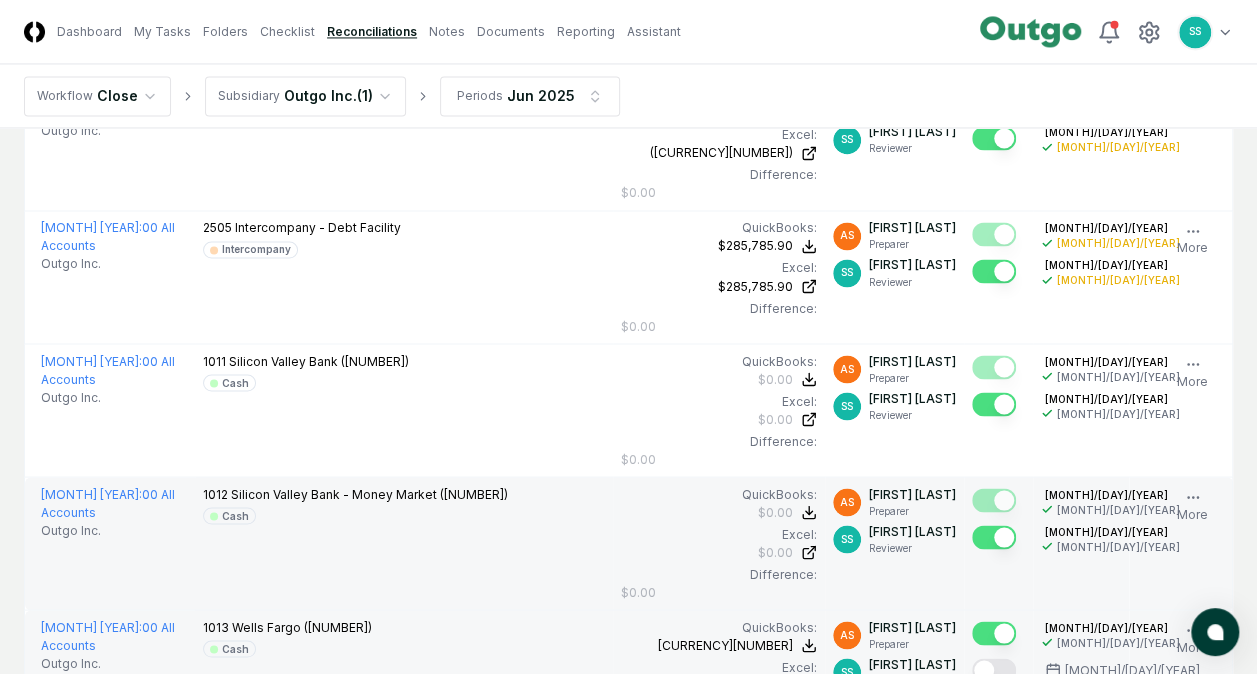click at bounding box center (994, 670) 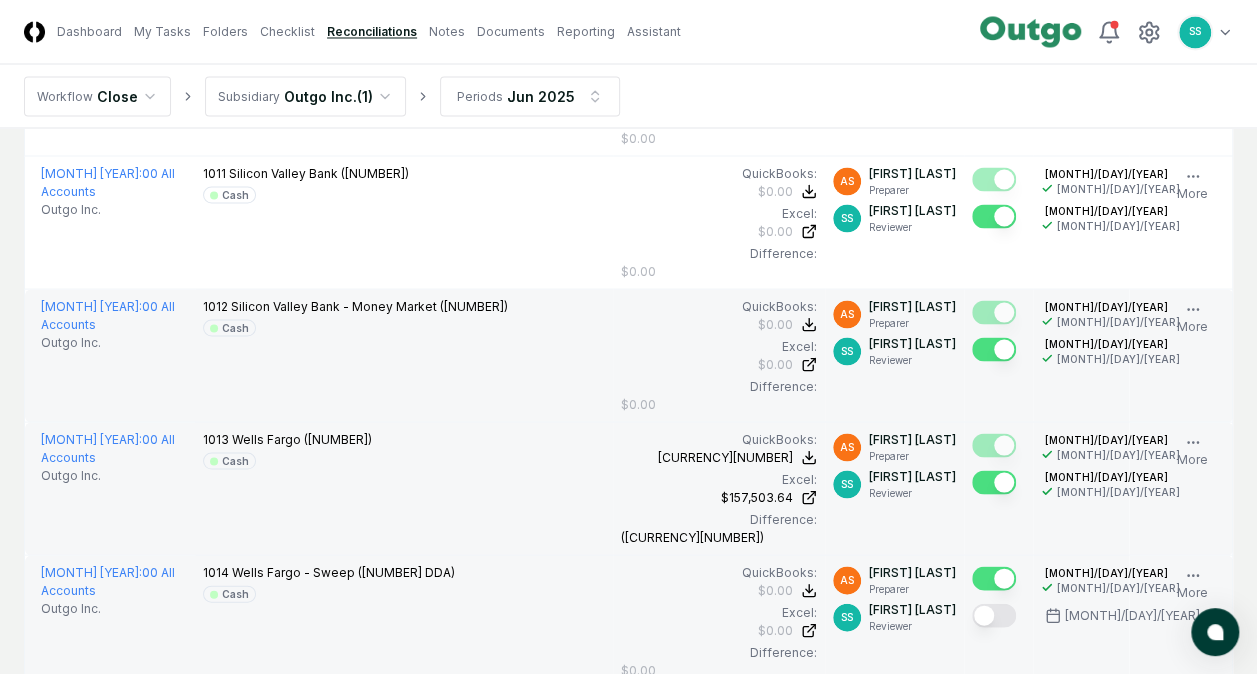 scroll, scrollTop: 1800, scrollLeft: 0, axis: vertical 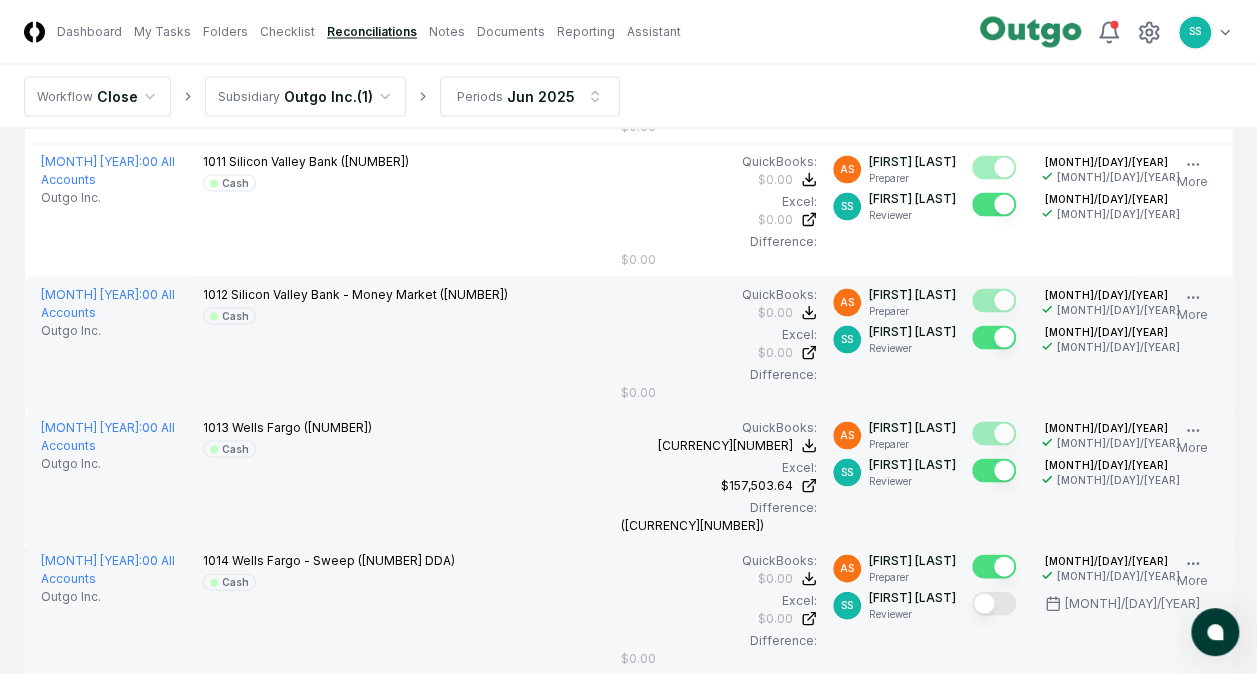 click at bounding box center [994, 603] 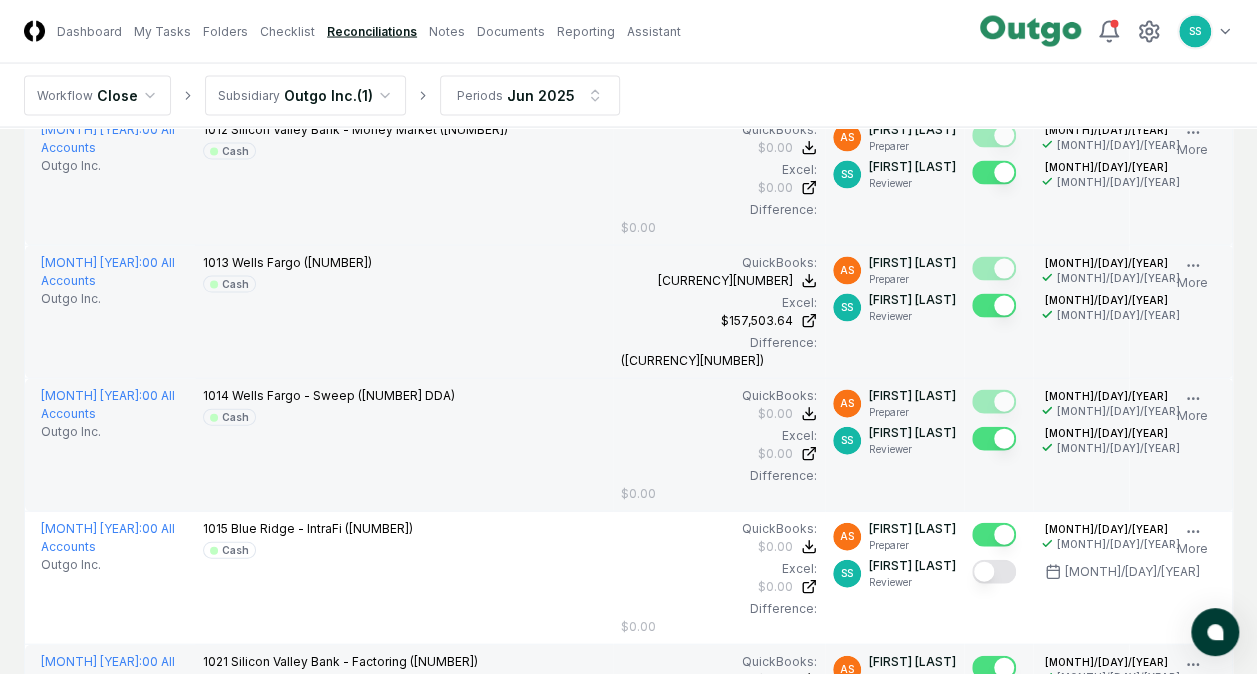 scroll, scrollTop: 2200, scrollLeft: 0, axis: vertical 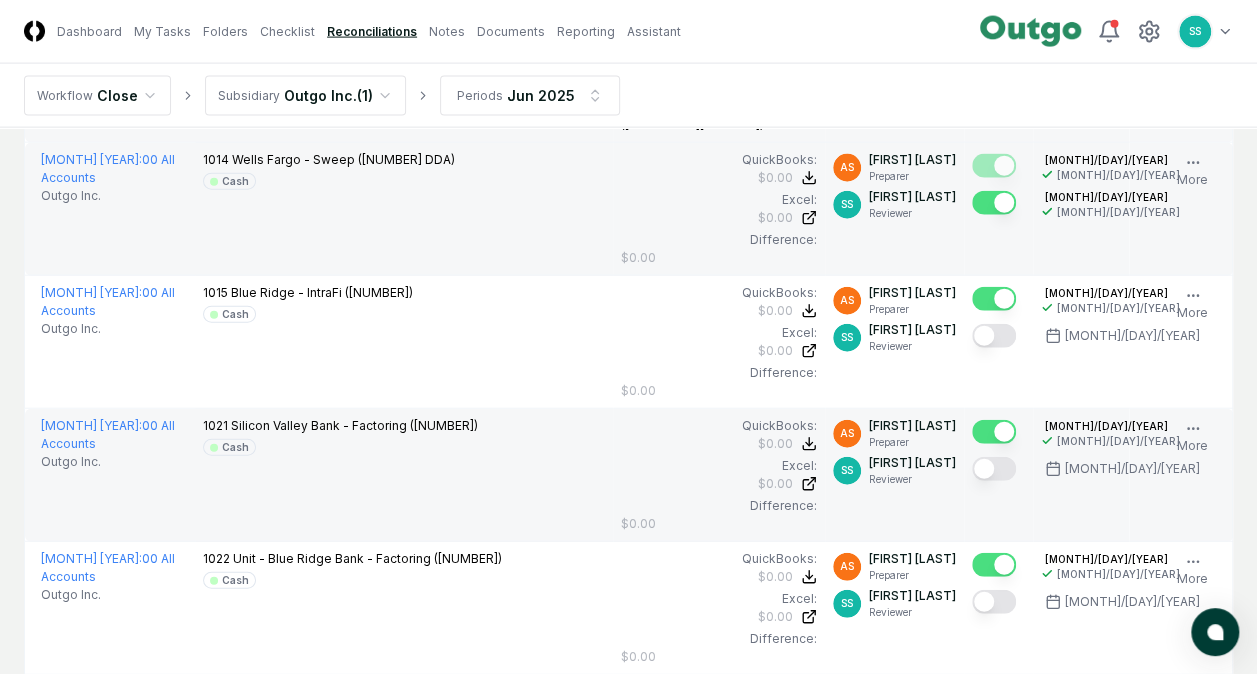 click at bounding box center (994, 469) 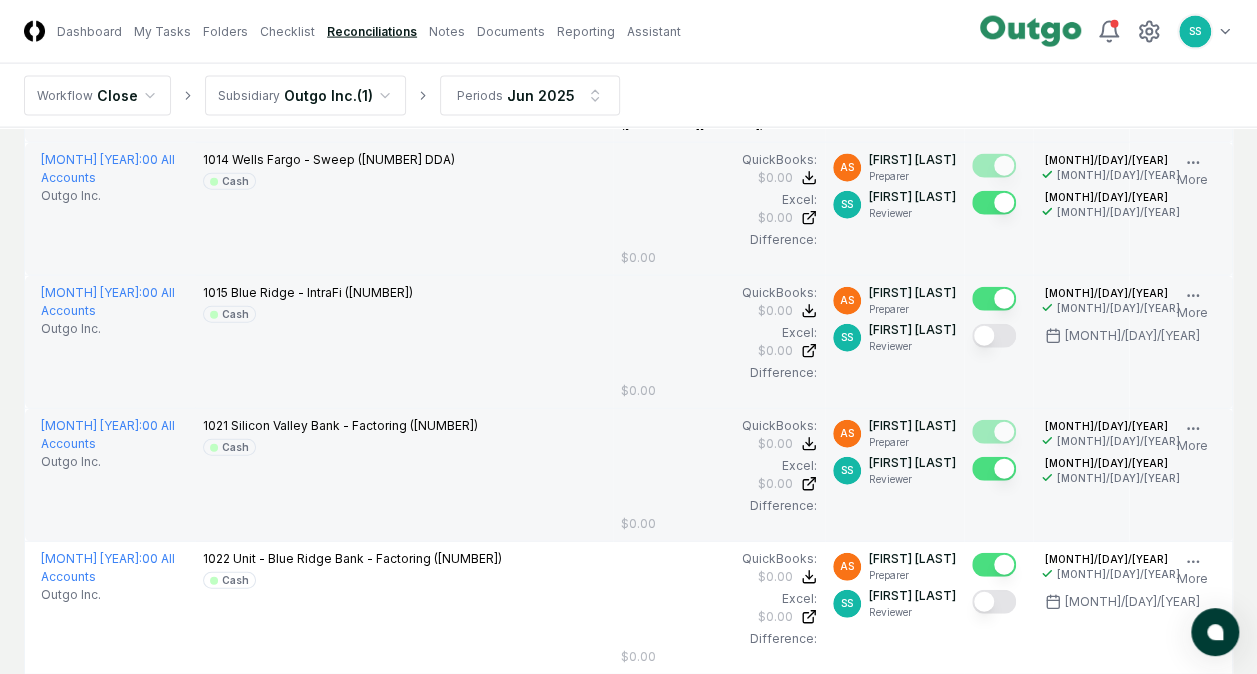 click at bounding box center [994, 336] 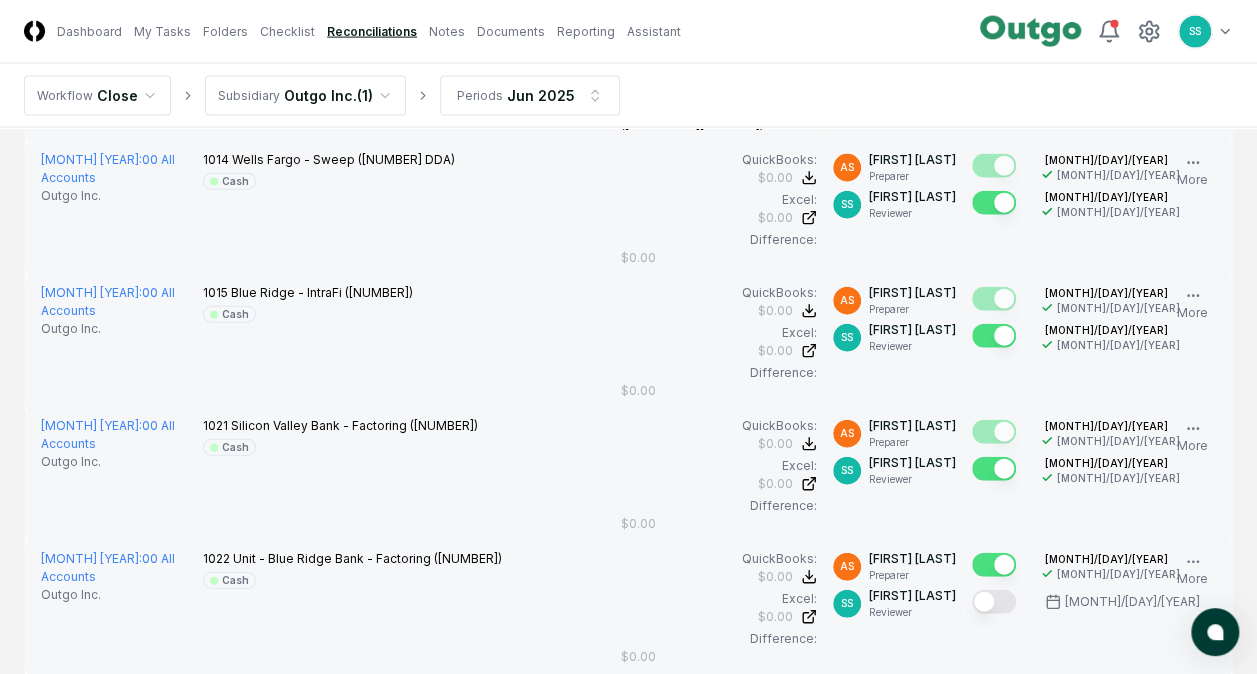 click at bounding box center [994, 602] 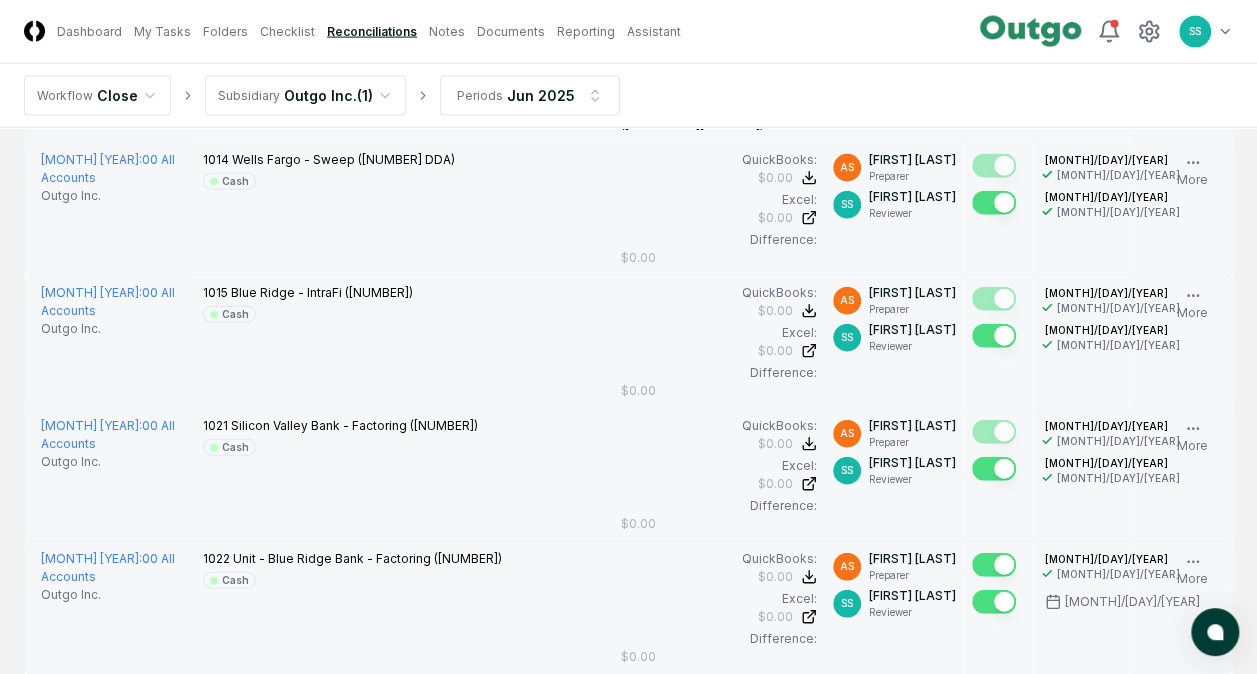 scroll, scrollTop: 2400, scrollLeft: 0, axis: vertical 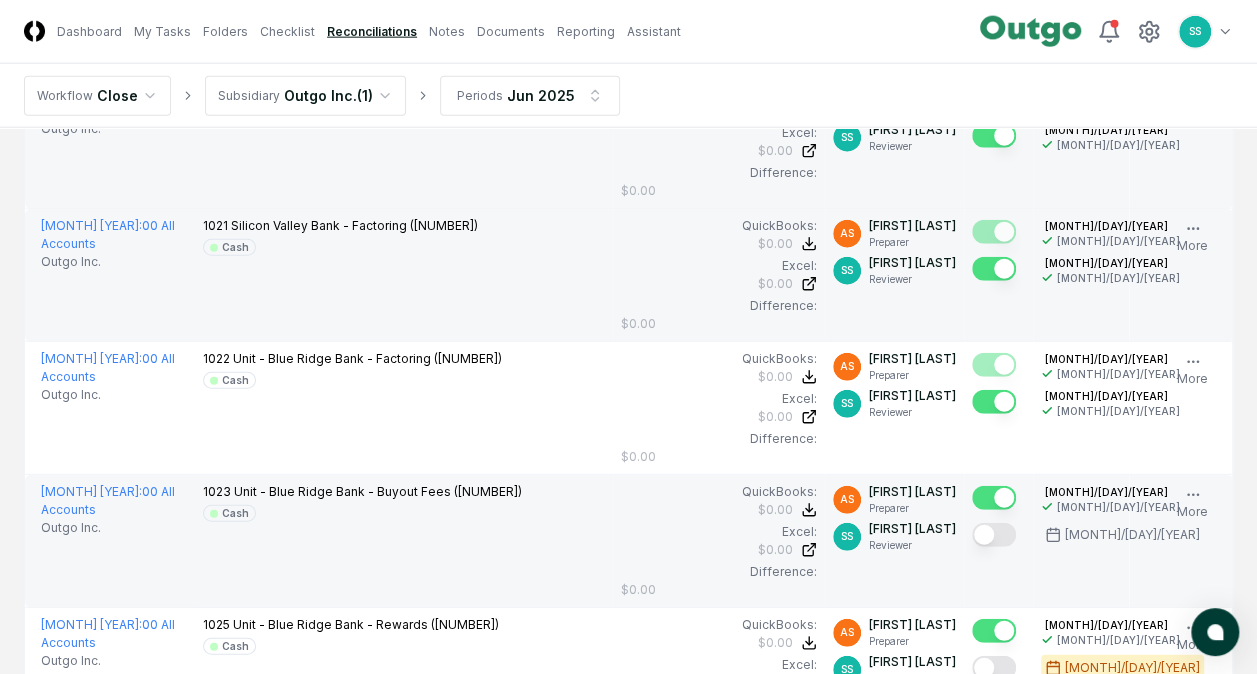 click at bounding box center (994, 535) 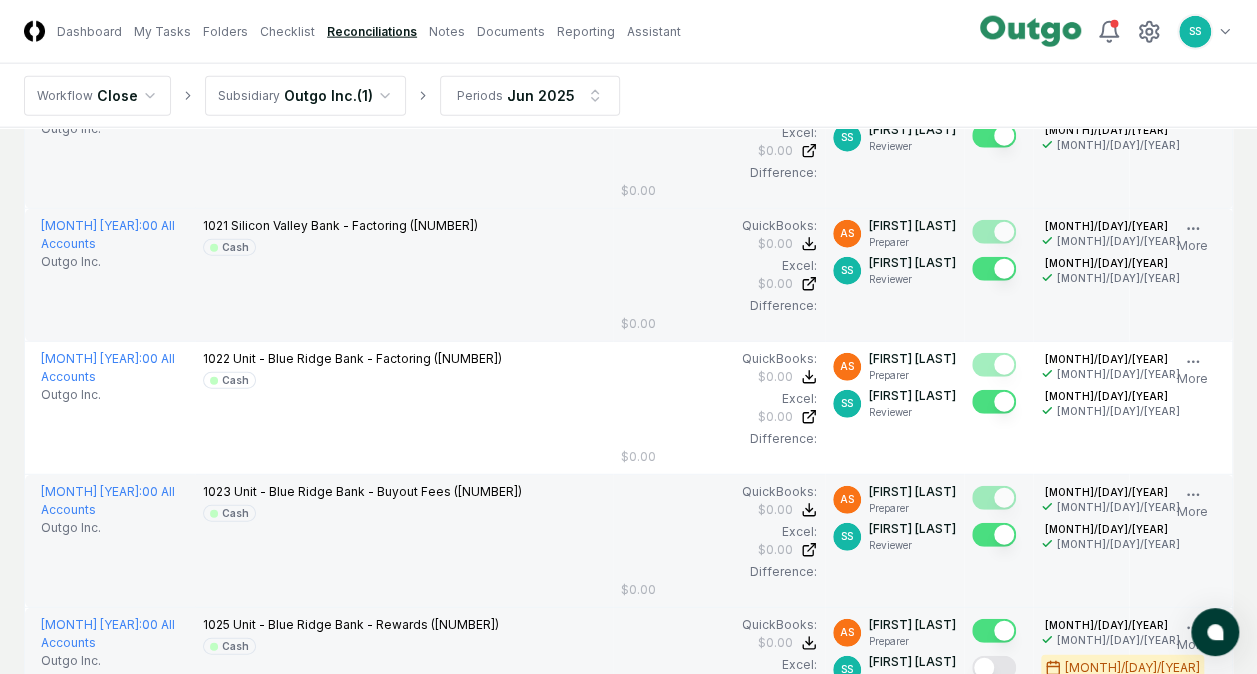 click at bounding box center (994, 668) 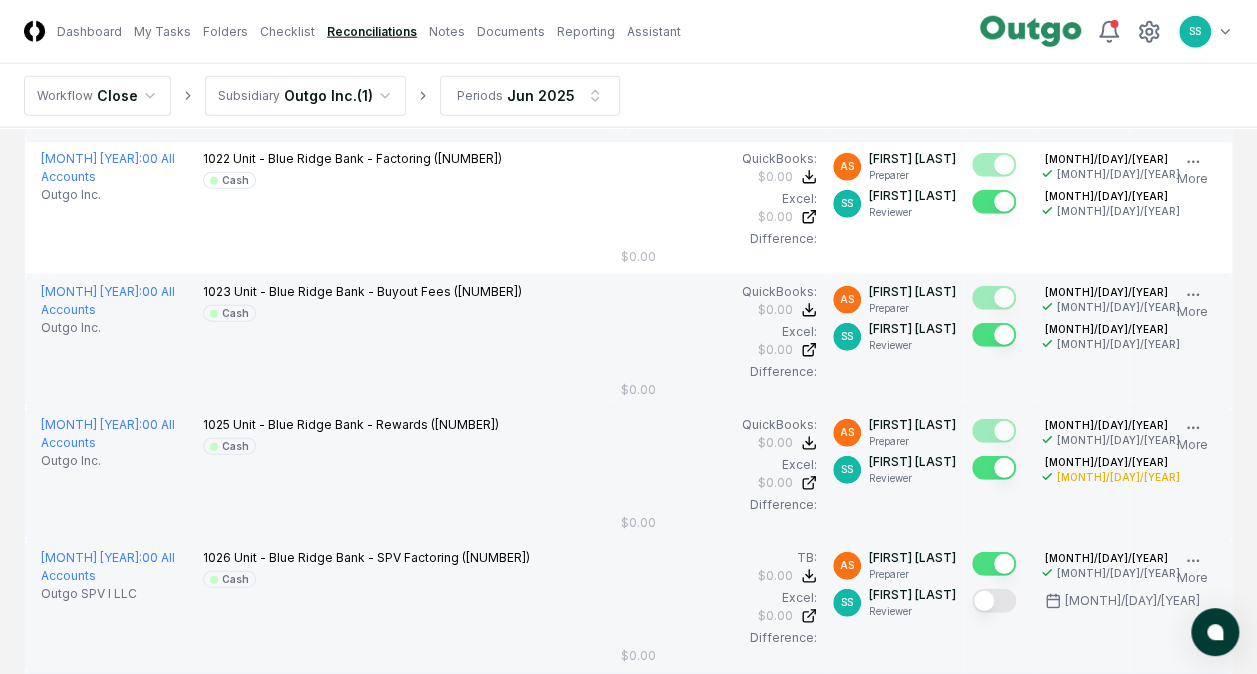 click at bounding box center (994, 601) 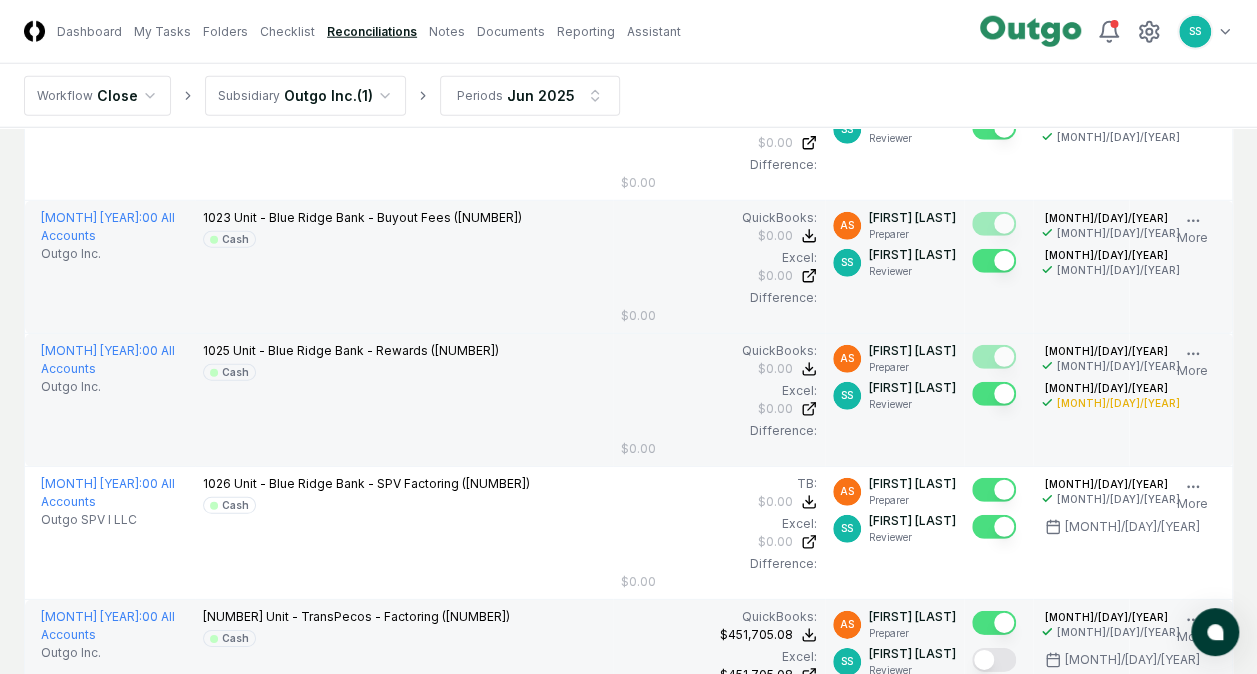 scroll, scrollTop: 3000, scrollLeft: 0, axis: vertical 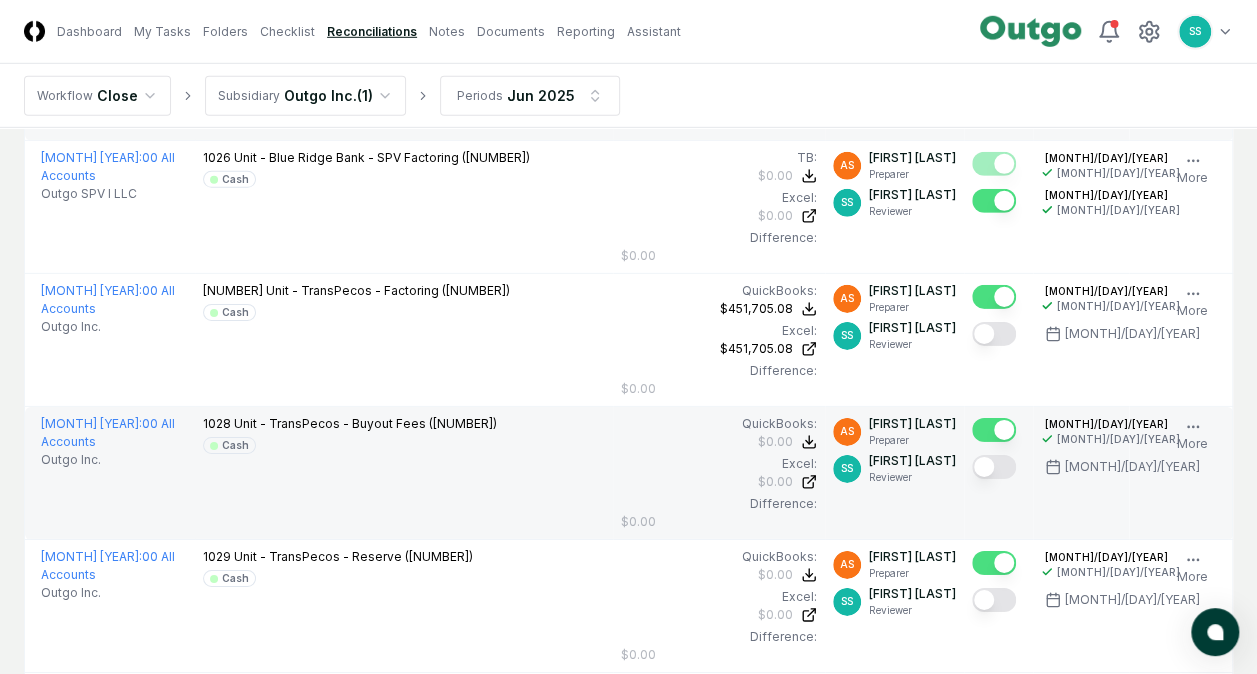 click at bounding box center (994, 467) 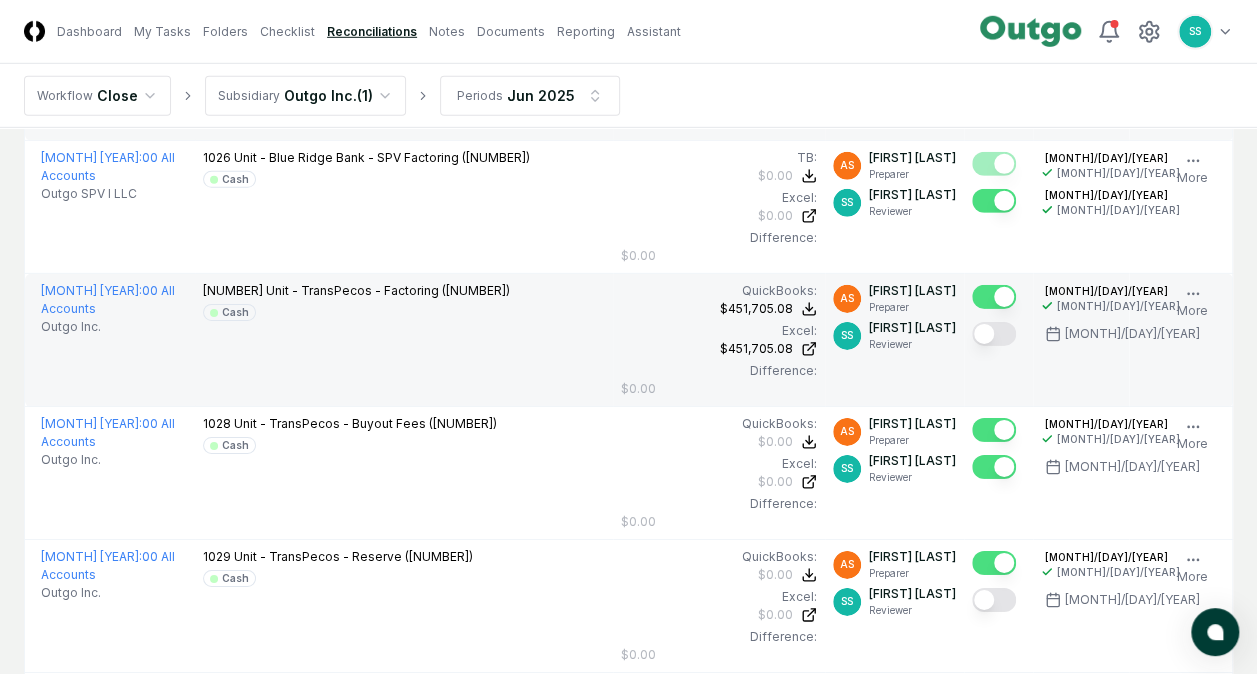 click at bounding box center [994, 334] 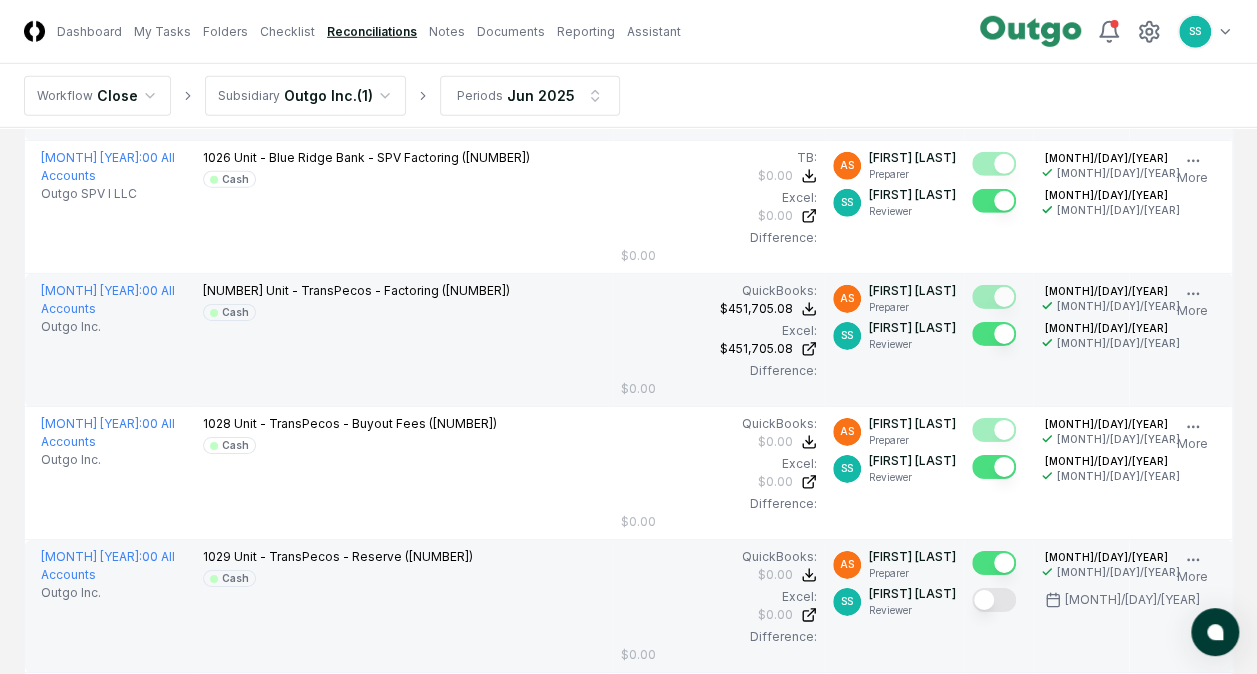 click at bounding box center (994, 600) 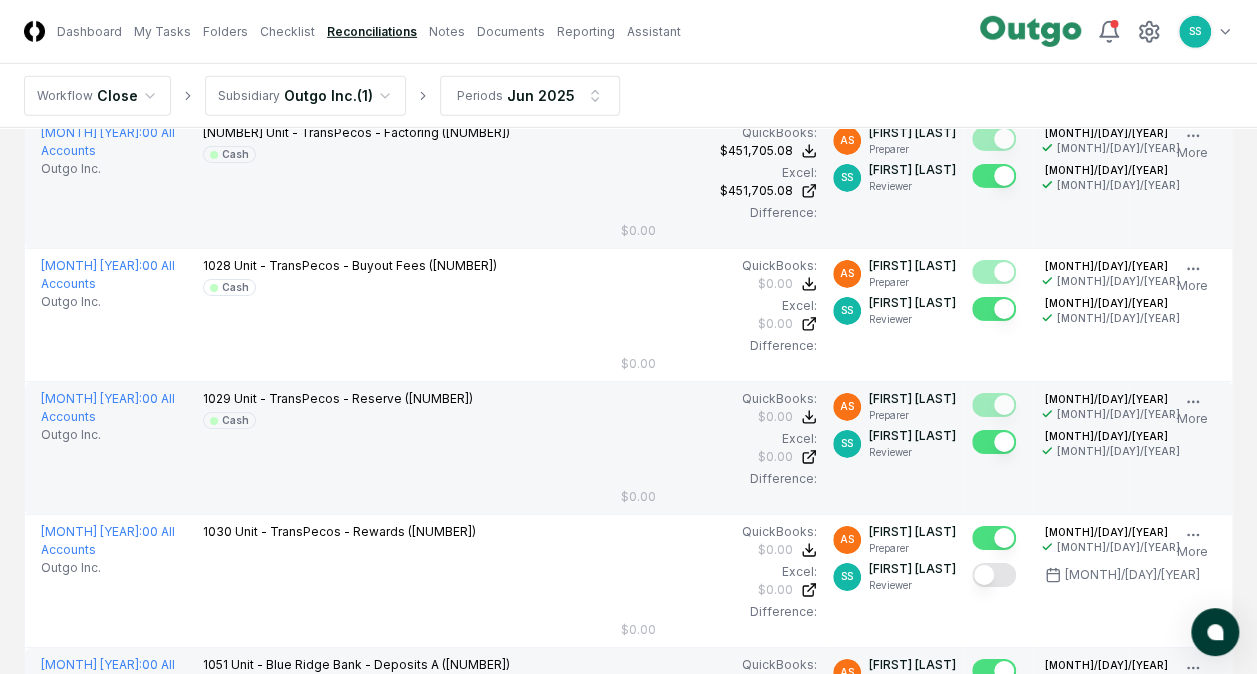 scroll, scrollTop: 3300, scrollLeft: 0, axis: vertical 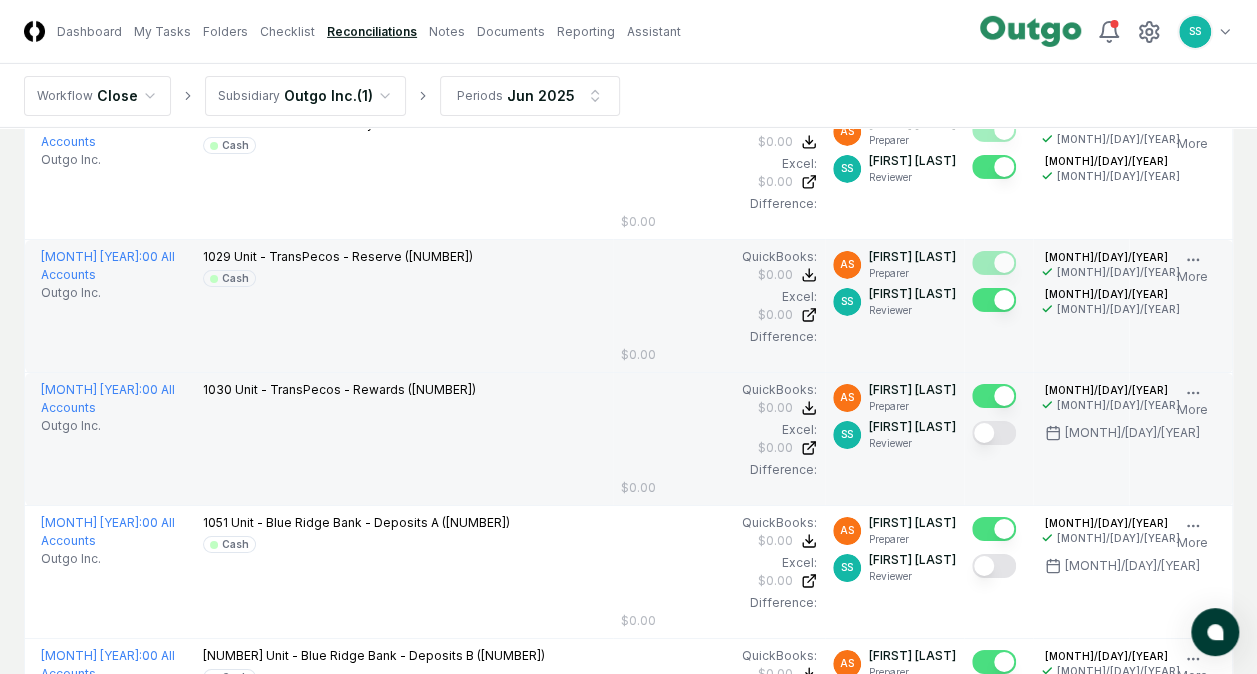 drag, startPoint x: 1004, startPoint y: 430, endPoint x: 1028, endPoint y: 468, distance: 44.94441 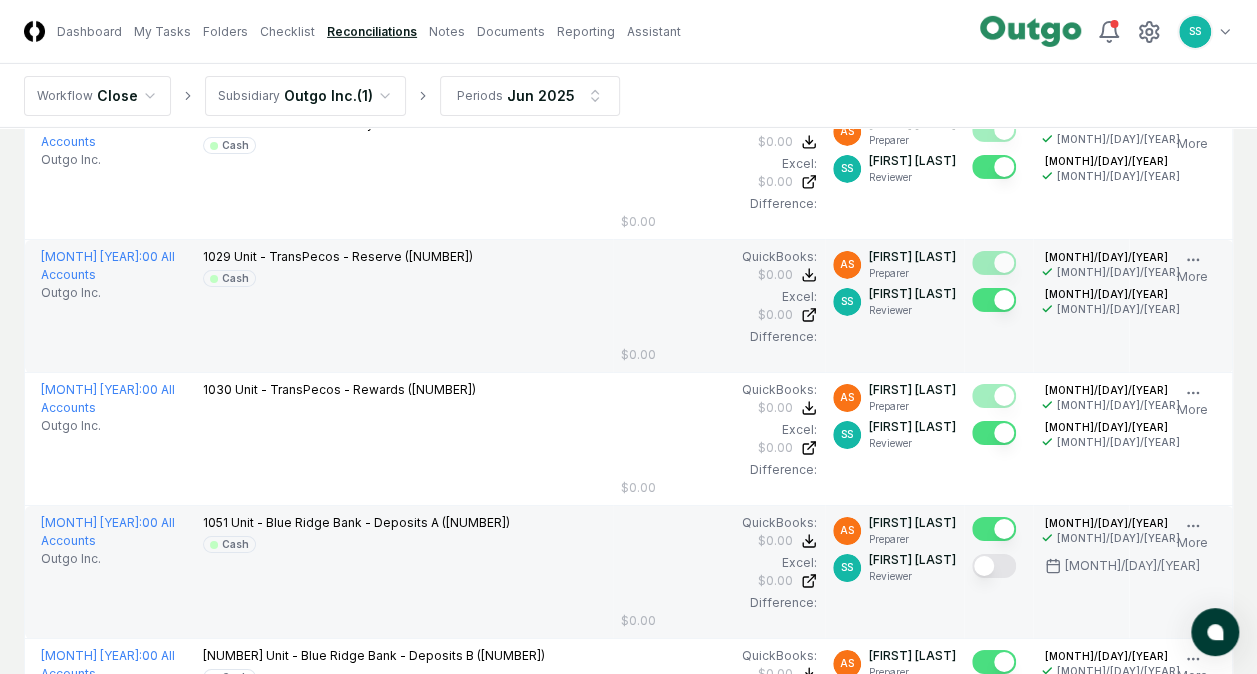 click at bounding box center (994, 566) 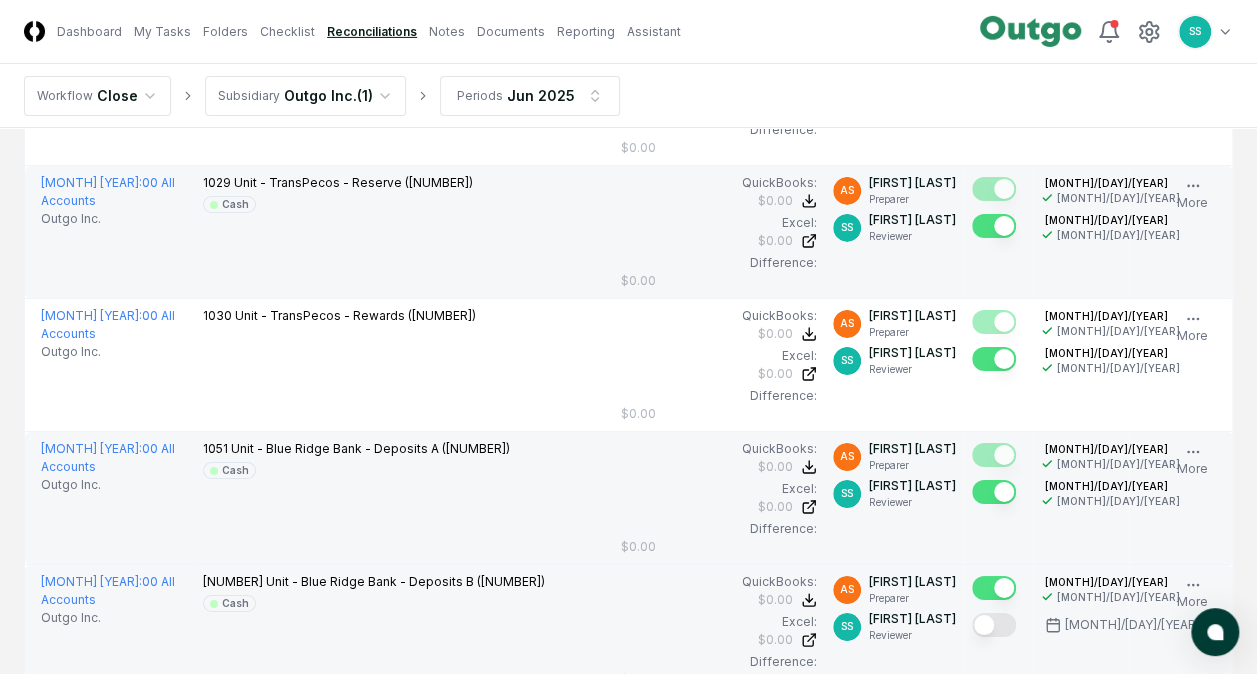 scroll, scrollTop: 3500, scrollLeft: 0, axis: vertical 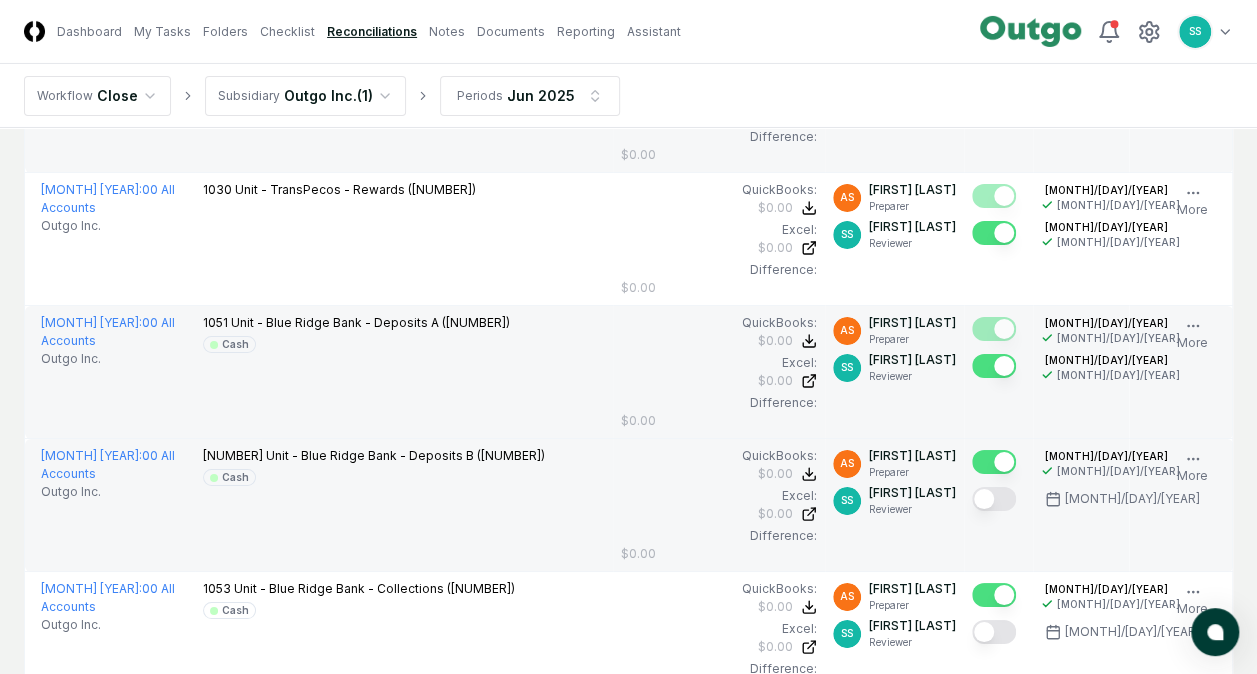 click at bounding box center [994, 499] 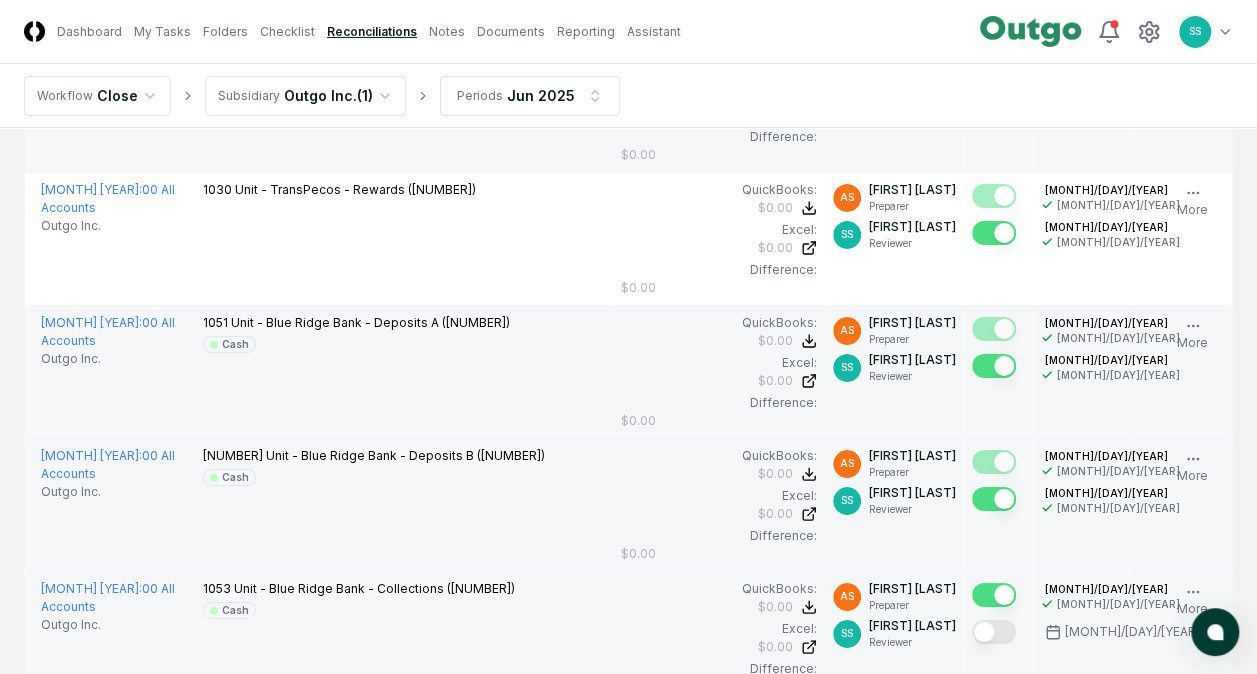 click at bounding box center (994, 632) 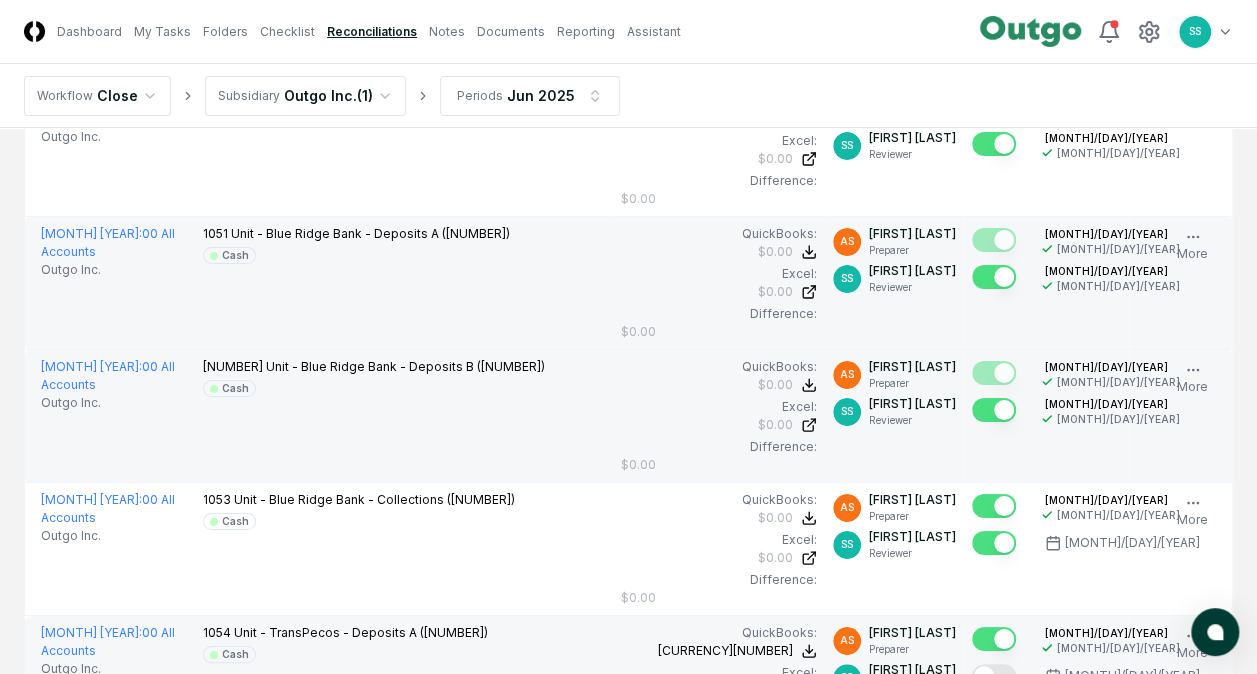 scroll, scrollTop: 3700, scrollLeft: 0, axis: vertical 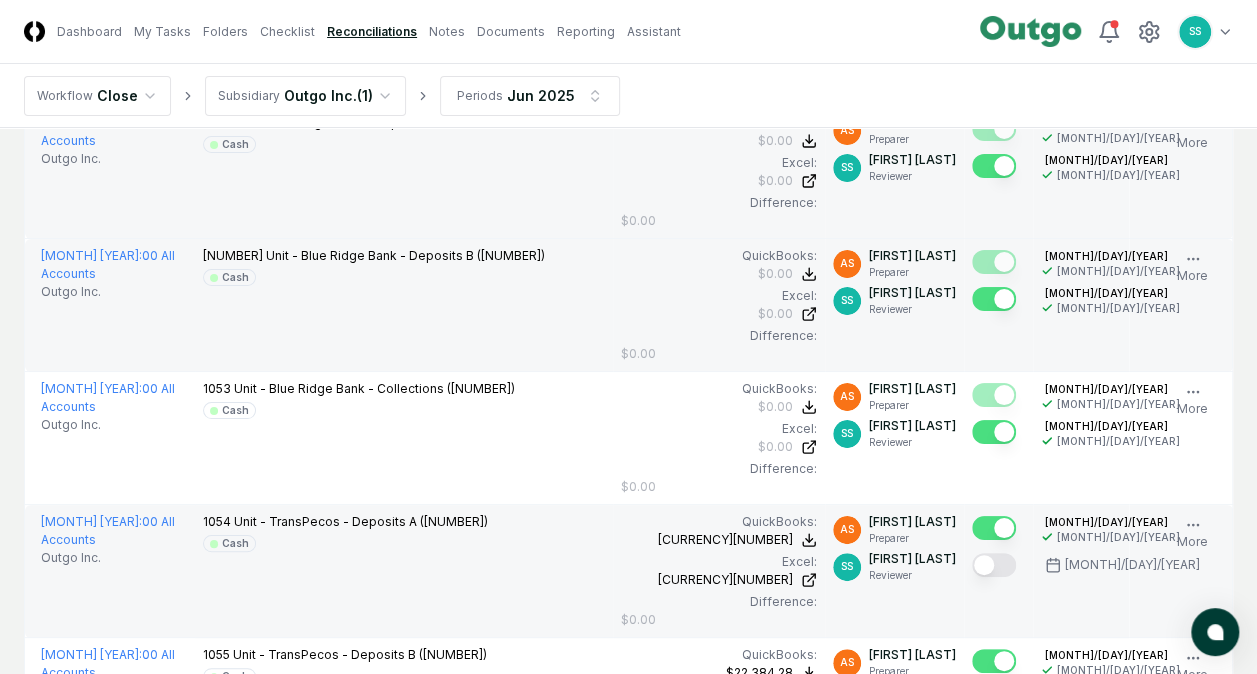 click at bounding box center [994, 565] 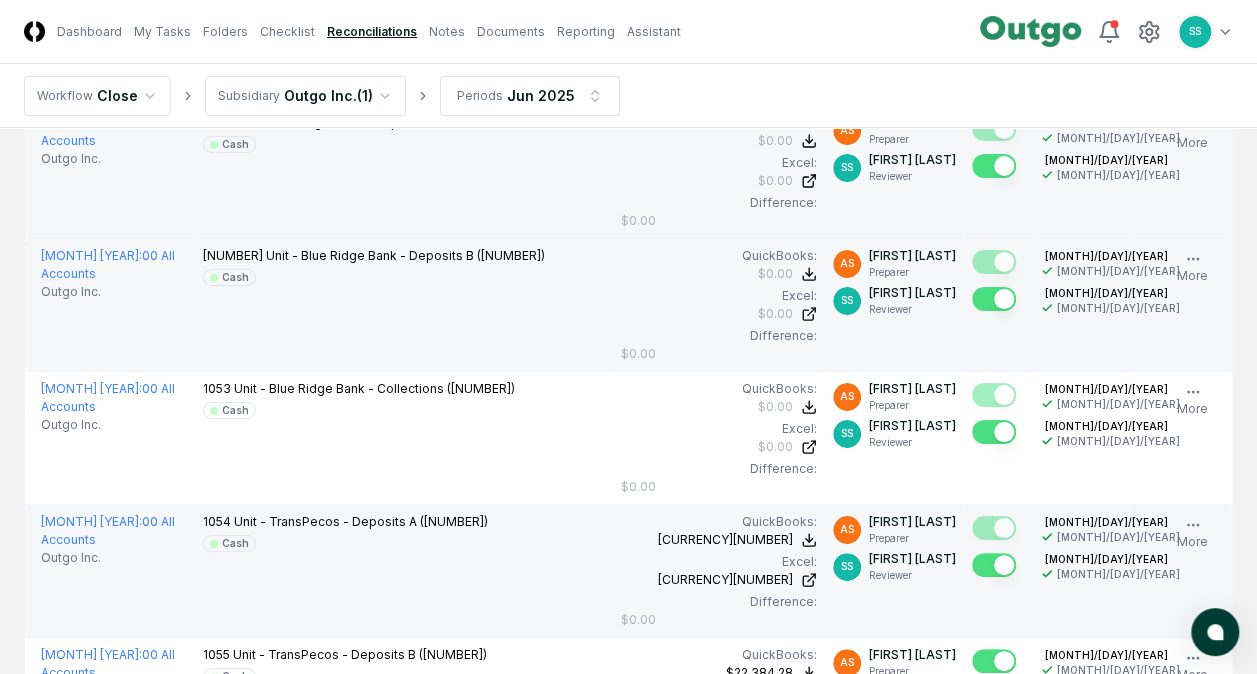 scroll, scrollTop: 3900, scrollLeft: 0, axis: vertical 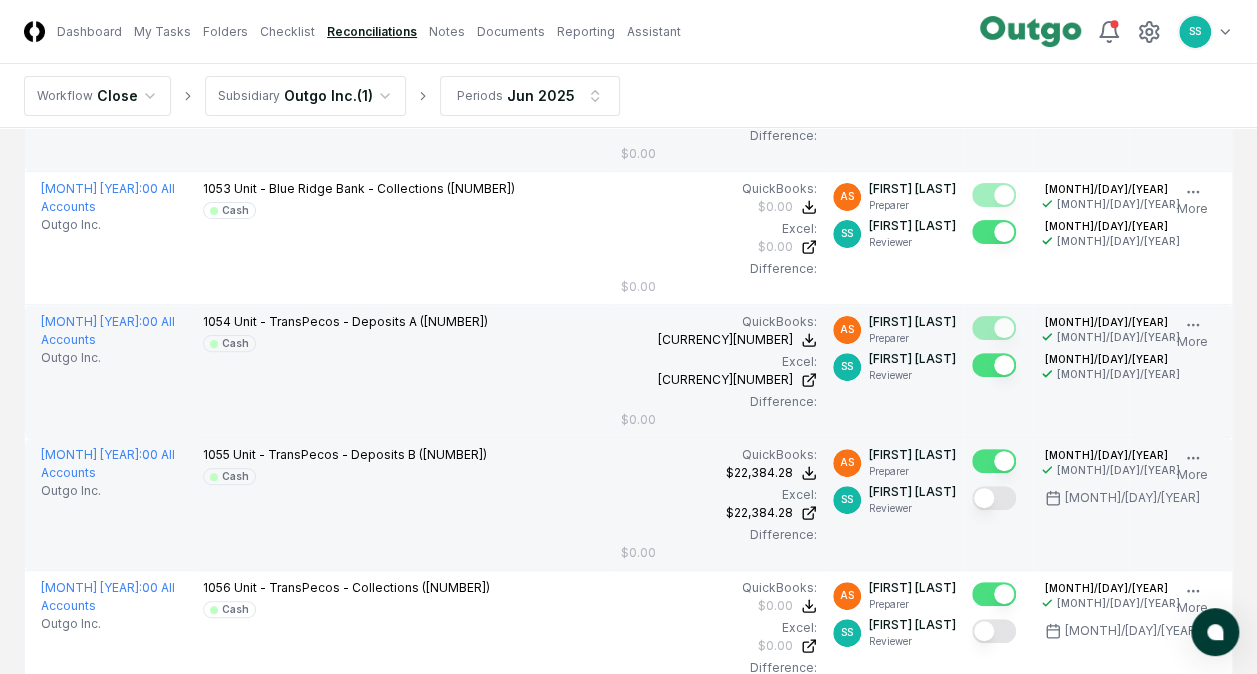 click at bounding box center (994, 498) 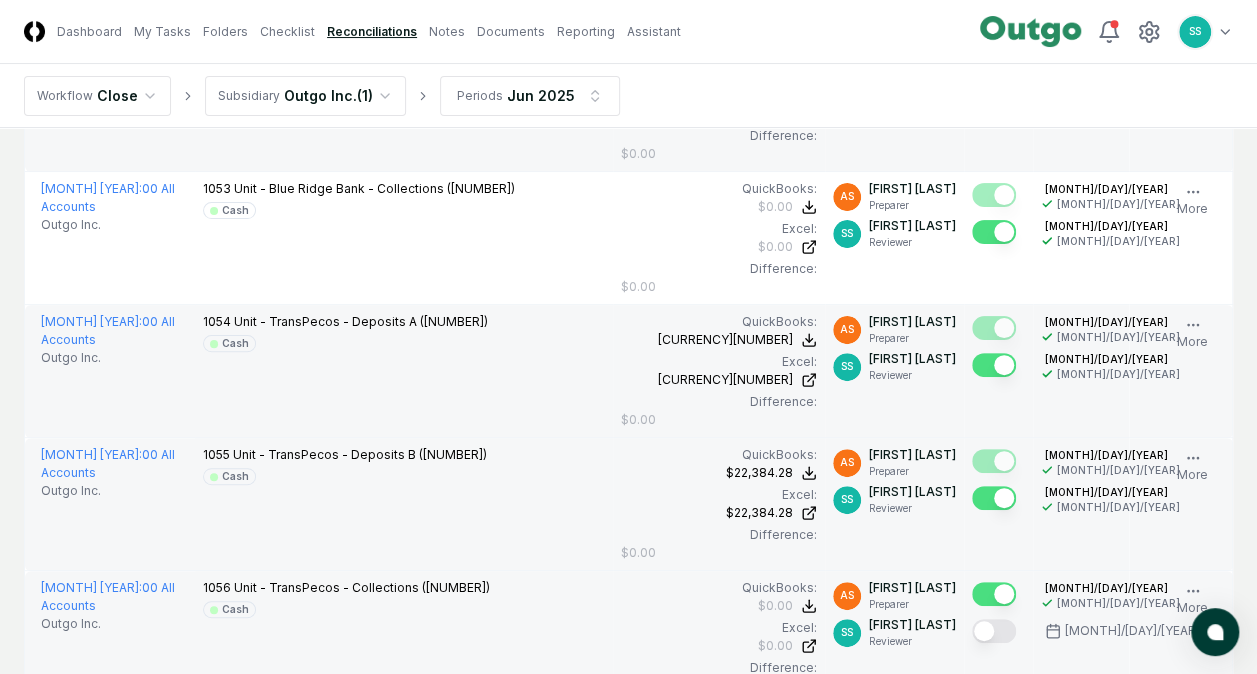 click at bounding box center [994, 631] 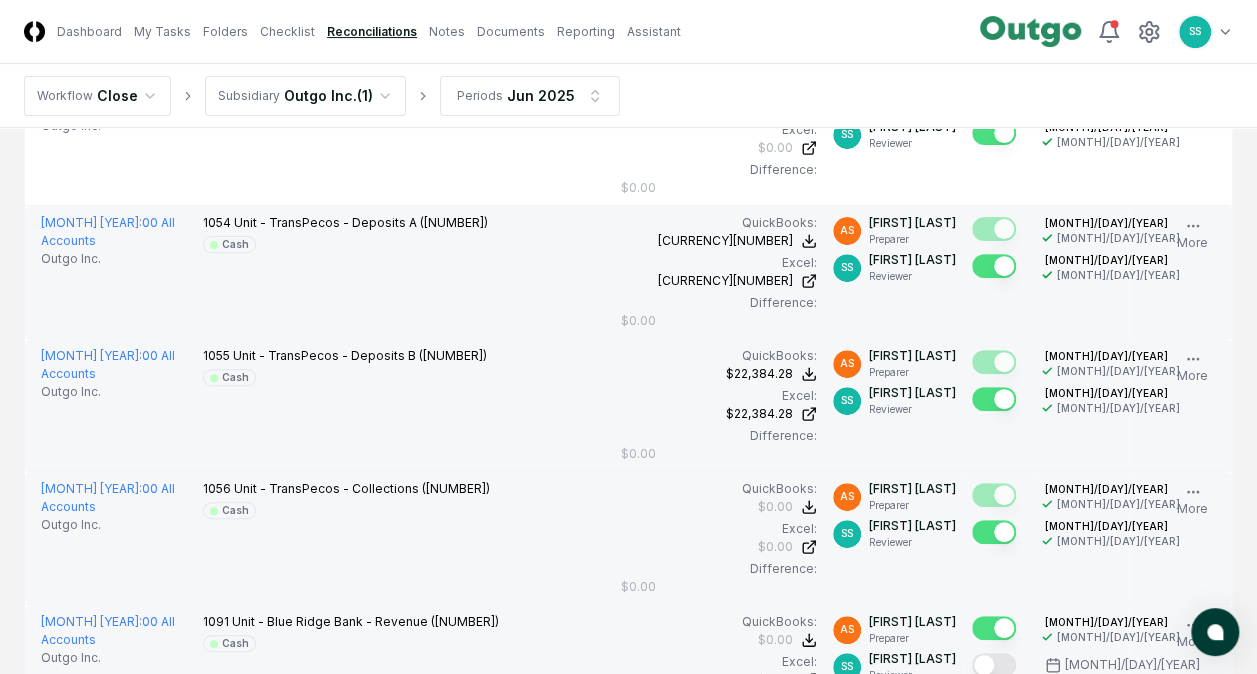 scroll, scrollTop: 4200, scrollLeft: 0, axis: vertical 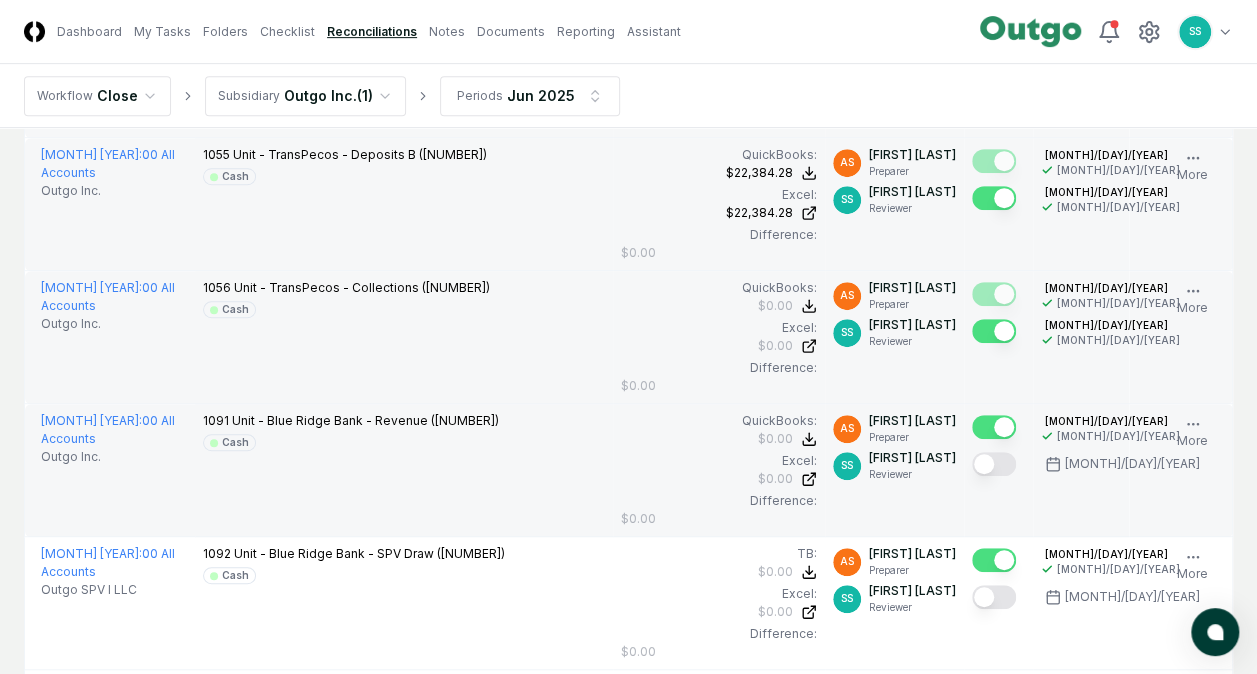 click at bounding box center [994, 464] 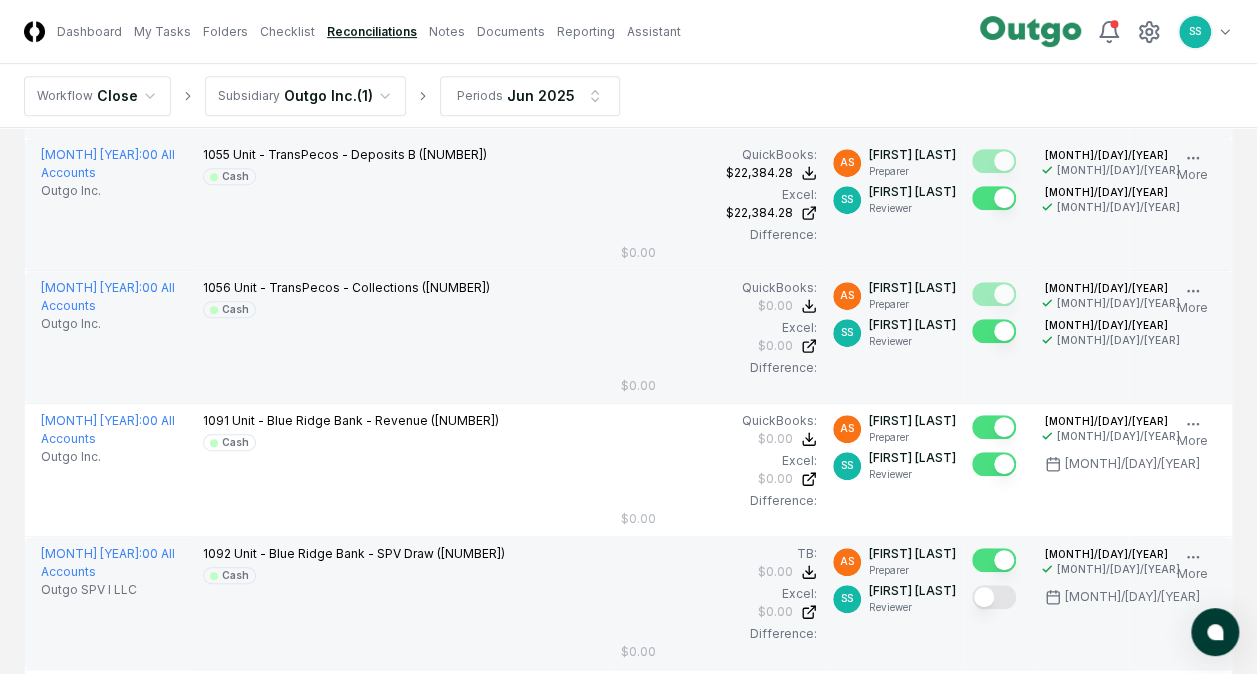 click at bounding box center [994, 597] 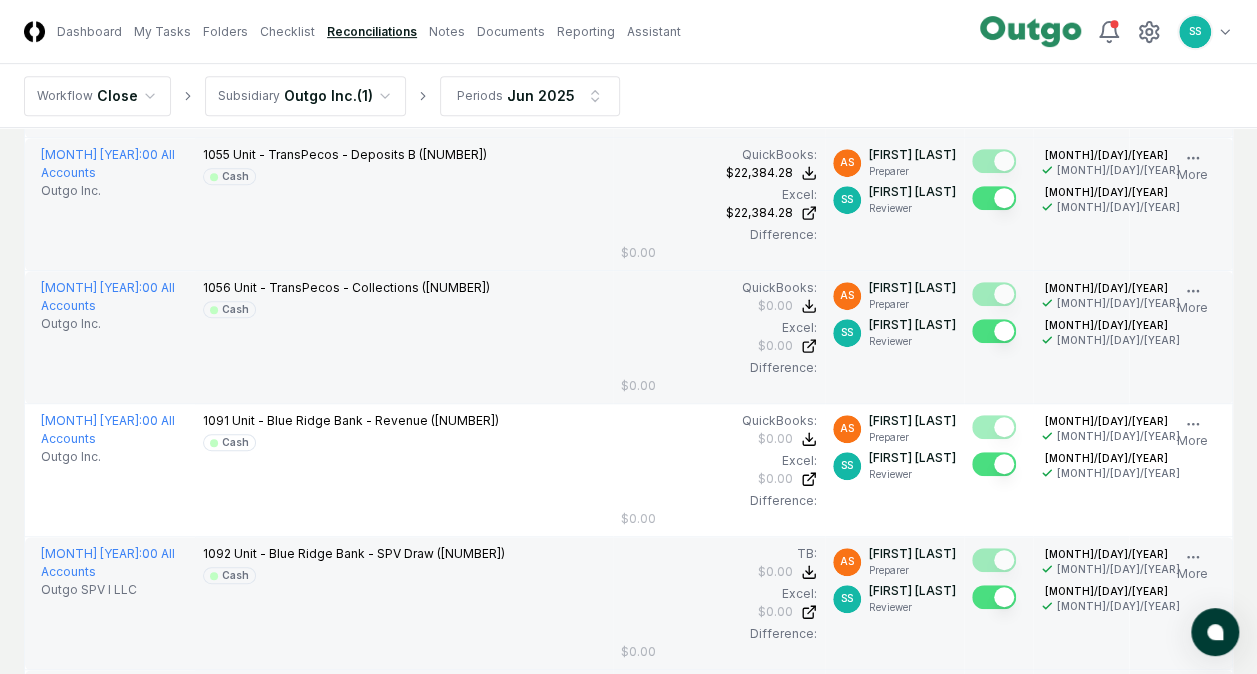 scroll, scrollTop: 4400, scrollLeft: 0, axis: vertical 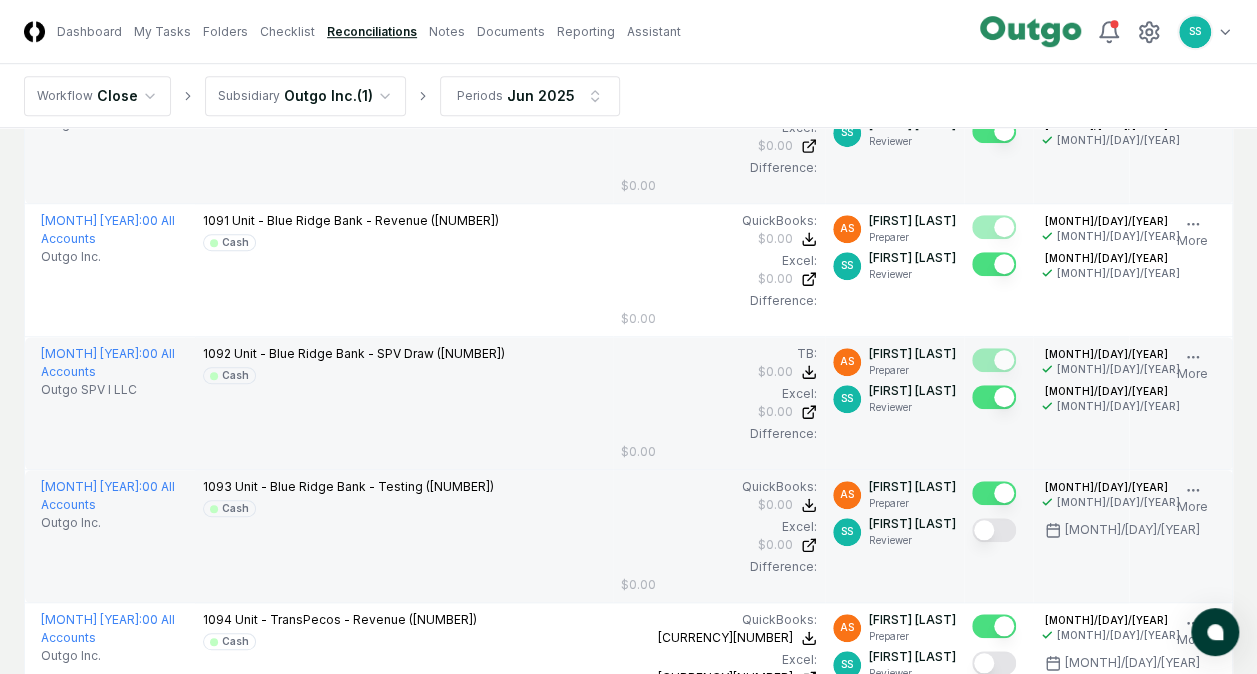 click at bounding box center (994, 530) 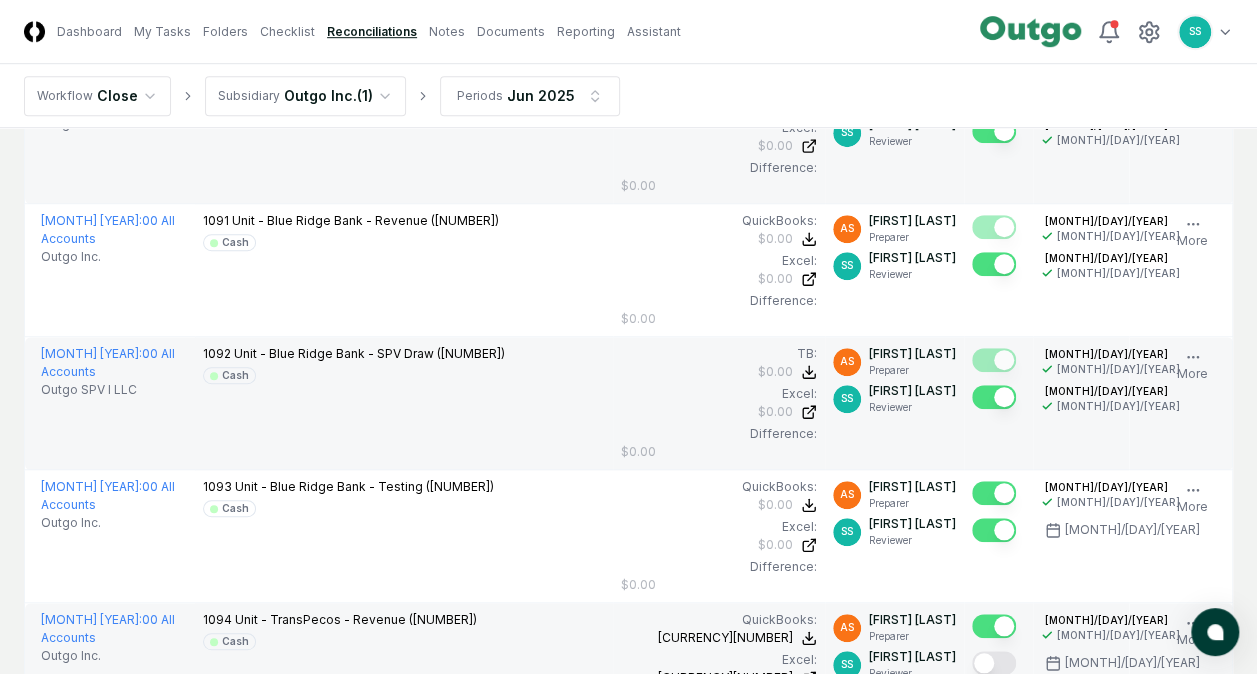 click at bounding box center [994, 663] 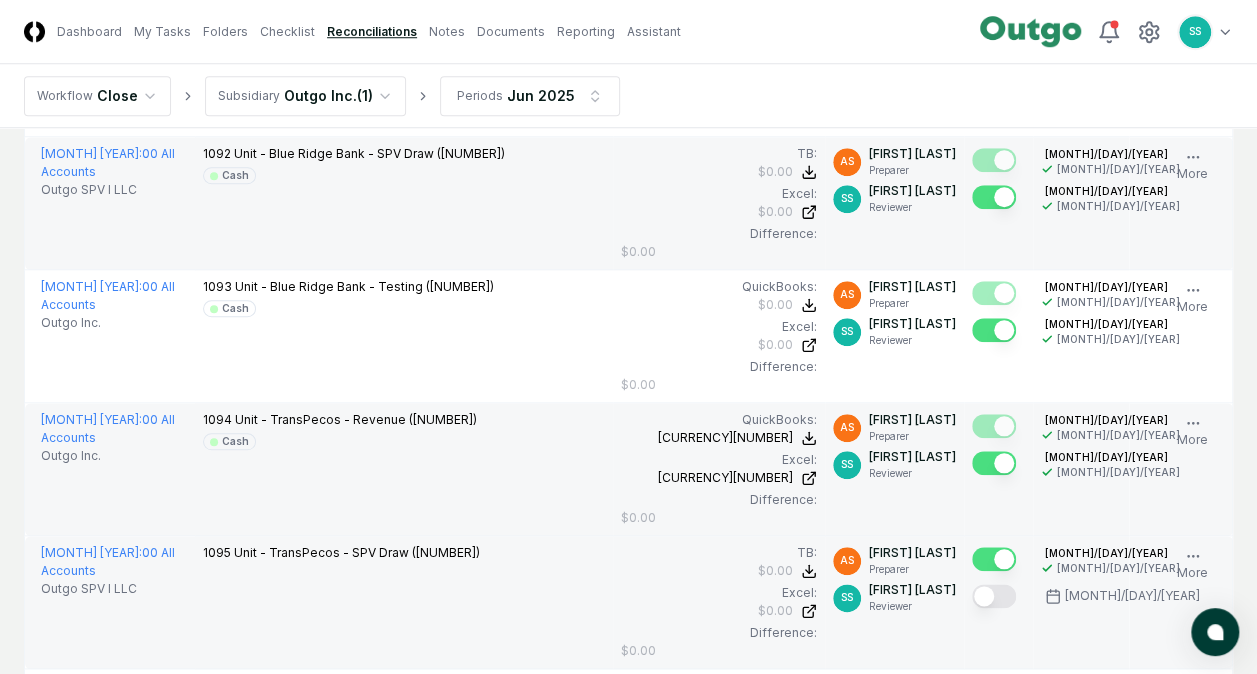 click at bounding box center [994, 596] 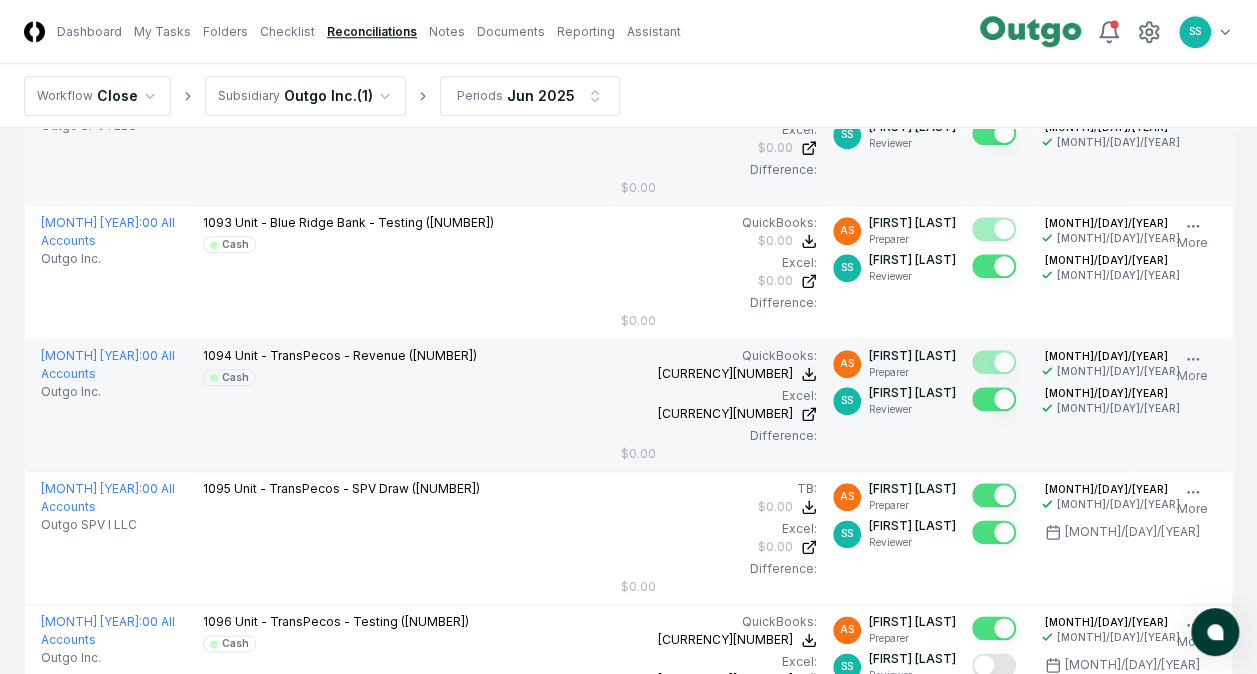 scroll, scrollTop: 4900, scrollLeft: 0, axis: vertical 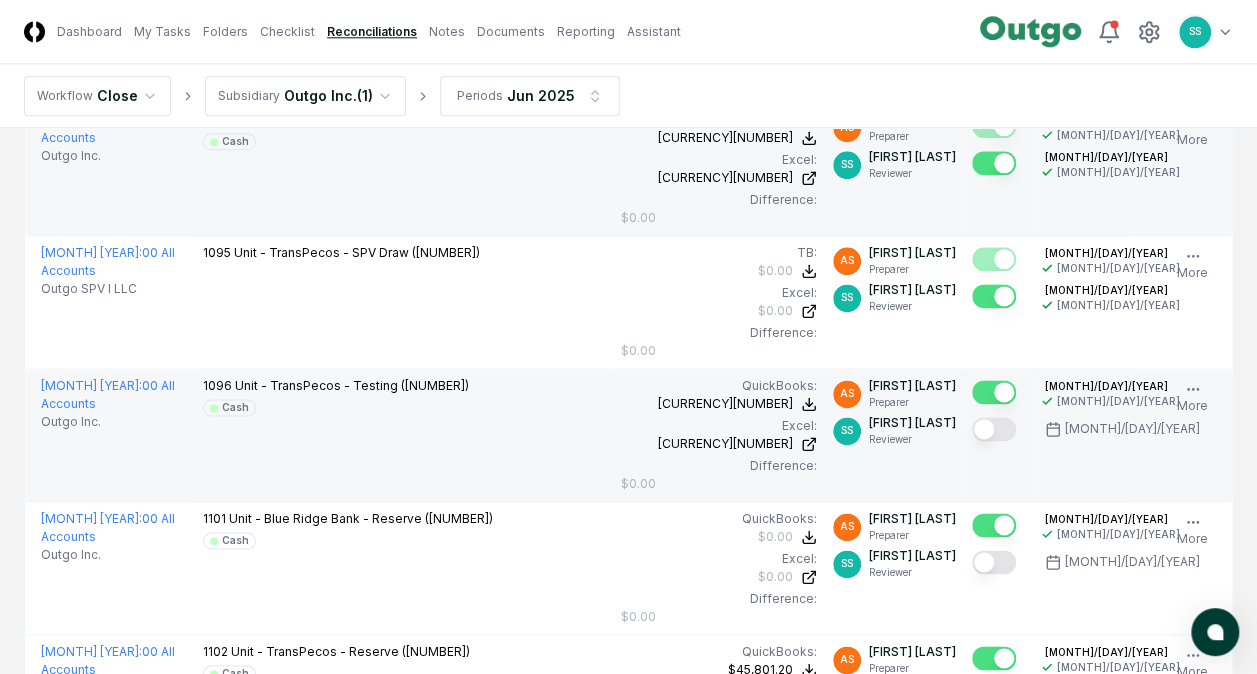 click at bounding box center [994, 429] 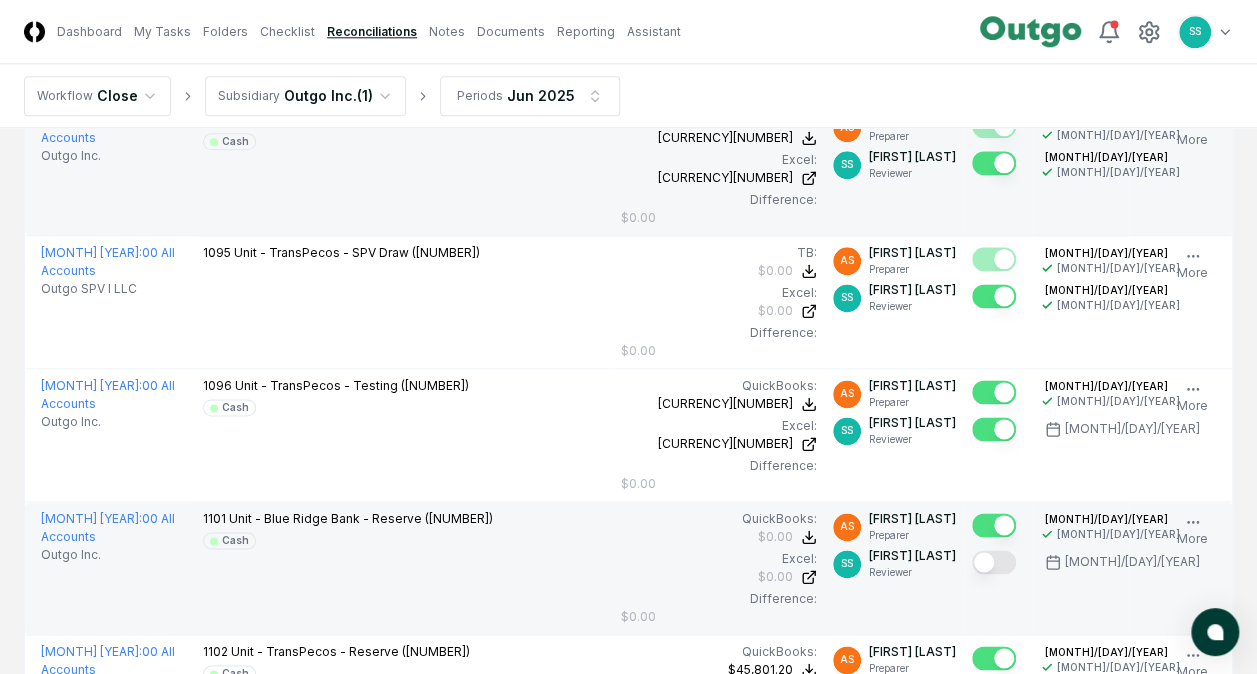 click at bounding box center (994, 562) 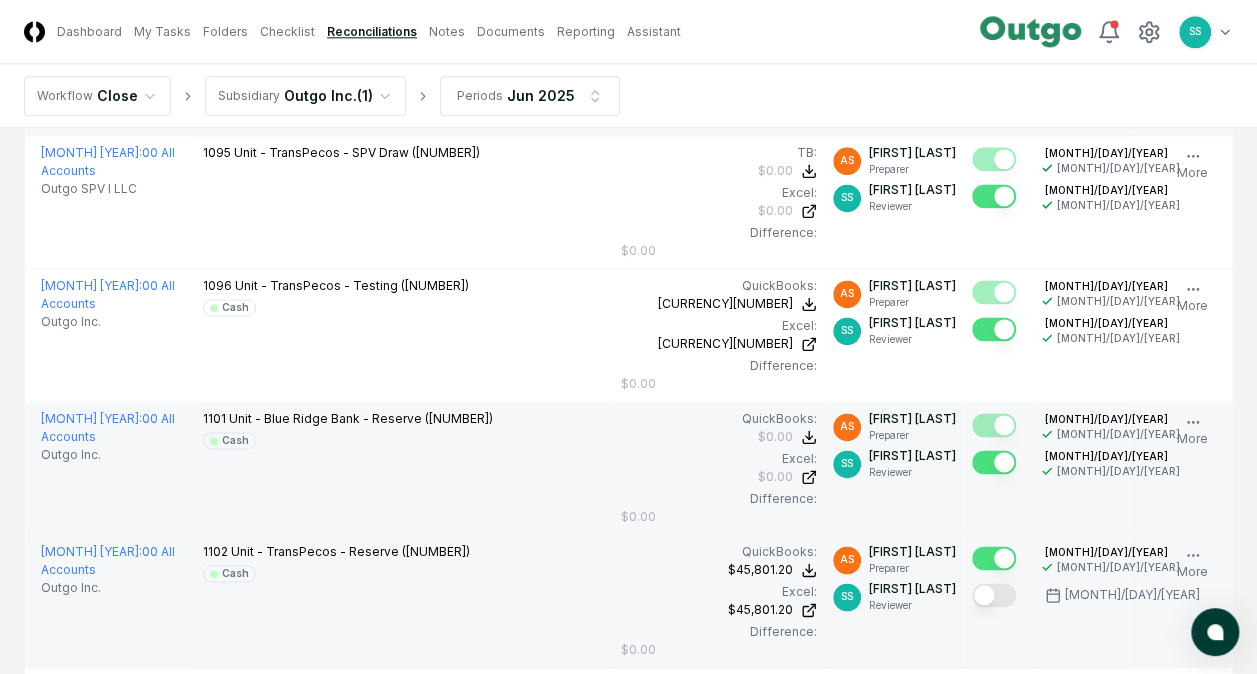 drag, startPoint x: 992, startPoint y: 580, endPoint x: 1008, endPoint y: 611, distance: 34.88553 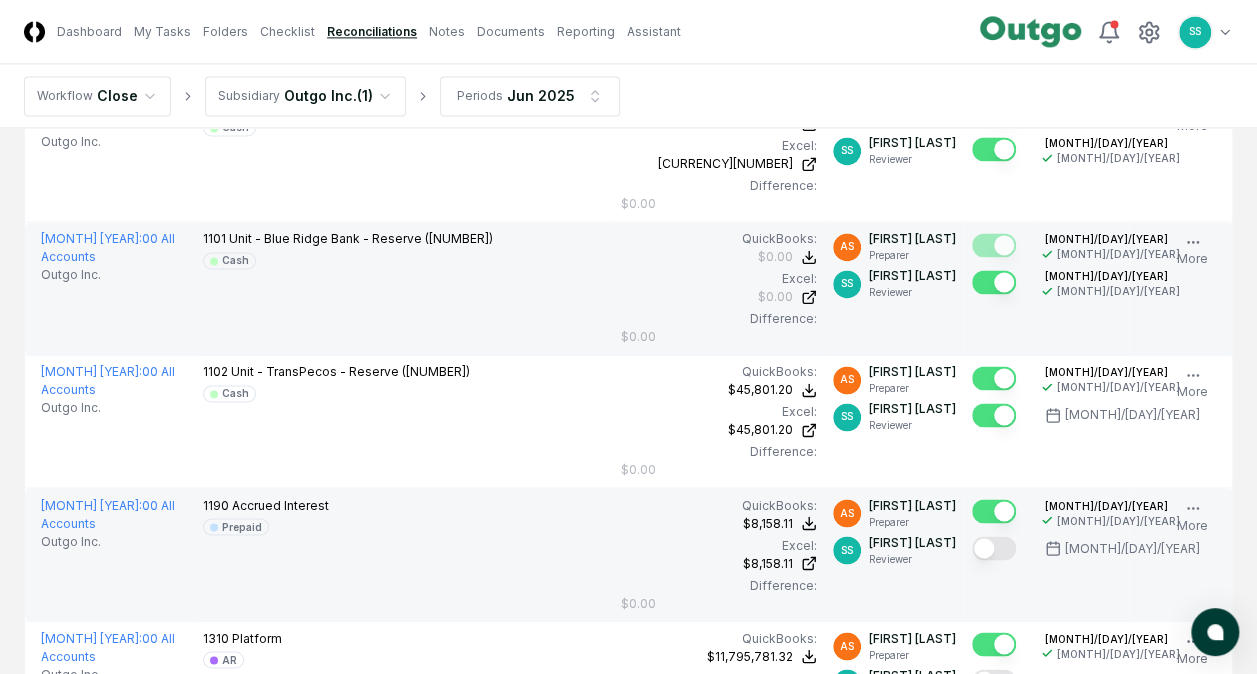 scroll, scrollTop: 5200, scrollLeft: 0, axis: vertical 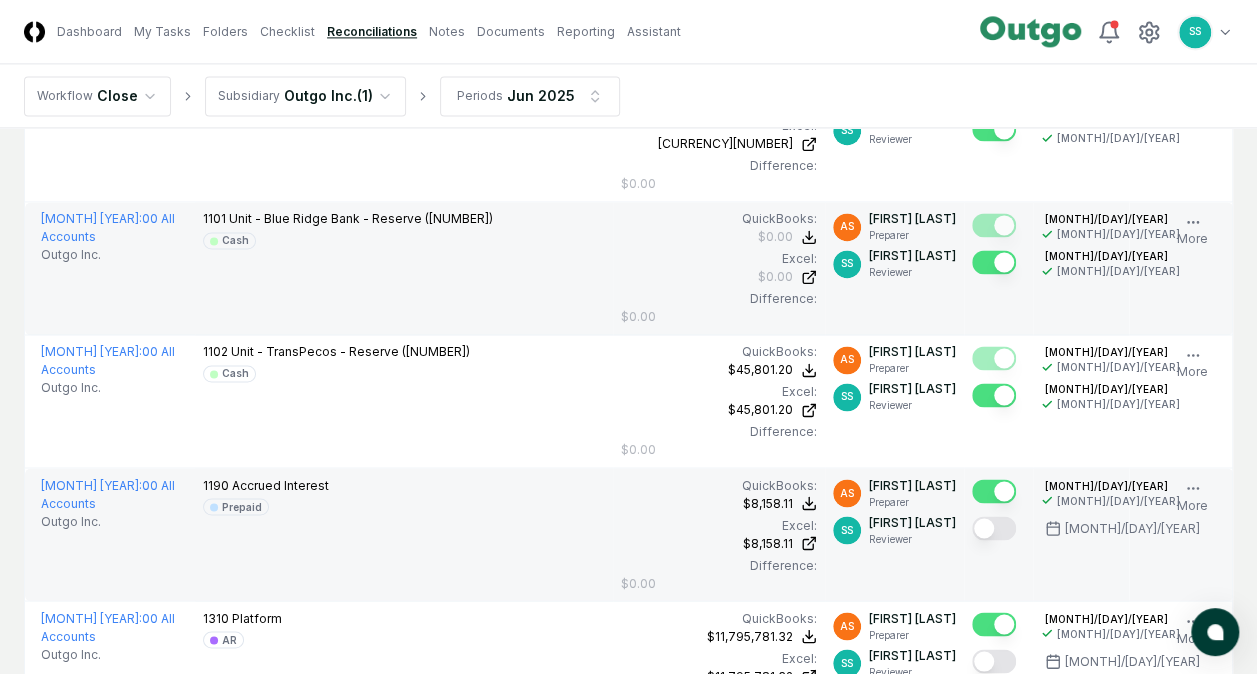 click at bounding box center [994, 528] 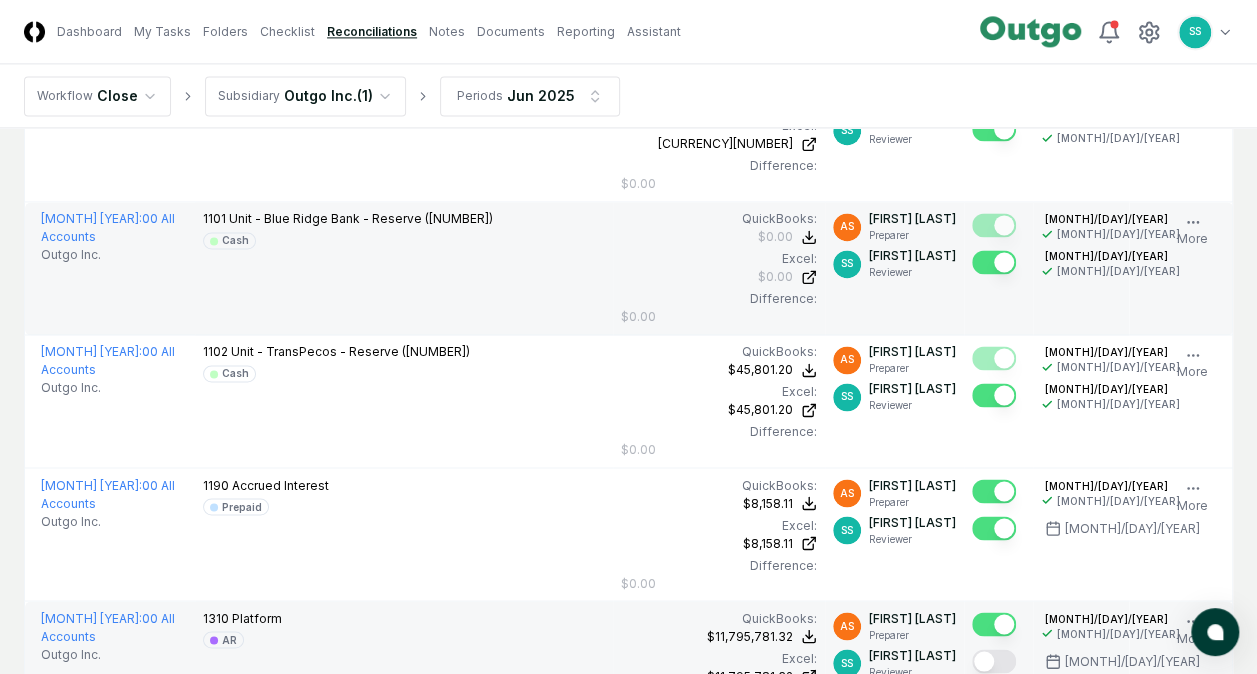 click at bounding box center [994, 662] 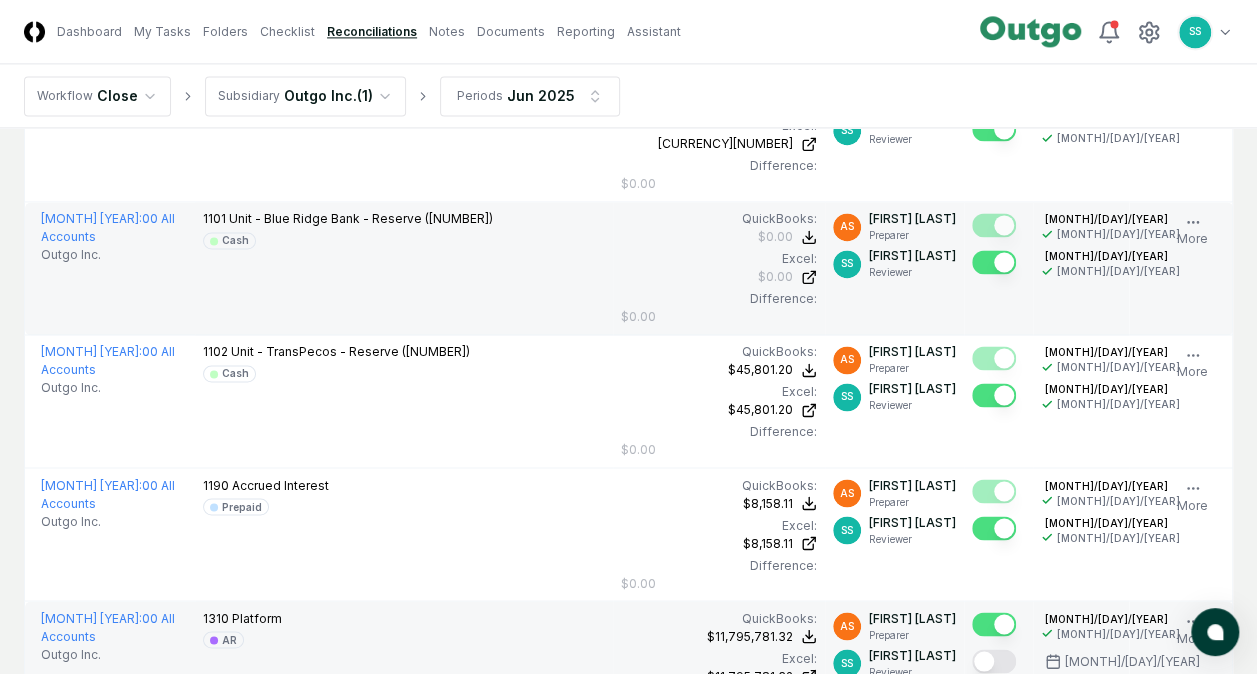 click at bounding box center (994, 661) 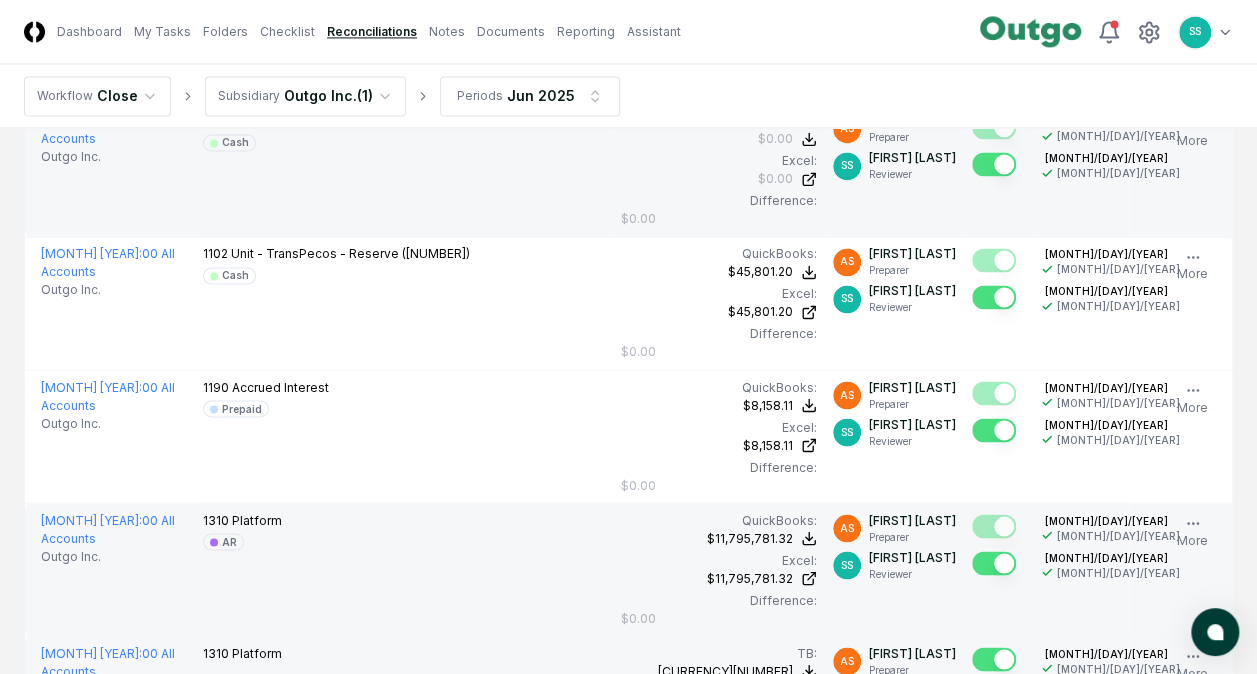 scroll, scrollTop: 5400, scrollLeft: 0, axis: vertical 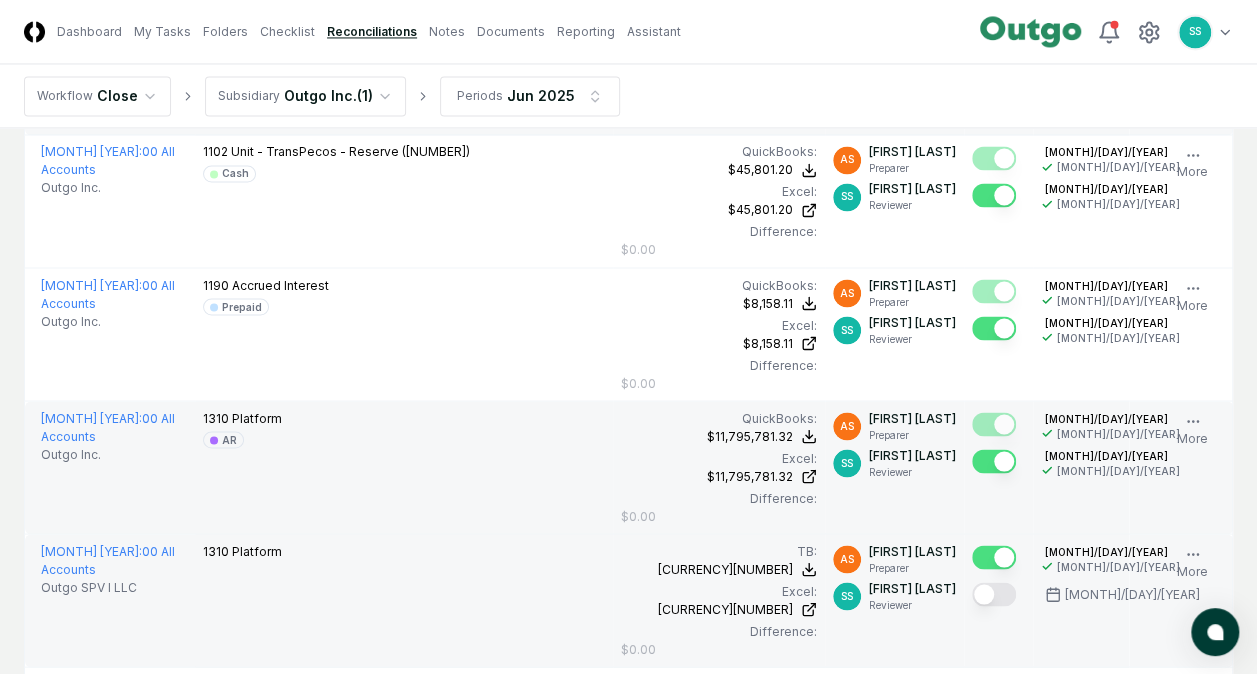 click at bounding box center (994, 594) 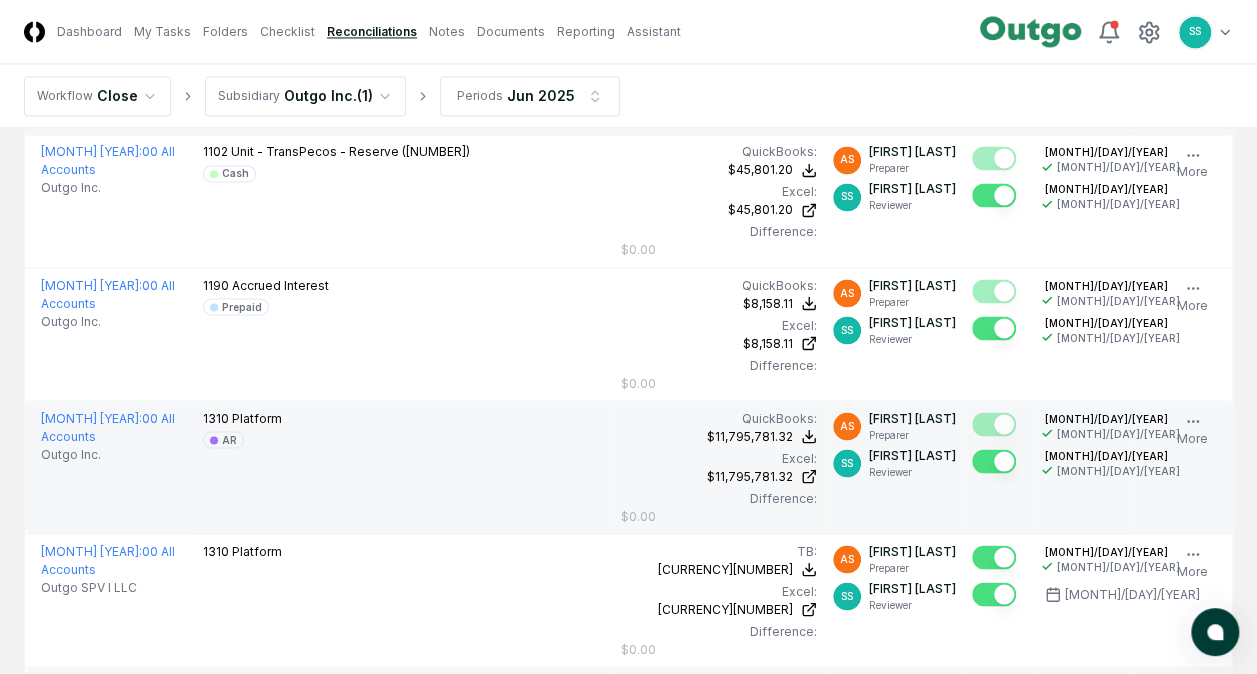 scroll, scrollTop: 5600, scrollLeft: 0, axis: vertical 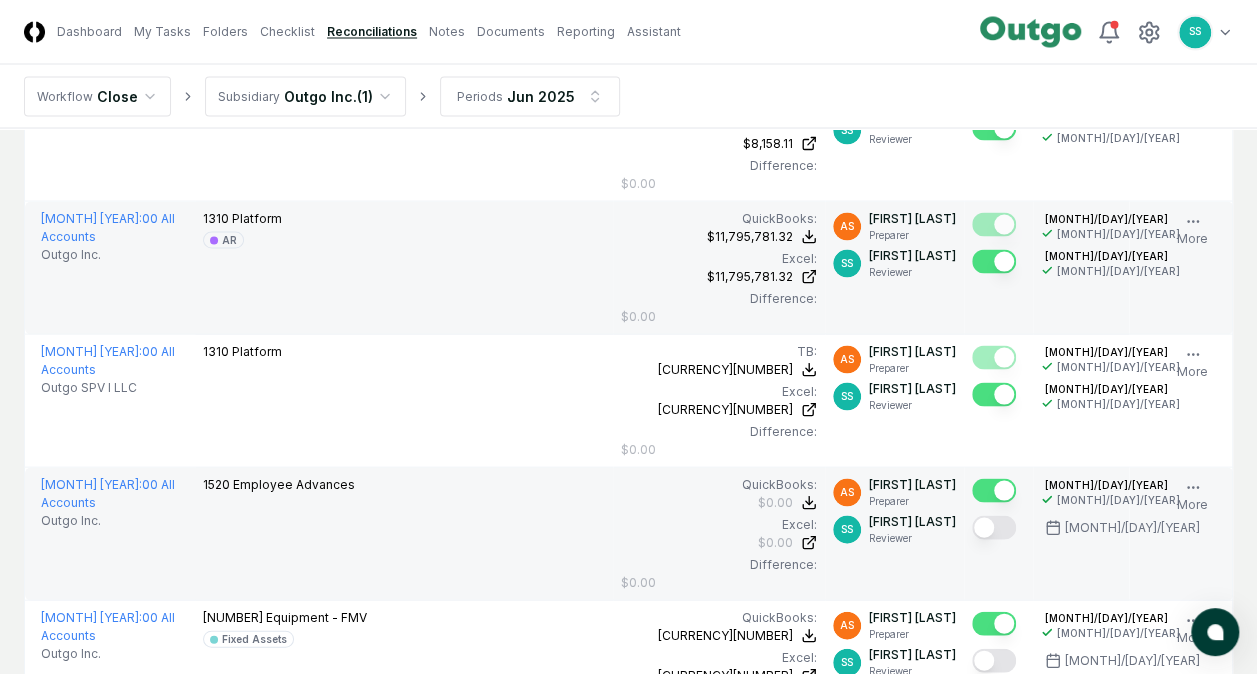click at bounding box center [994, 527] 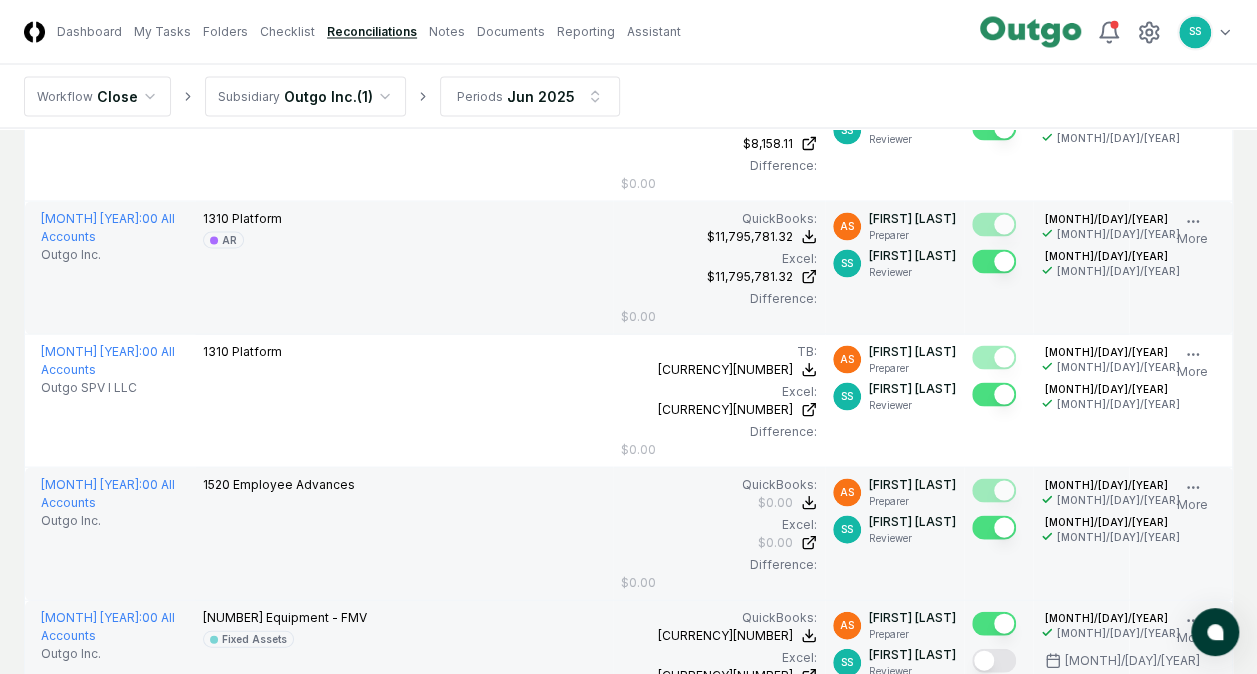click at bounding box center (994, 660) 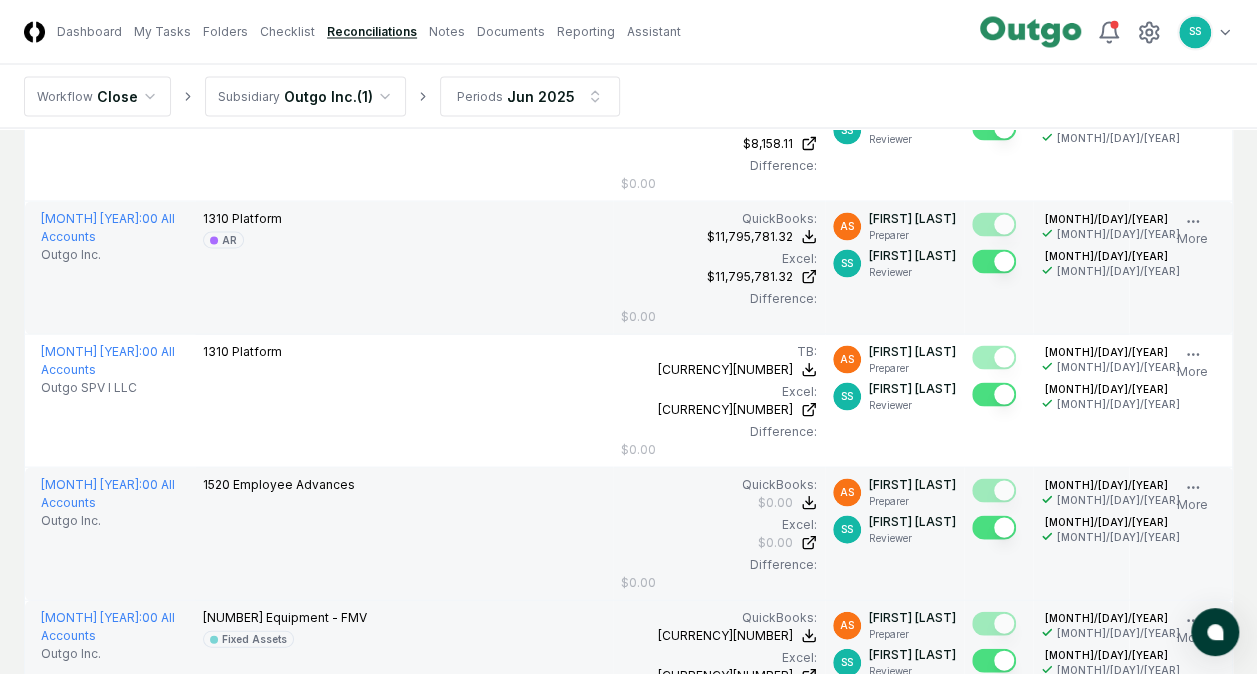 scroll, scrollTop: 5800, scrollLeft: 0, axis: vertical 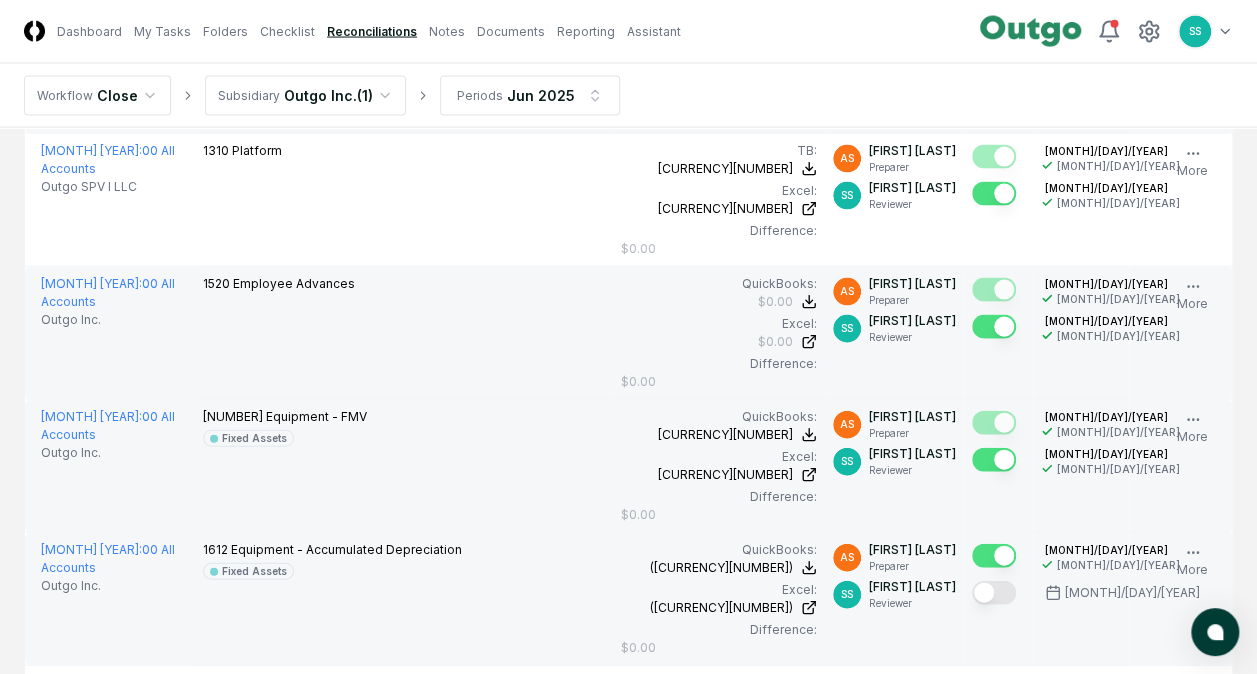 click at bounding box center (994, 593) 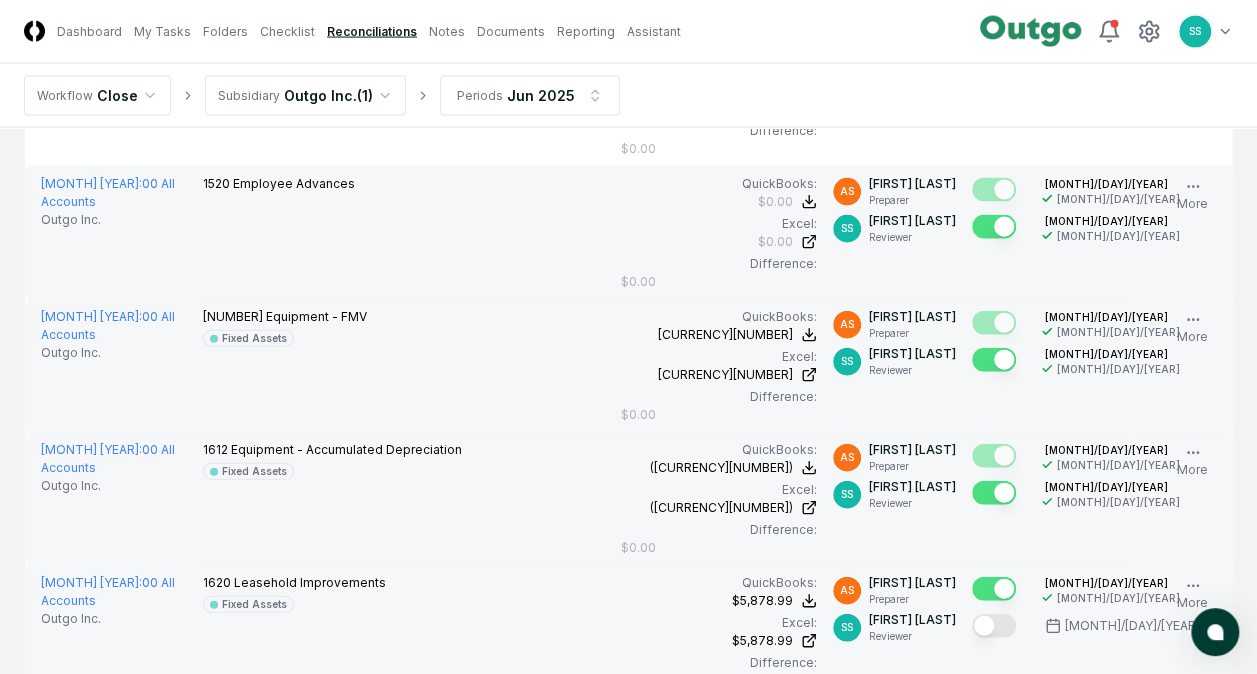 click at bounding box center (994, 626) 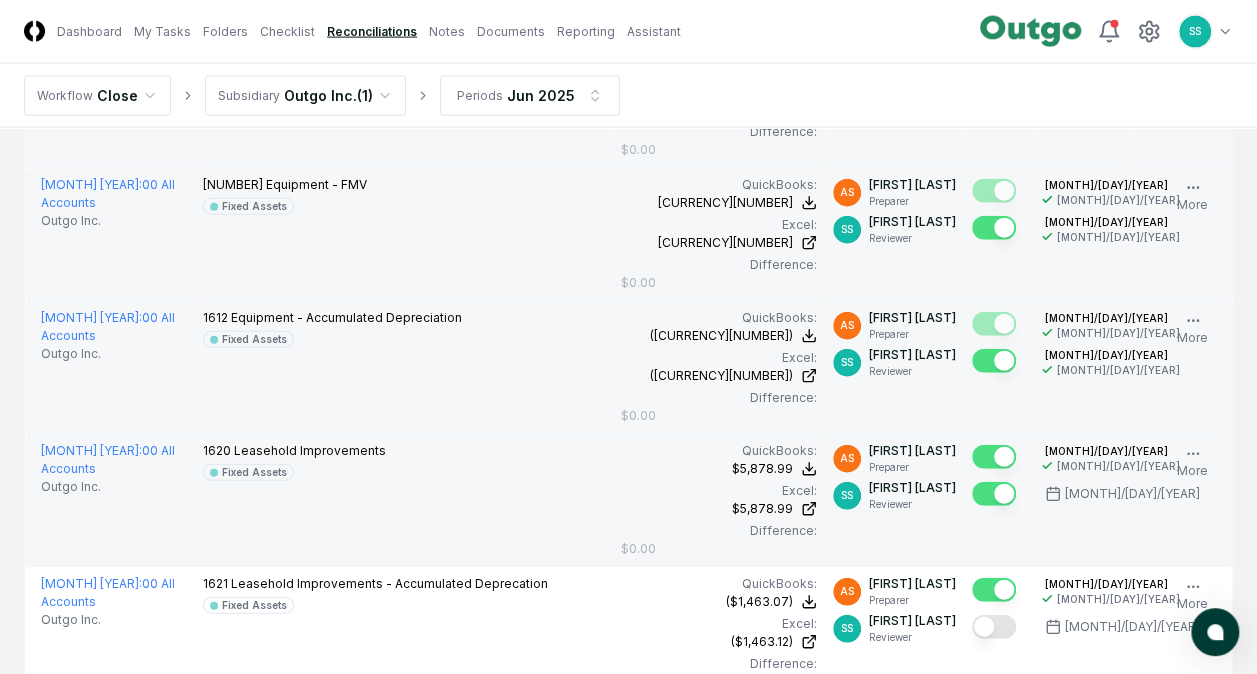 scroll, scrollTop: 6300, scrollLeft: 0, axis: vertical 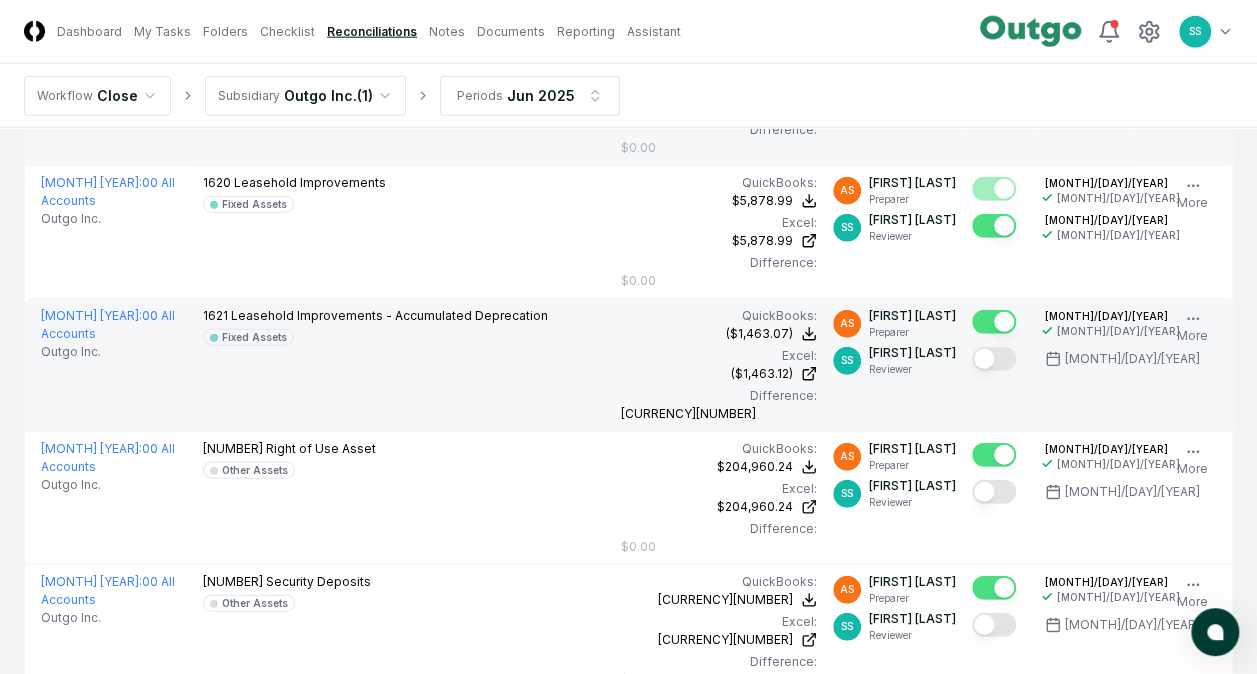 click at bounding box center (994, 359) 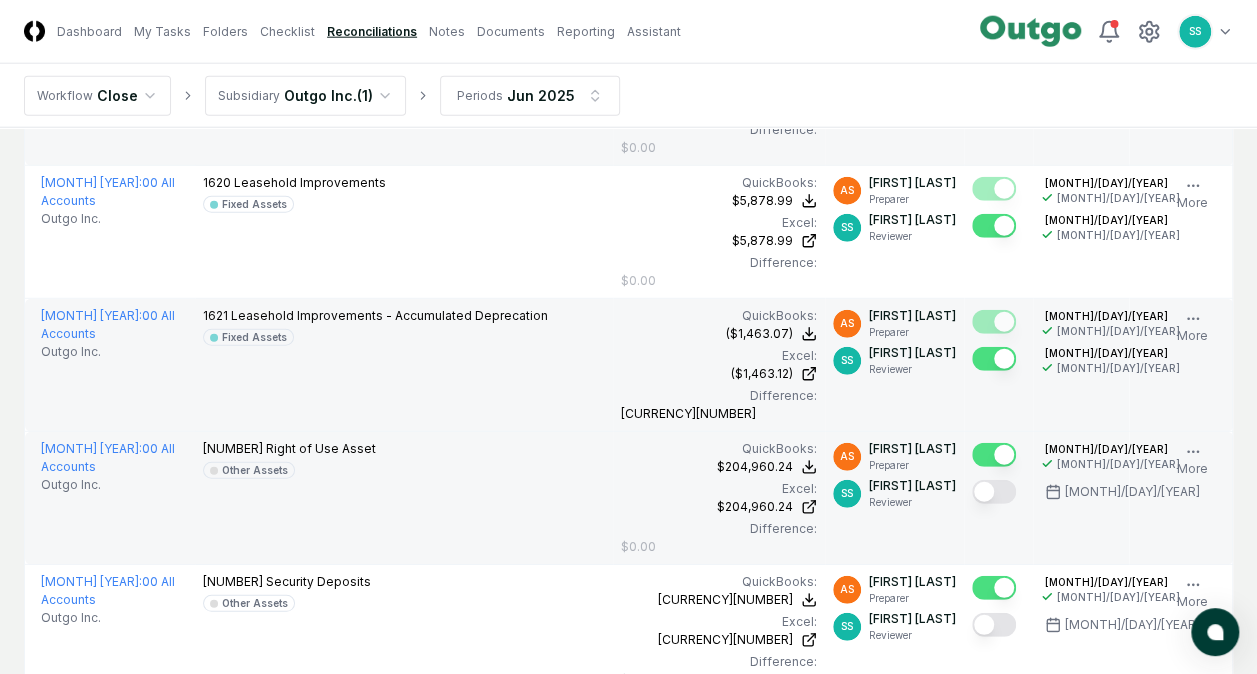 click at bounding box center (994, 492) 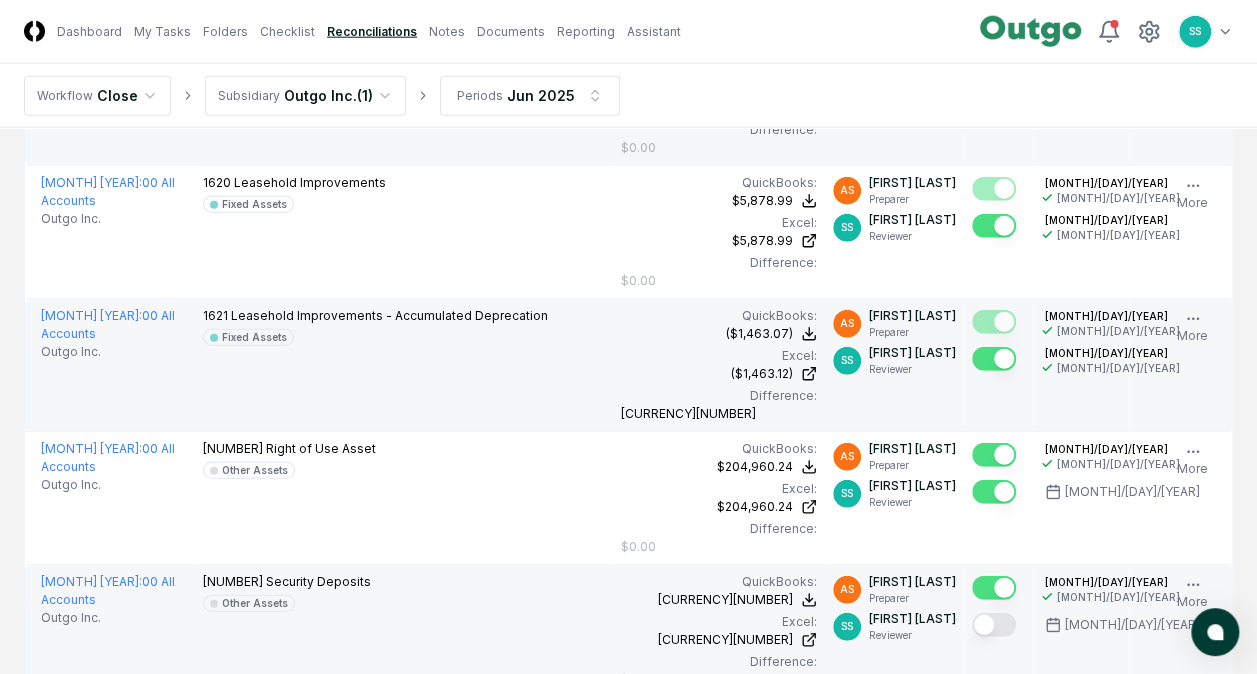 click at bounding box center [994, 625] 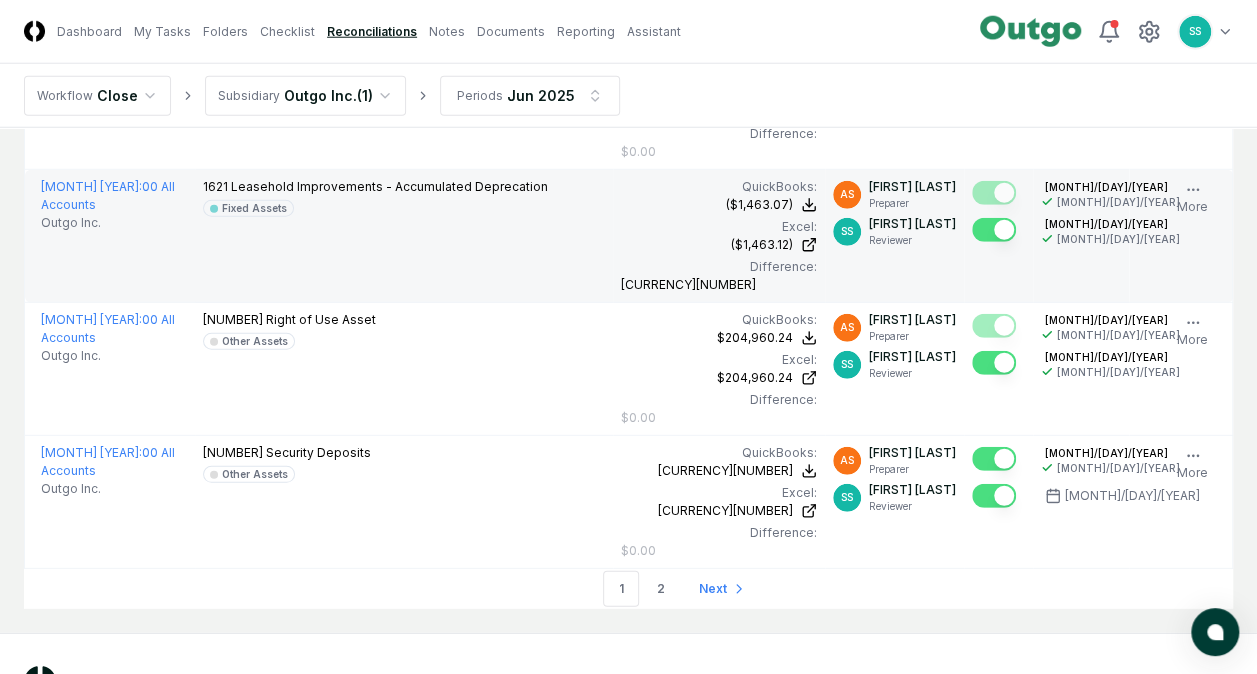 scroll, scrollTop: 6490, scrollLeft: 0, axis: vertical 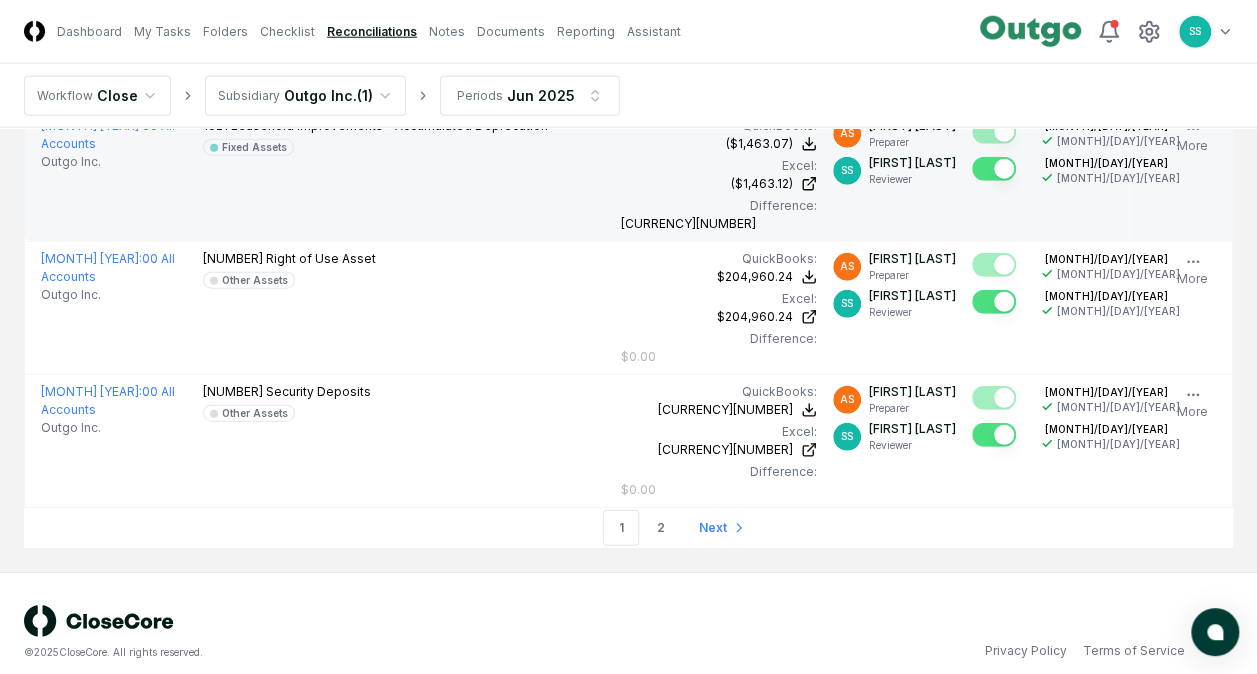 drag, startPoint x: 720, startPoint y: 508, endPoint x: 740, endPoint y: 512, distance: 20.396078 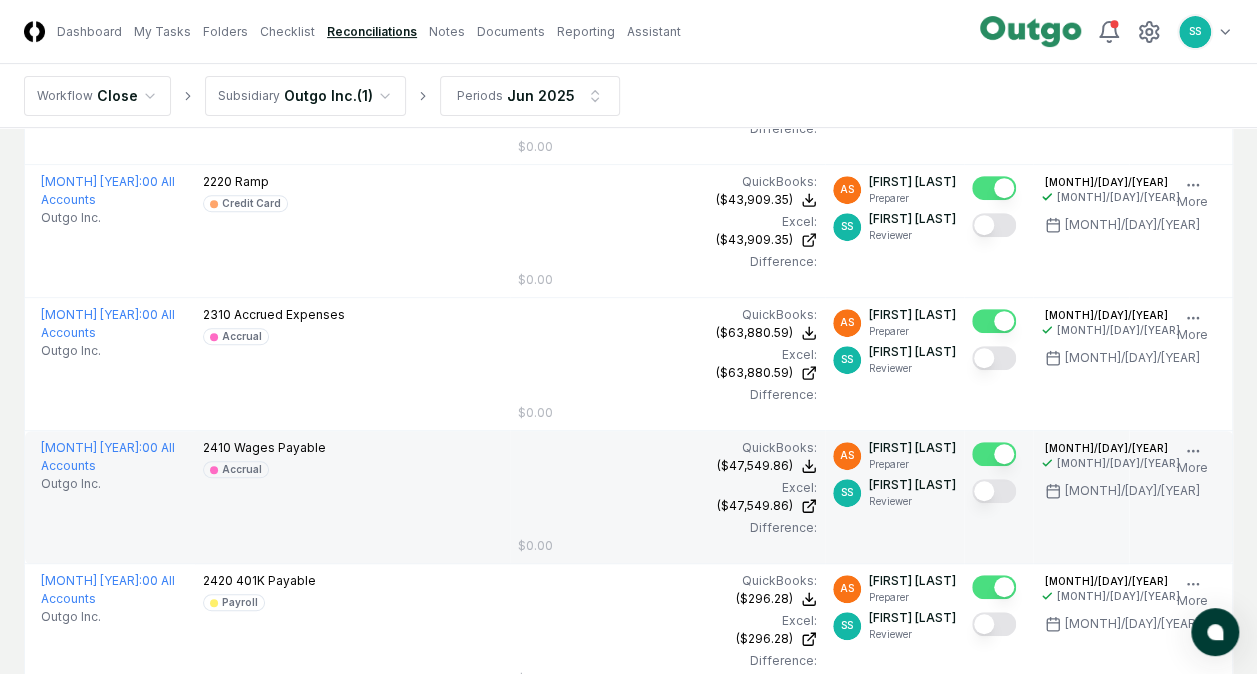 scroll, scrollTop: 0, scrollLeft: 0, axis: both 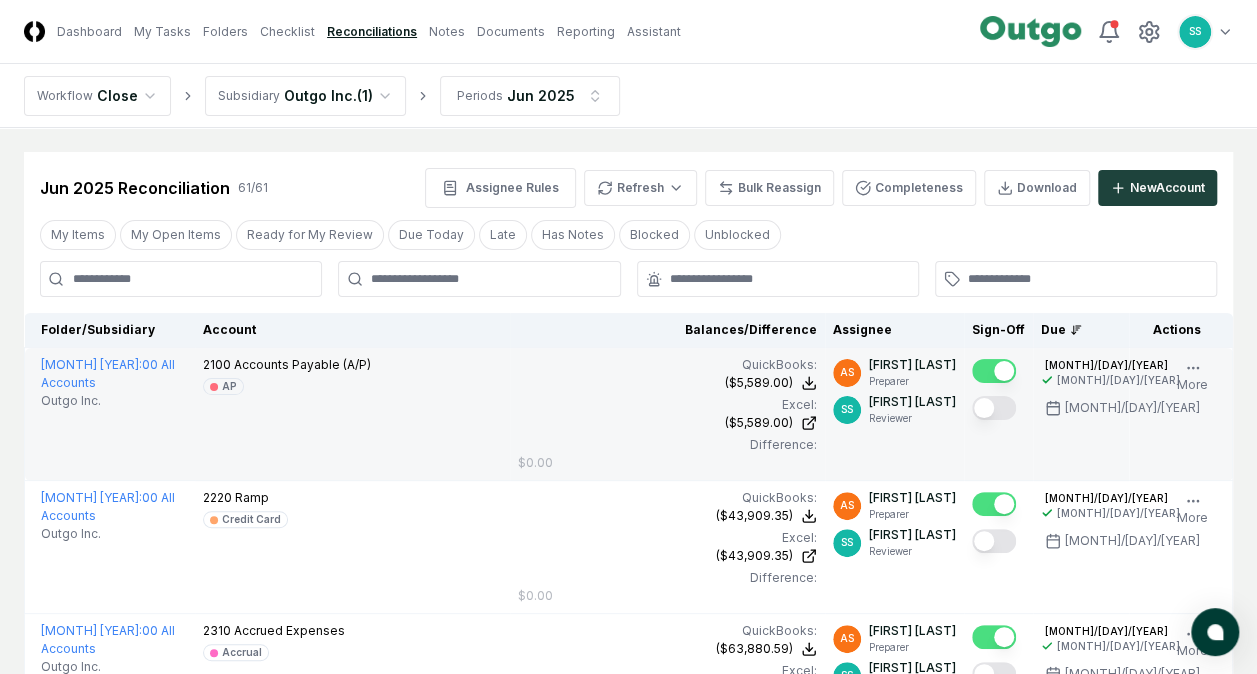 drag, startPoint x: 995, startPoint y: 409, endPoint x: 1010, endPoint y: 458, distance: 51.24451 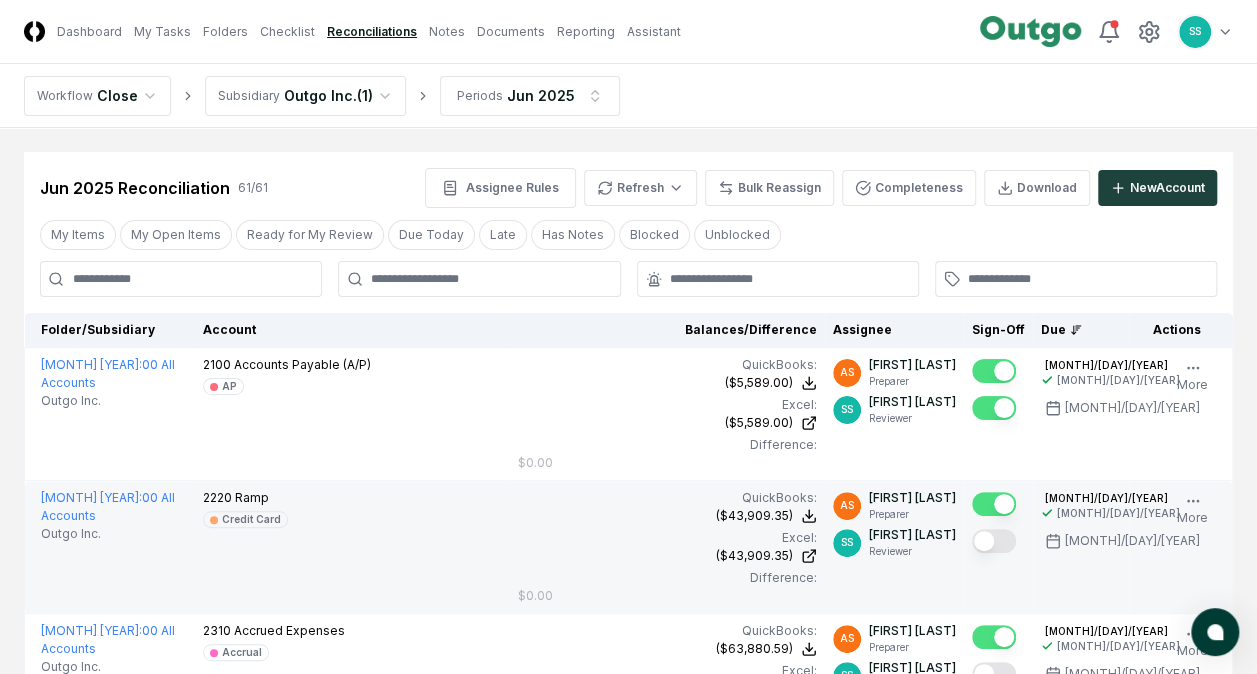 click at bounding box center (994, 541) 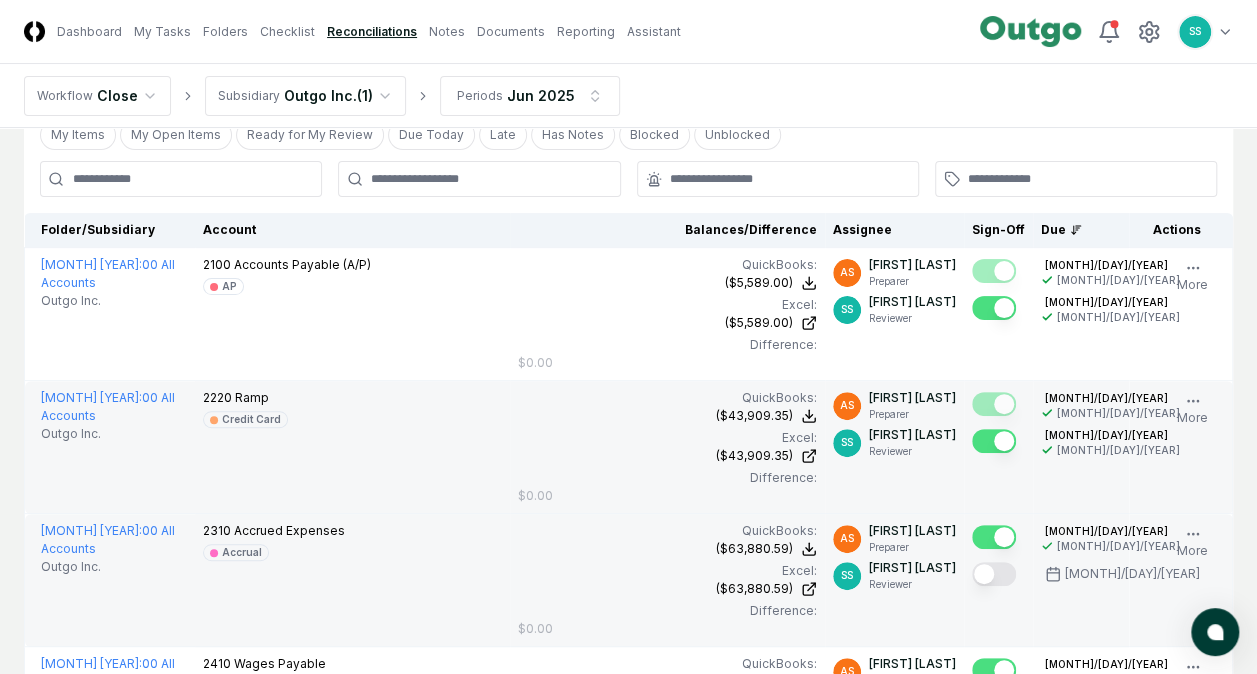 click at bounding box center [994, 574] 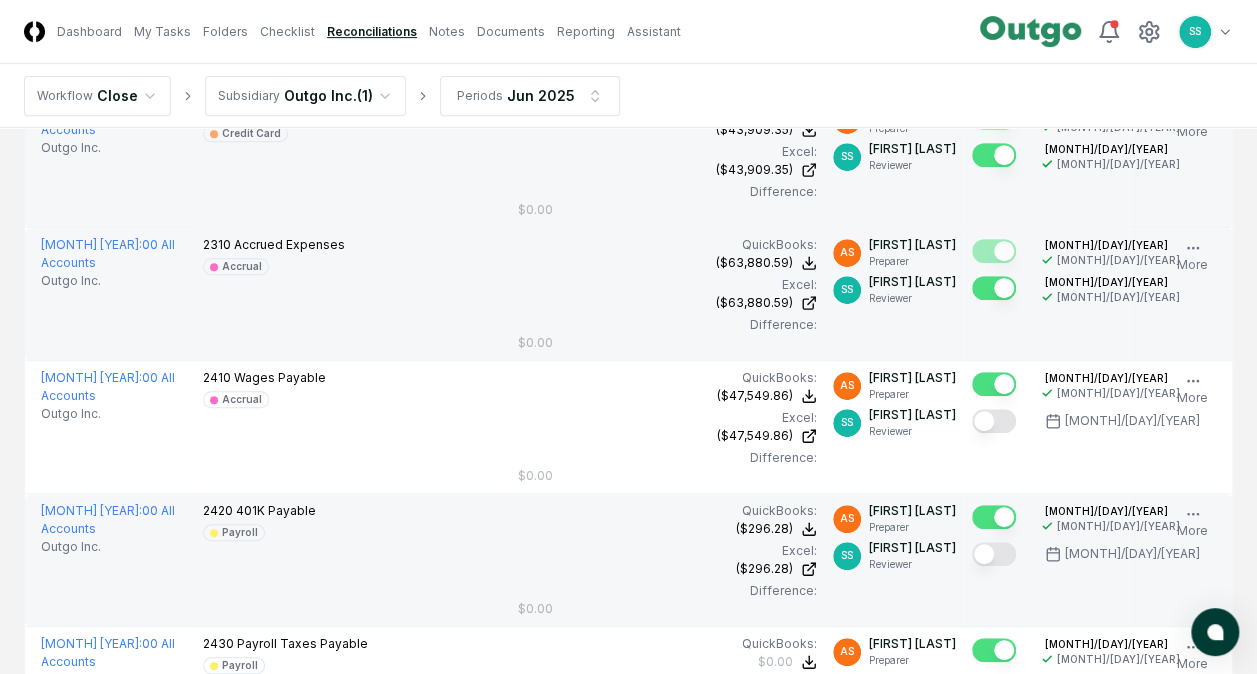 scroll, scrollTop: 400, scrollLeft: 0, axis: vertical 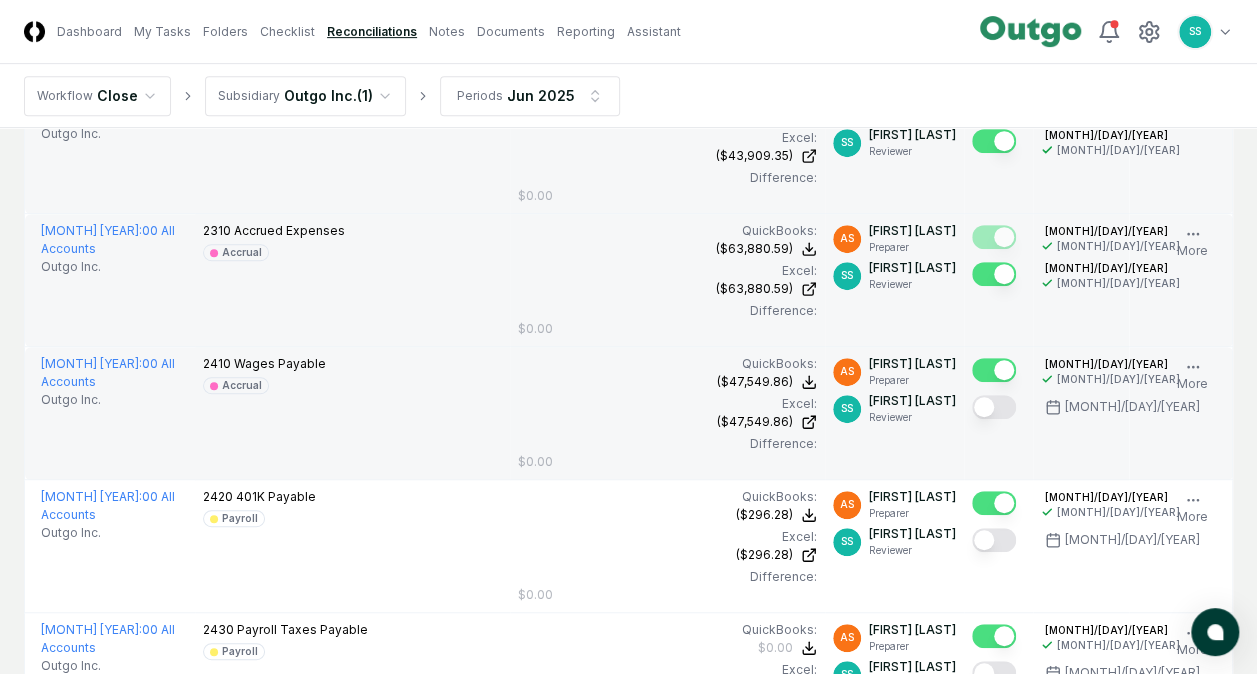 click at bounding box center (994, 407) 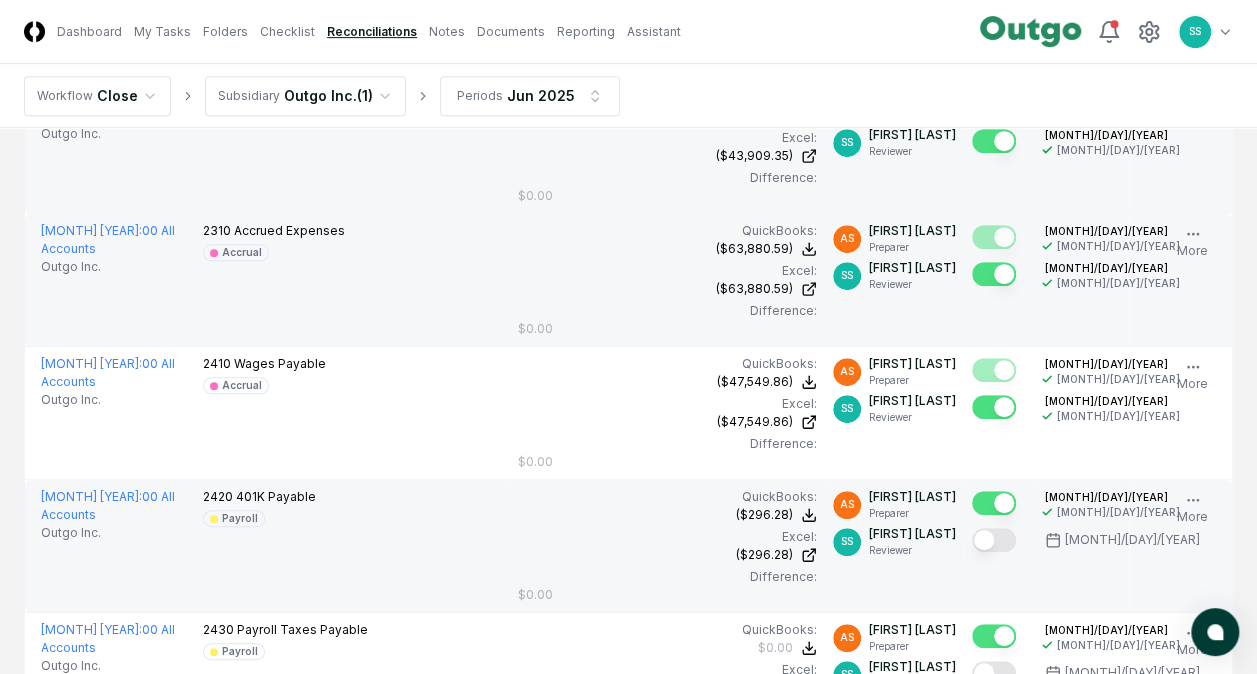 drag, startPoint x: 996, startPoint y: 540, endPoint x: 981, endPoint y: 544, distance: 15.524175 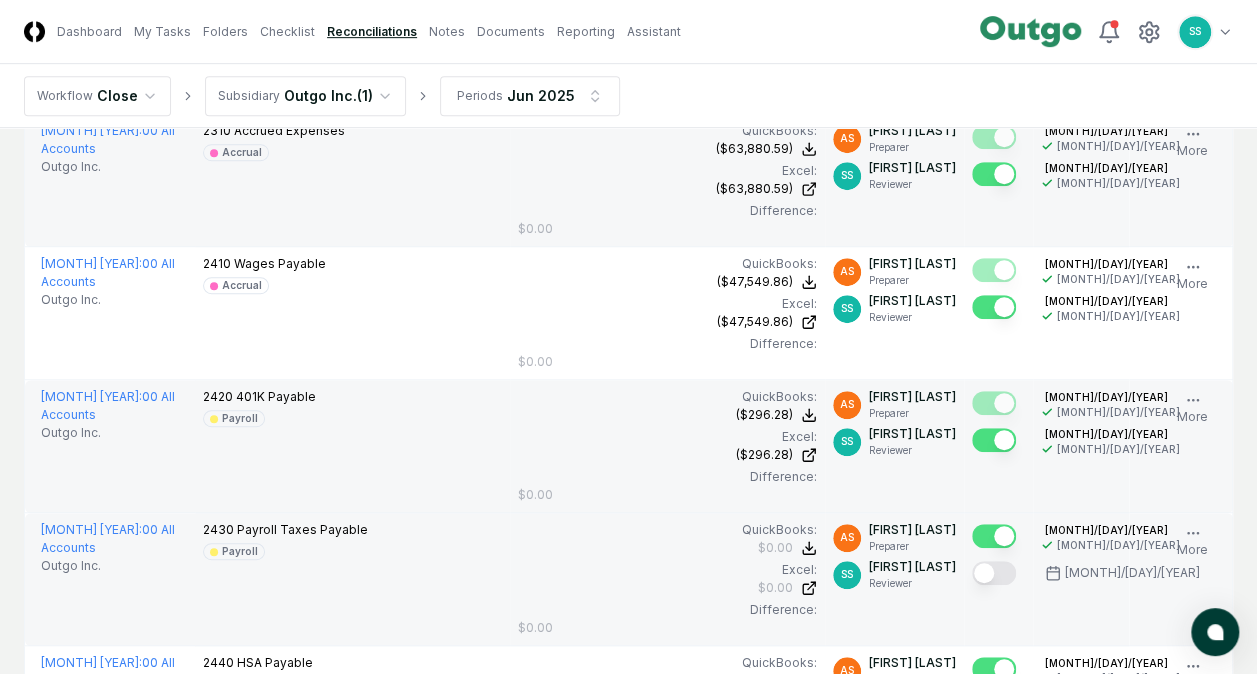 click at bounding box center (994, 573) 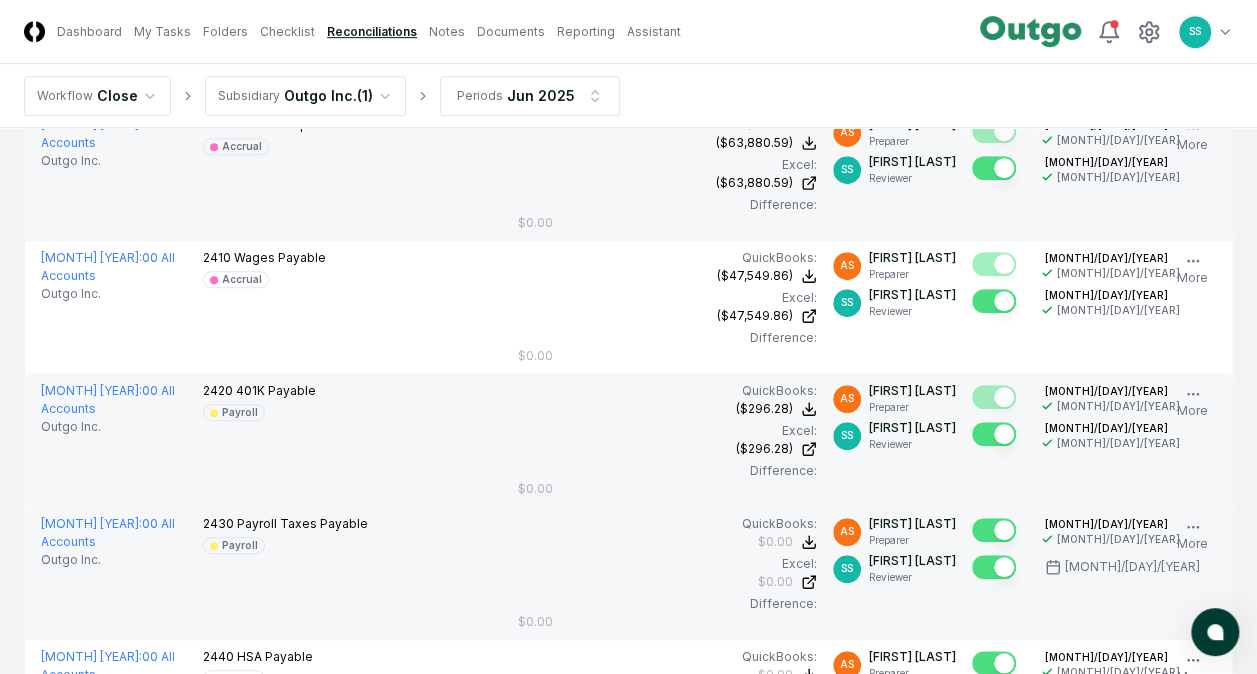 scroll, scrollTop: 800, scrollLeft: 0, axis: vertical 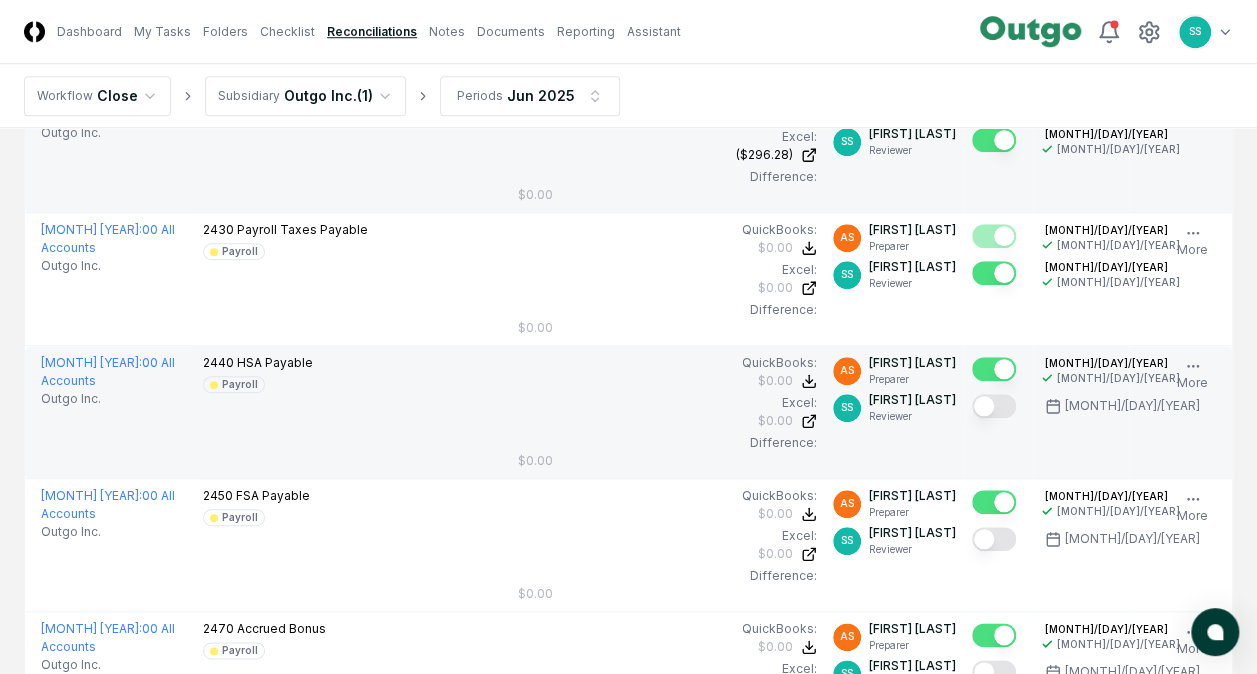 click at bounding box center [994, 406] 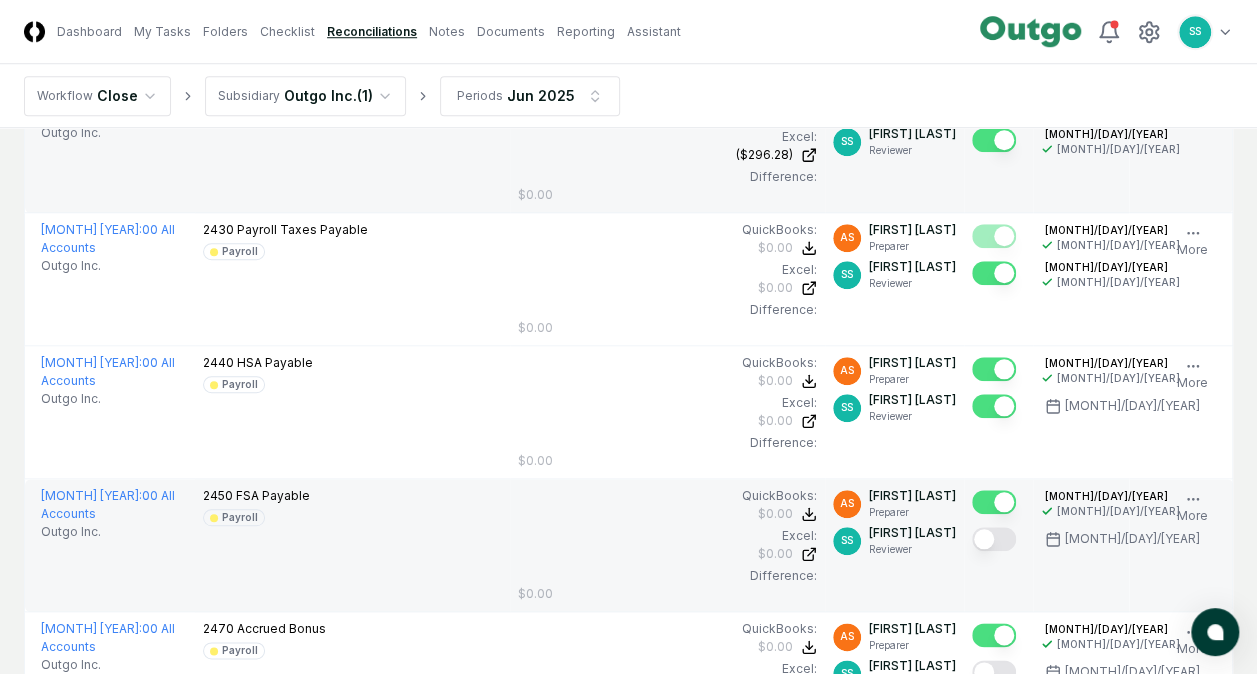 click at bounding box center (994, 539) 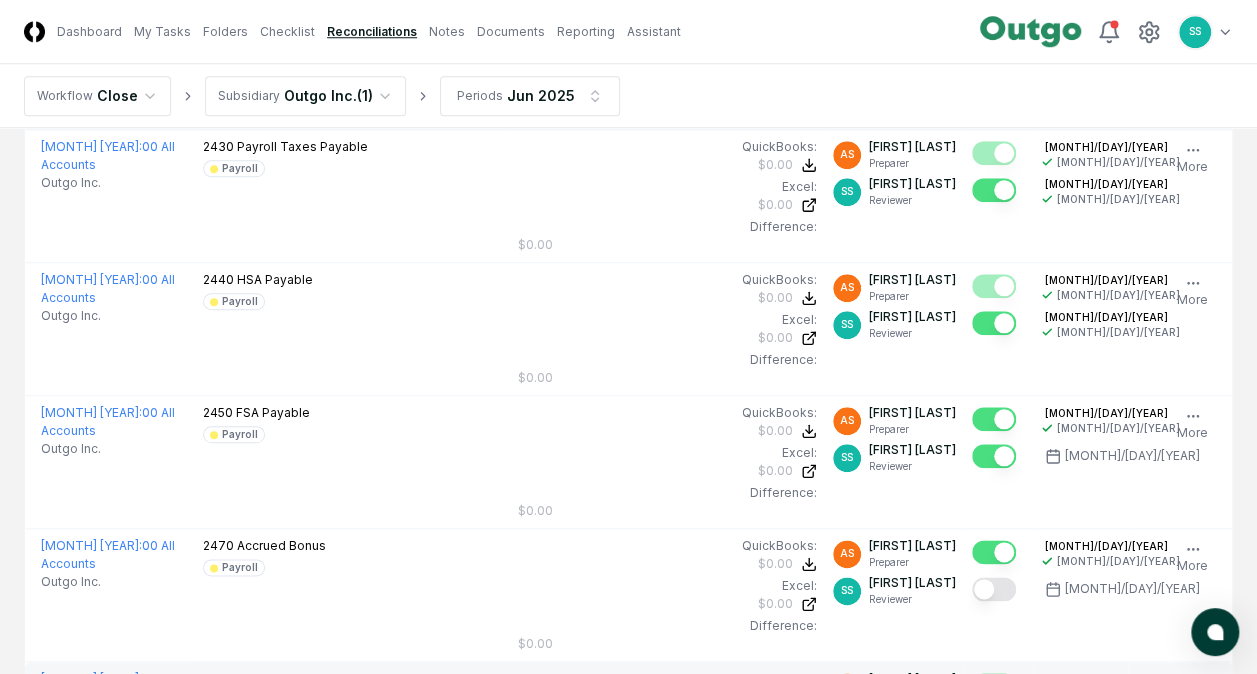 scroll, scrollTop: 1000, scrollLeft: 0, axis: vertical 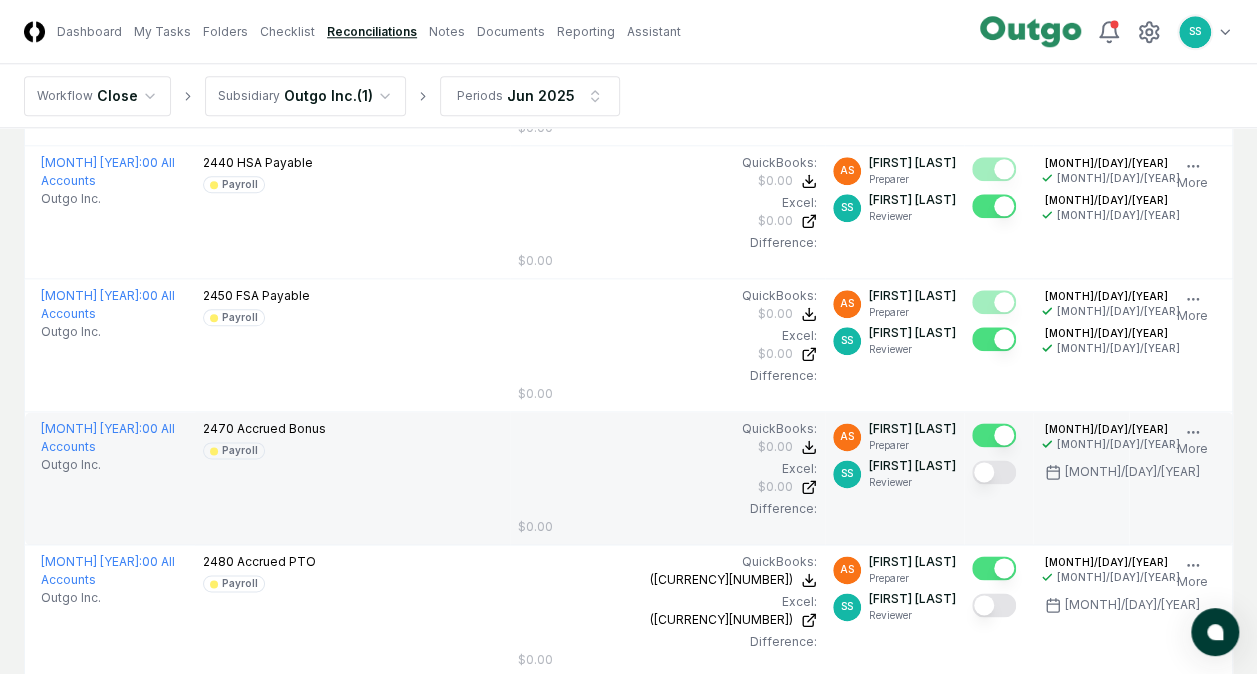 click at bounding box center (994, 472) 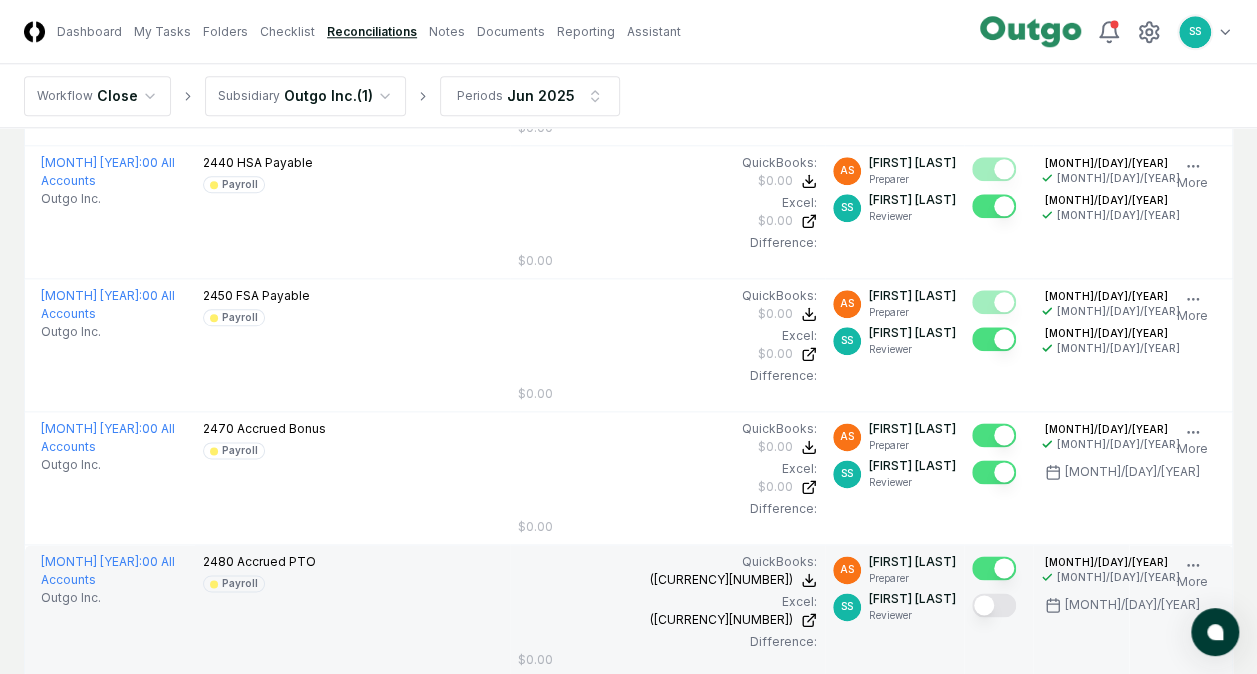 click at bounding box center (998, 606) 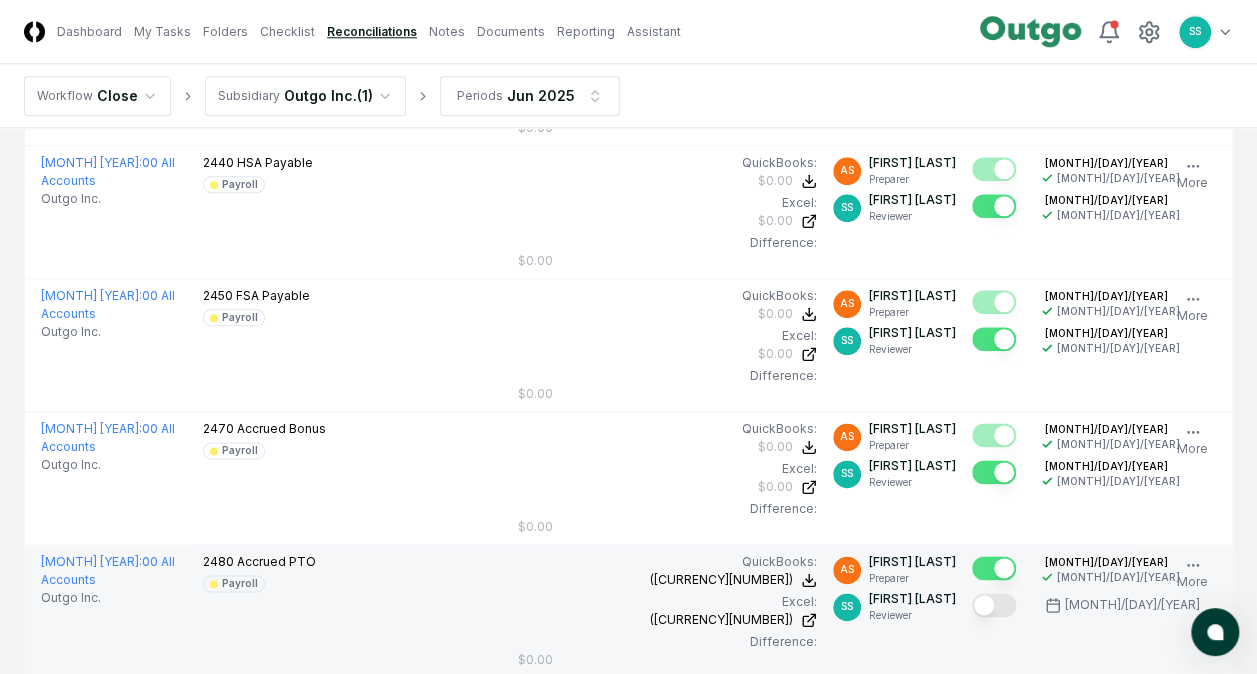 click at bounding box center [994, 605] 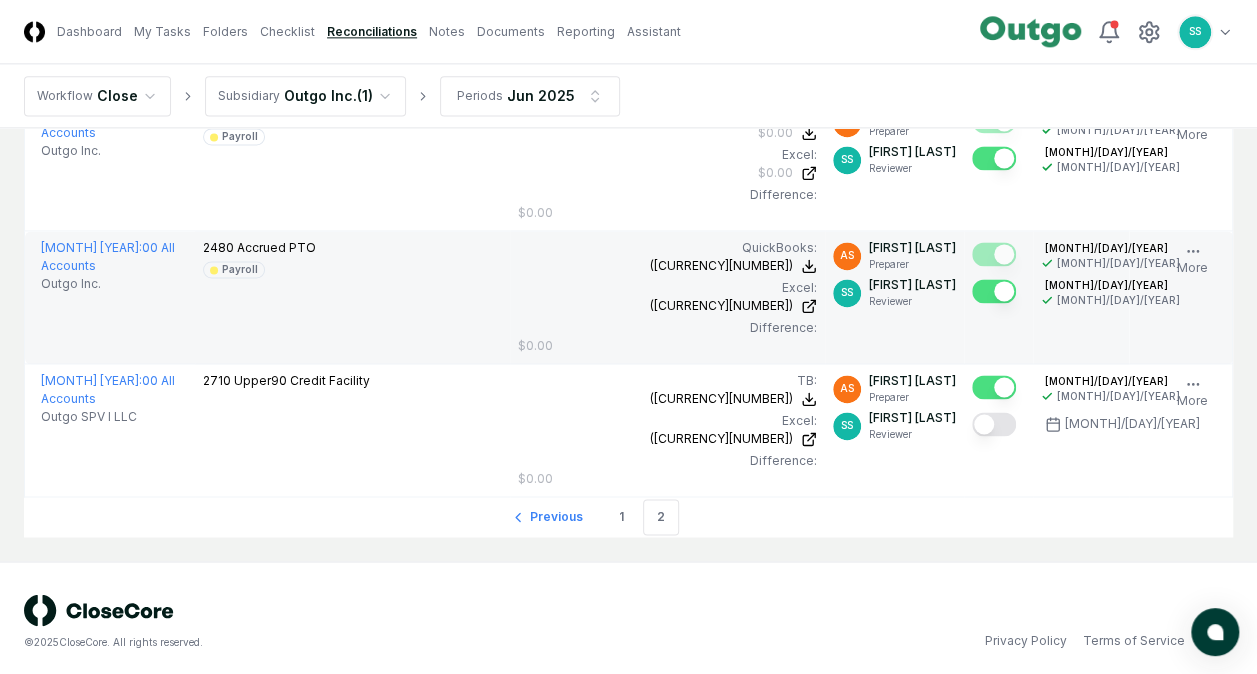 scroll, scrollTop: 1316, scrollLeft: 0, axis: vertical 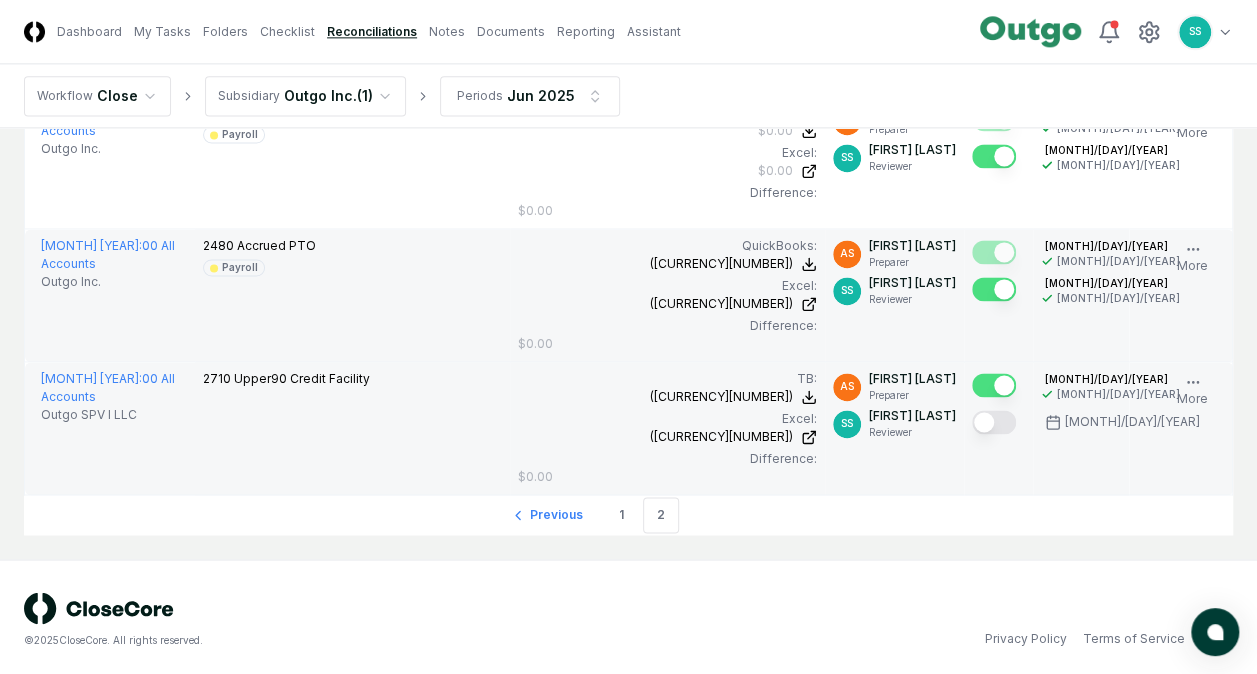 click at bounding box center [994, 422] 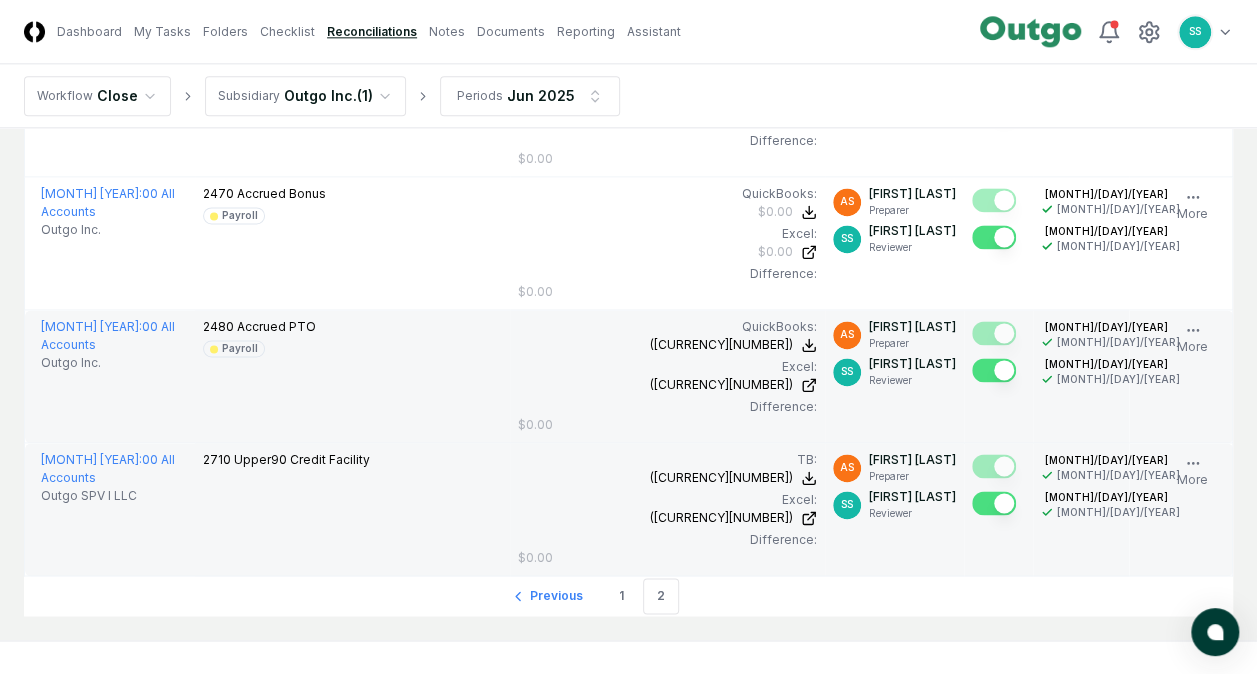 scroll, scrollTop: 1316, scrollLeft: 0, axis: vertical 